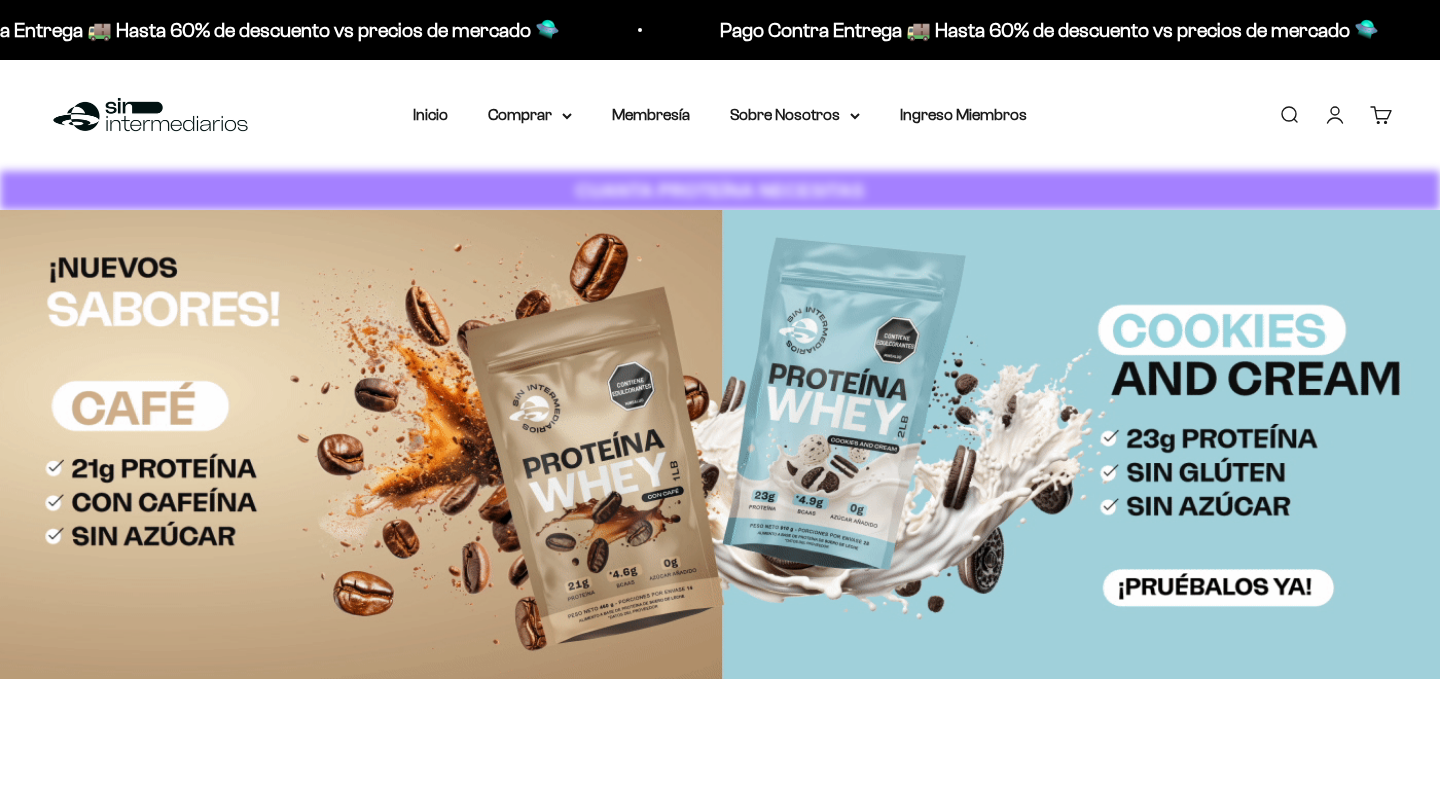 scroll, scrollTop: 0, scrollLeft: 0, axis: both 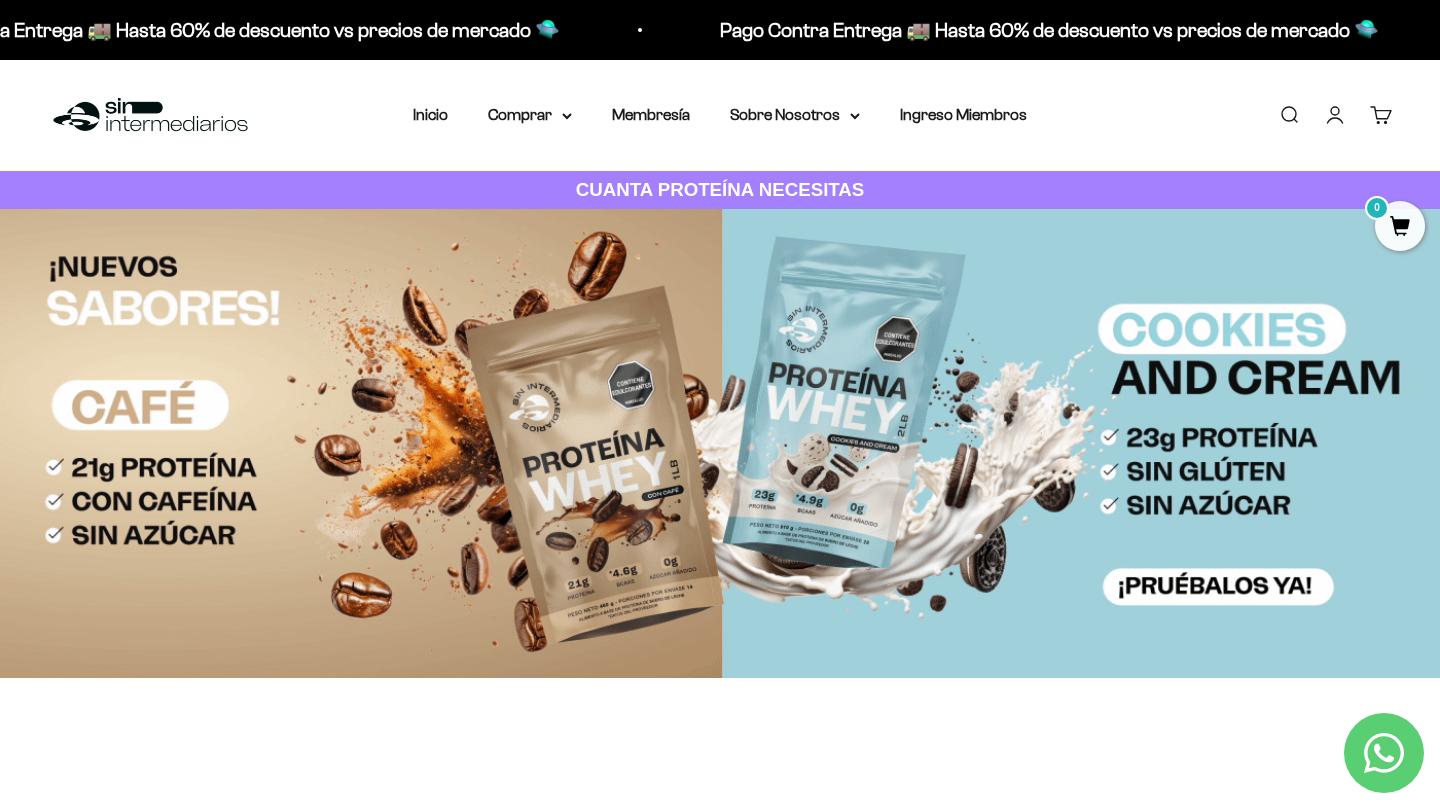click on "Iniciar sesión" at bounding box center [1335, 115] 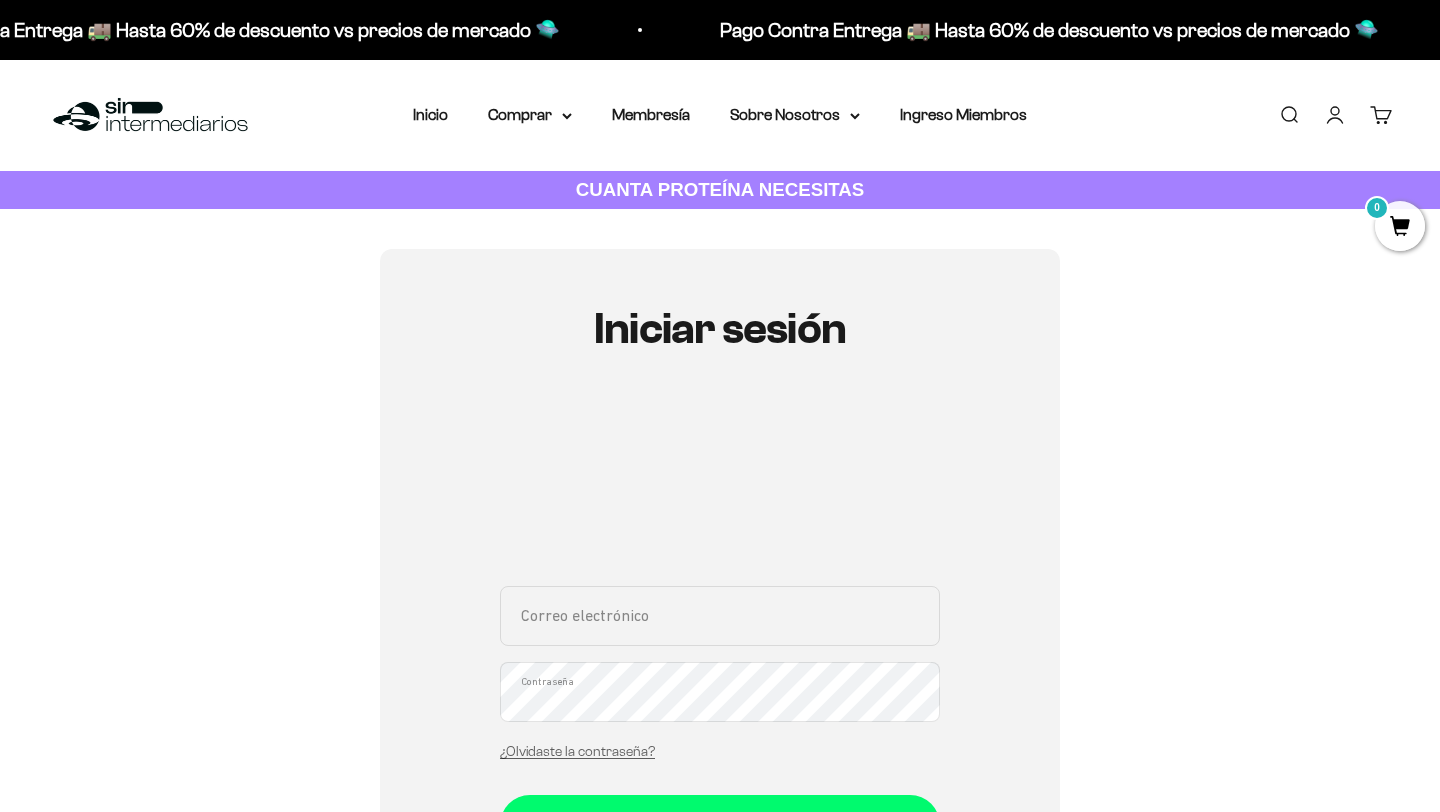 scroll, scrollTop: 0, scrollLeft: 0, axis: both 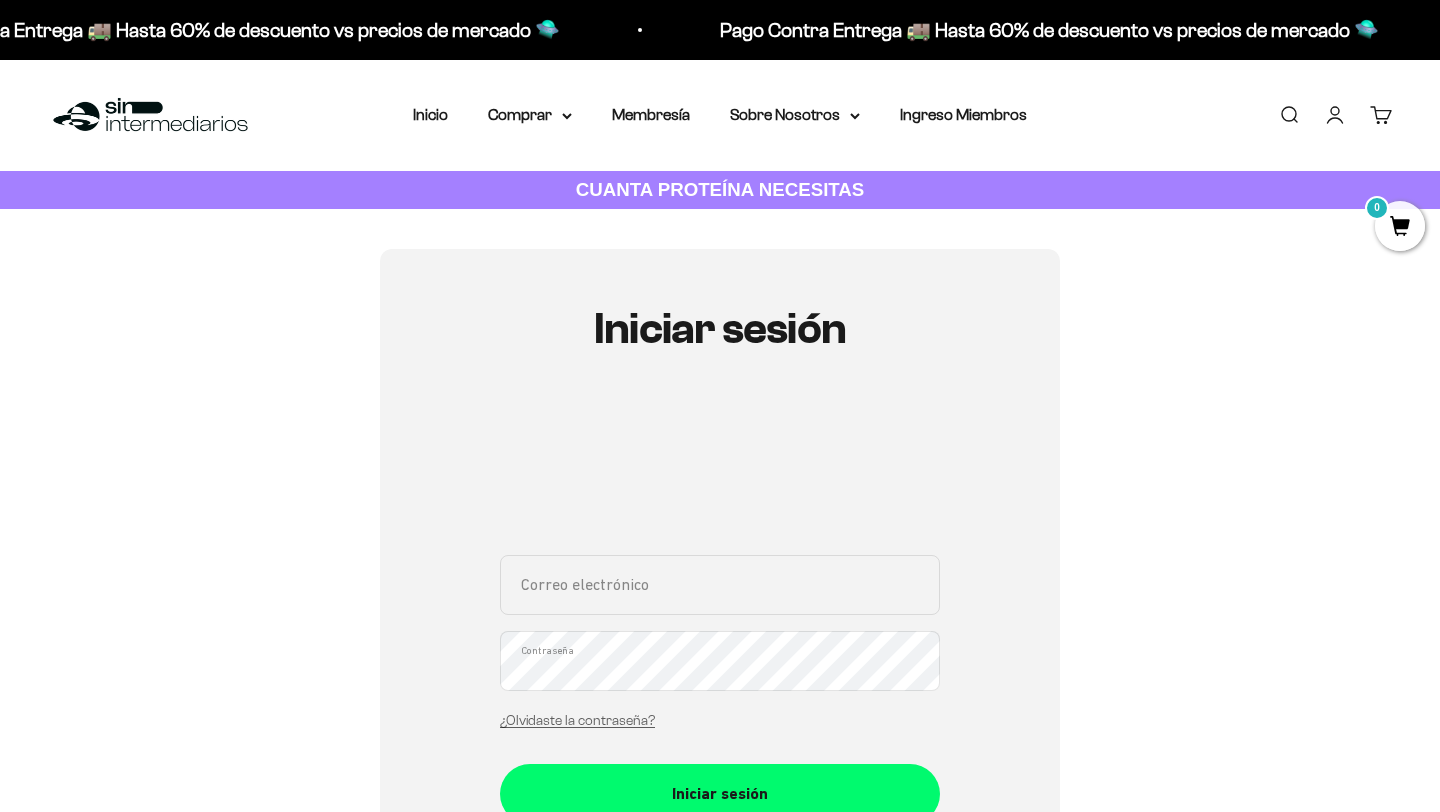 click on "Correo electrónico" at bounding box center [720, 585] 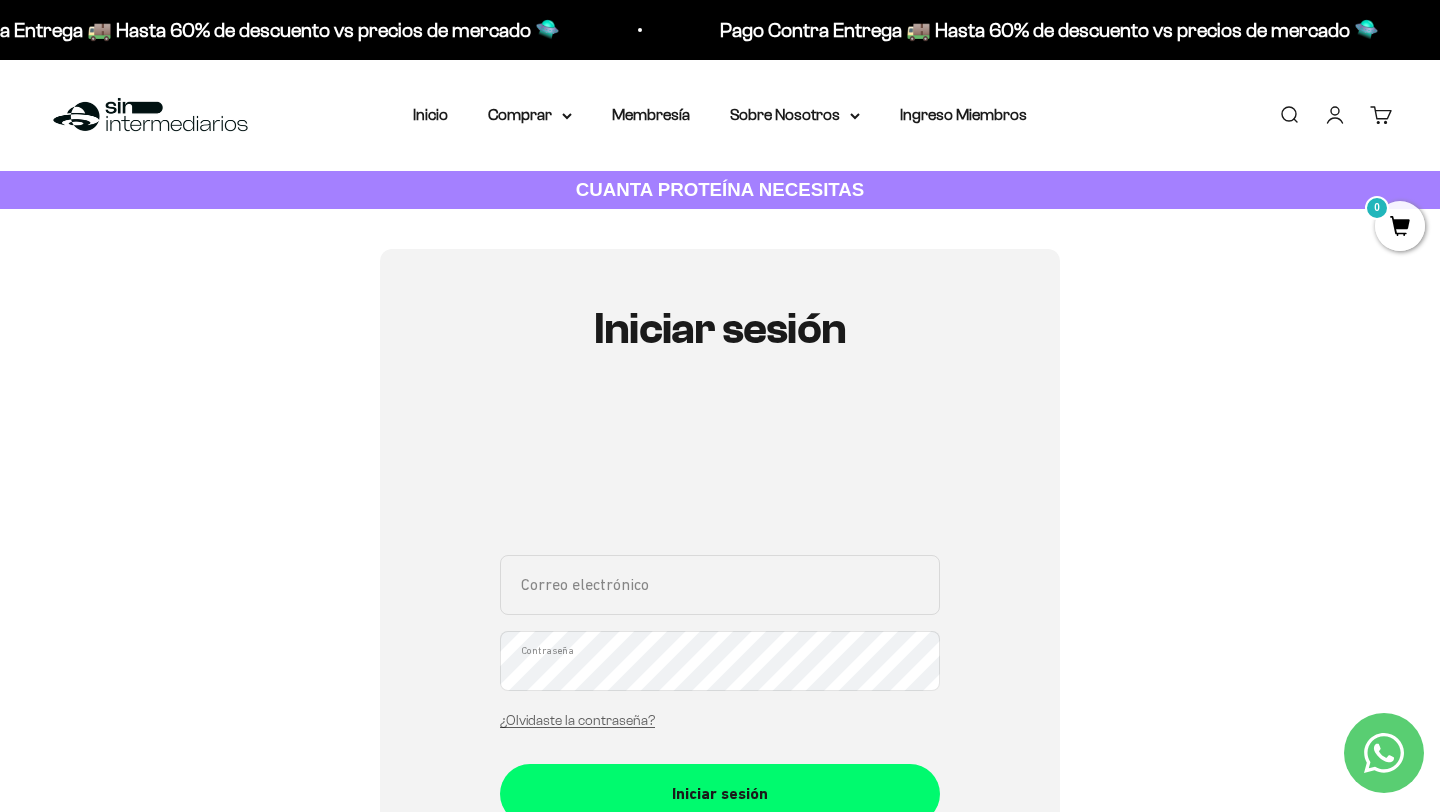 type on "jfpinzond92@gmail.com" 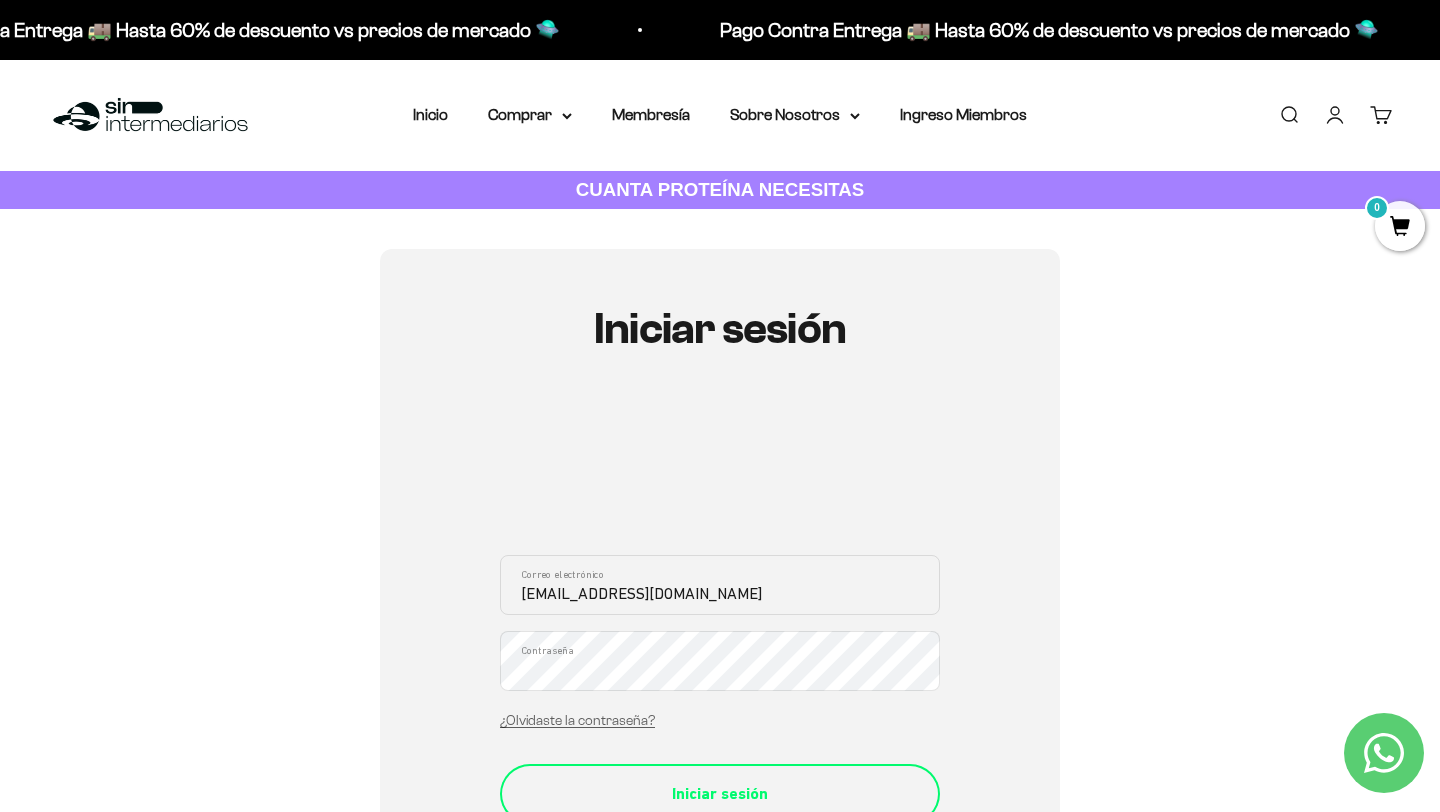 click on "Iniciar sesión" at bounding box center [720, 794] 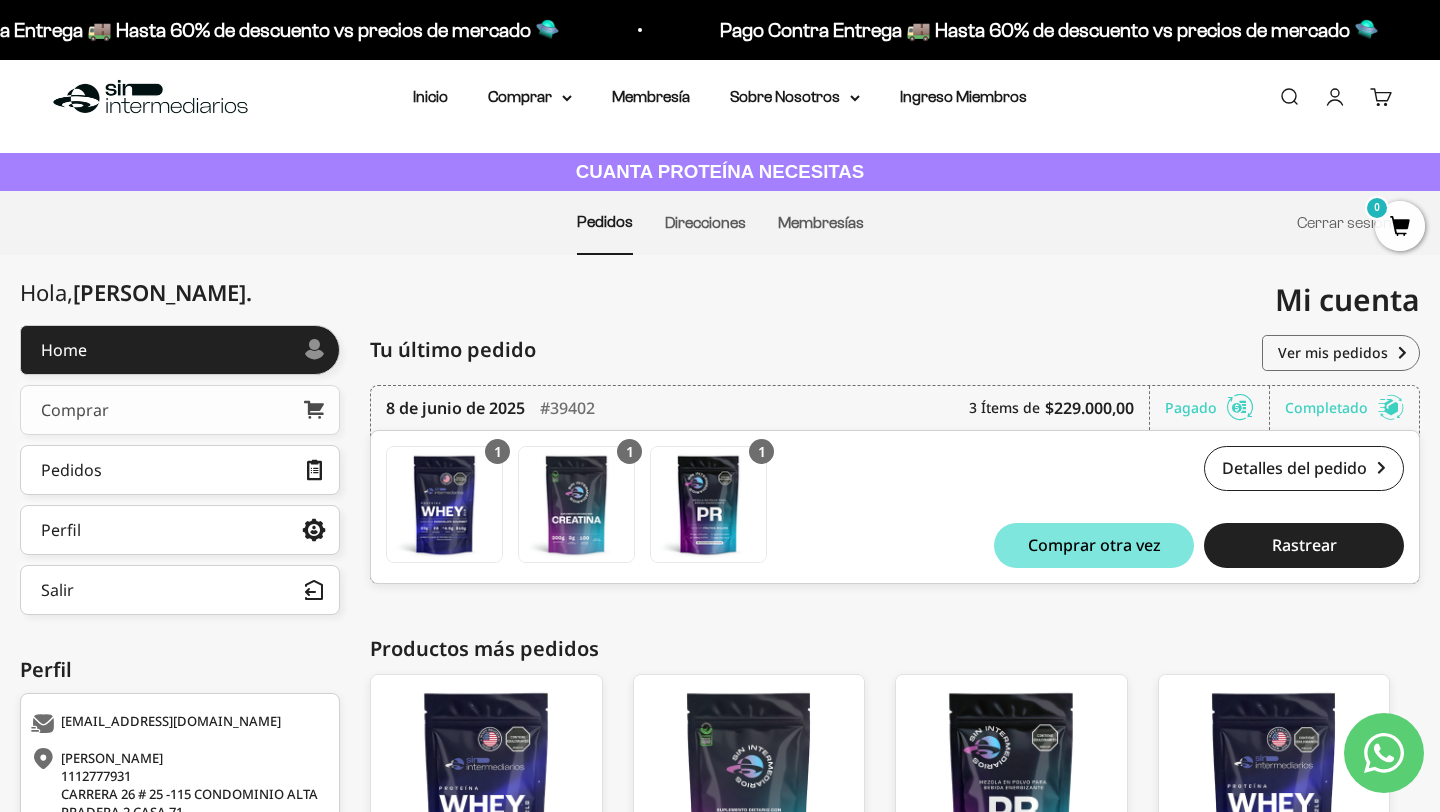 scroll, scrollTop: 0, scrollLeft: 0, axis: both 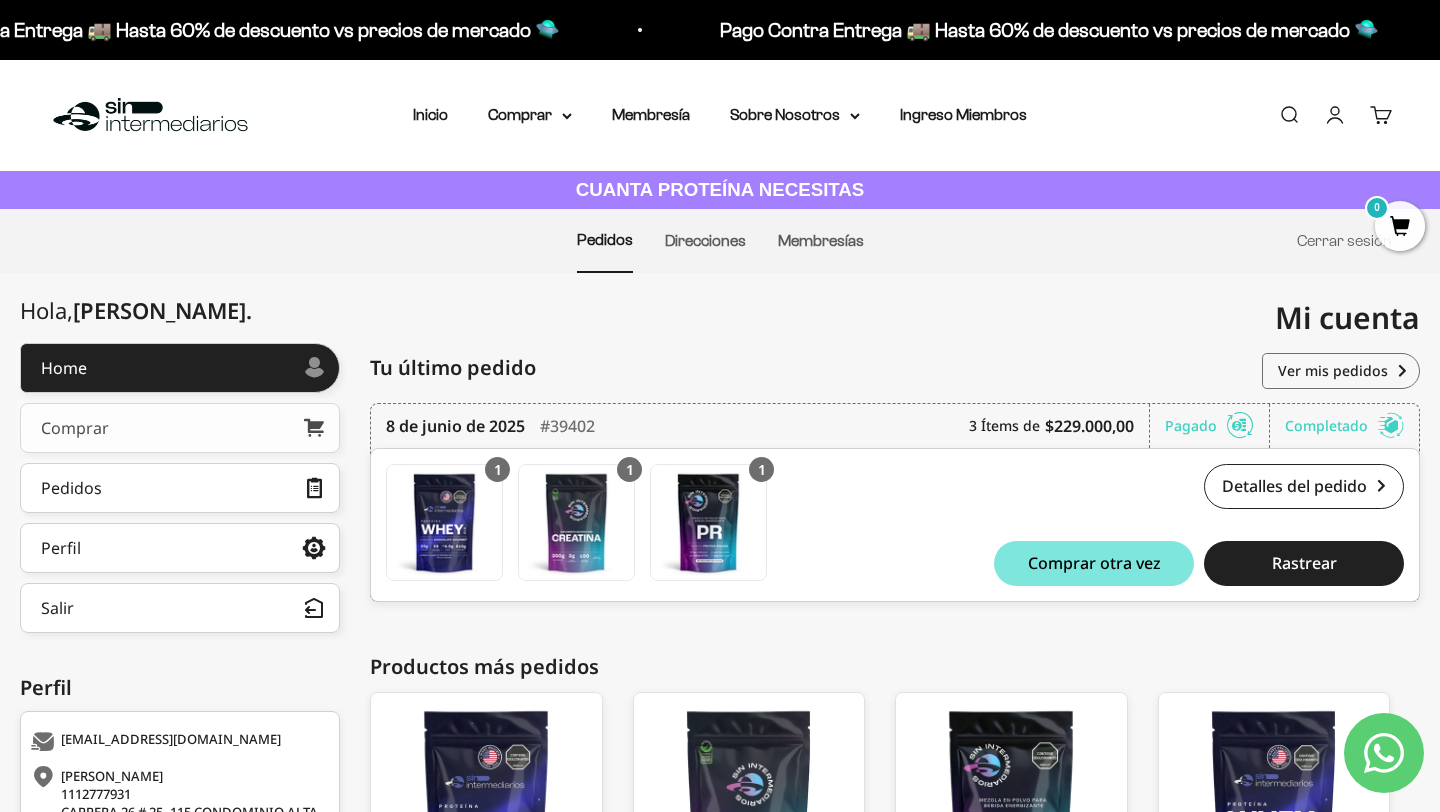 click on "Comprar" at bounding box center (180, 428) 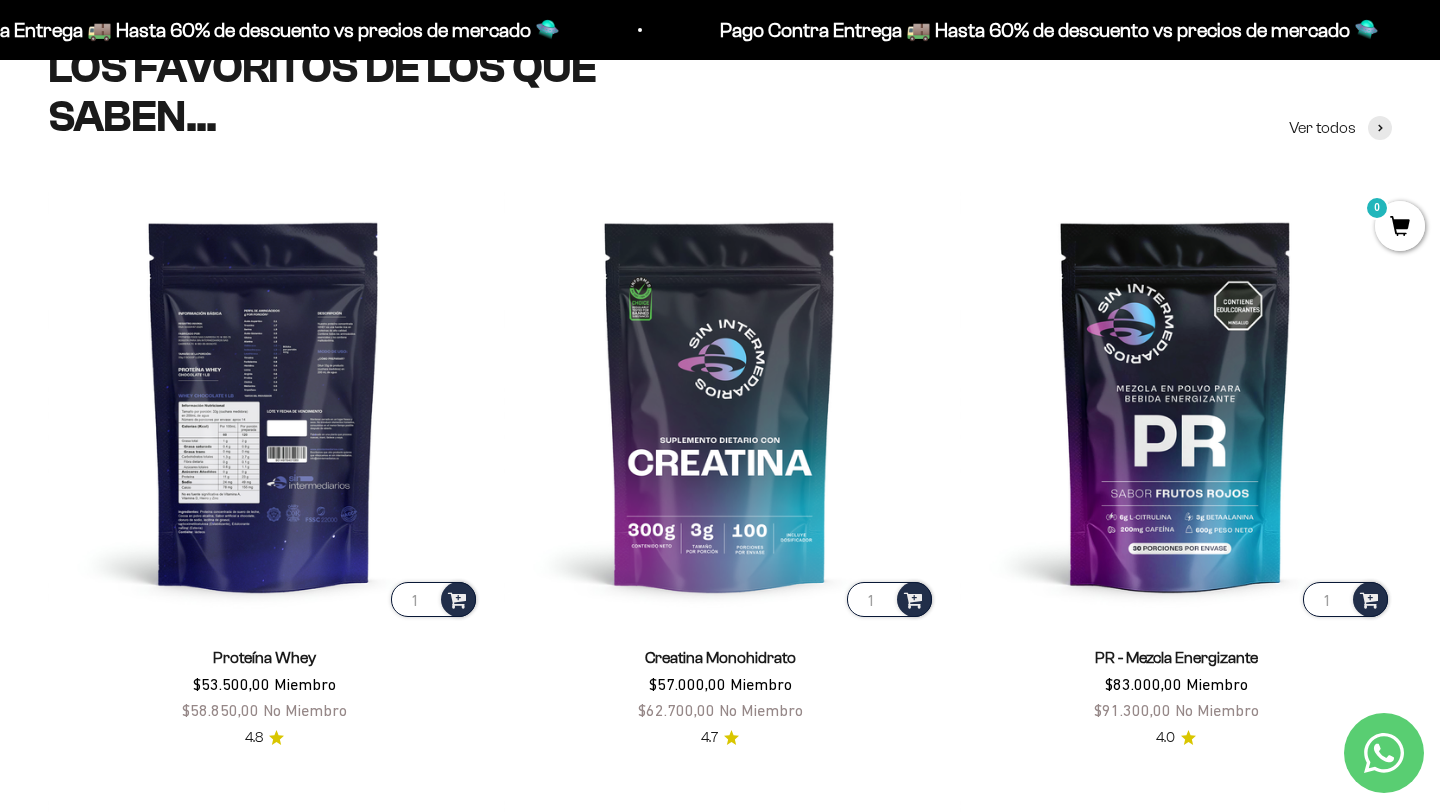 scroll, scrollTop: 685, scrollLeft: 0, axis: vertical 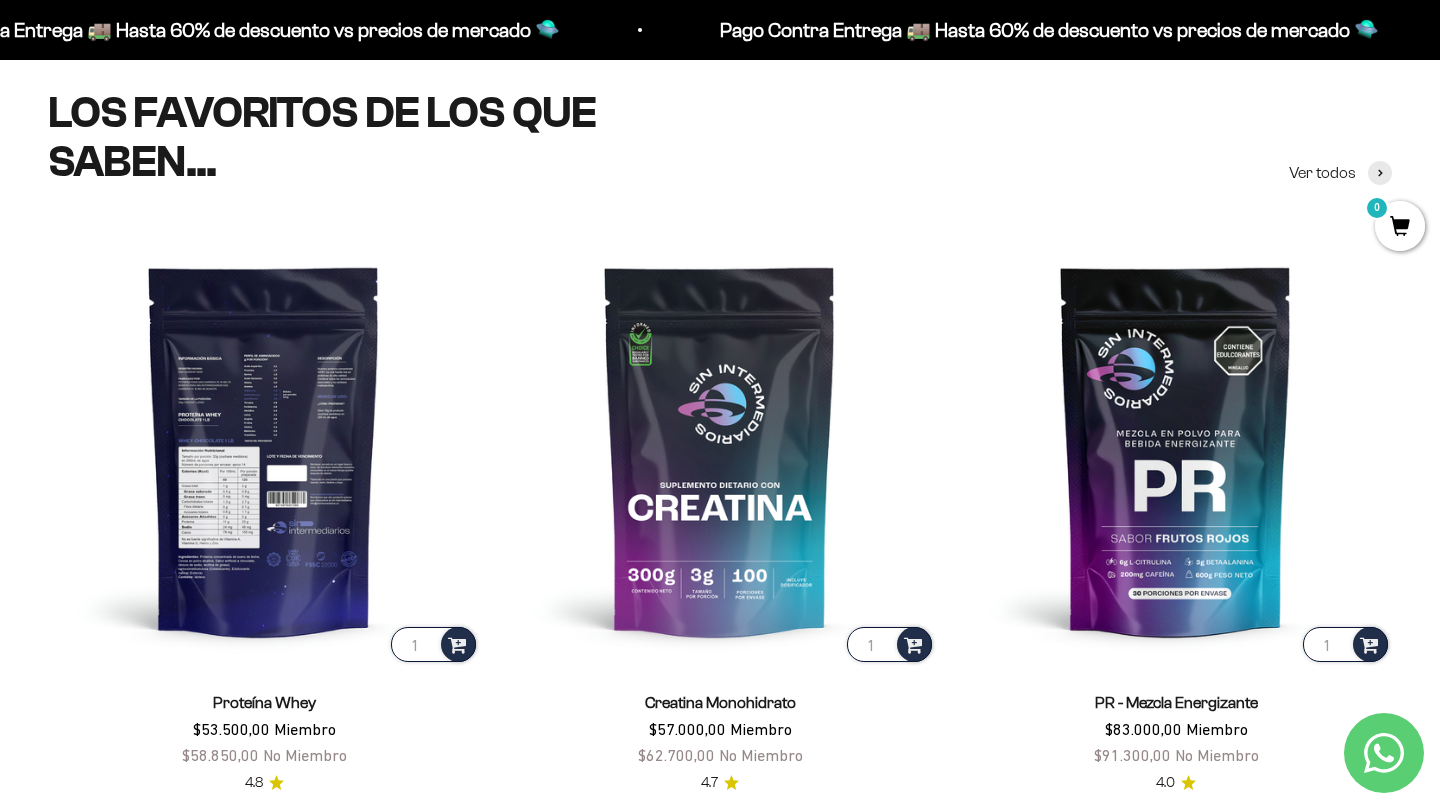 click at bounding box center [264, 450] 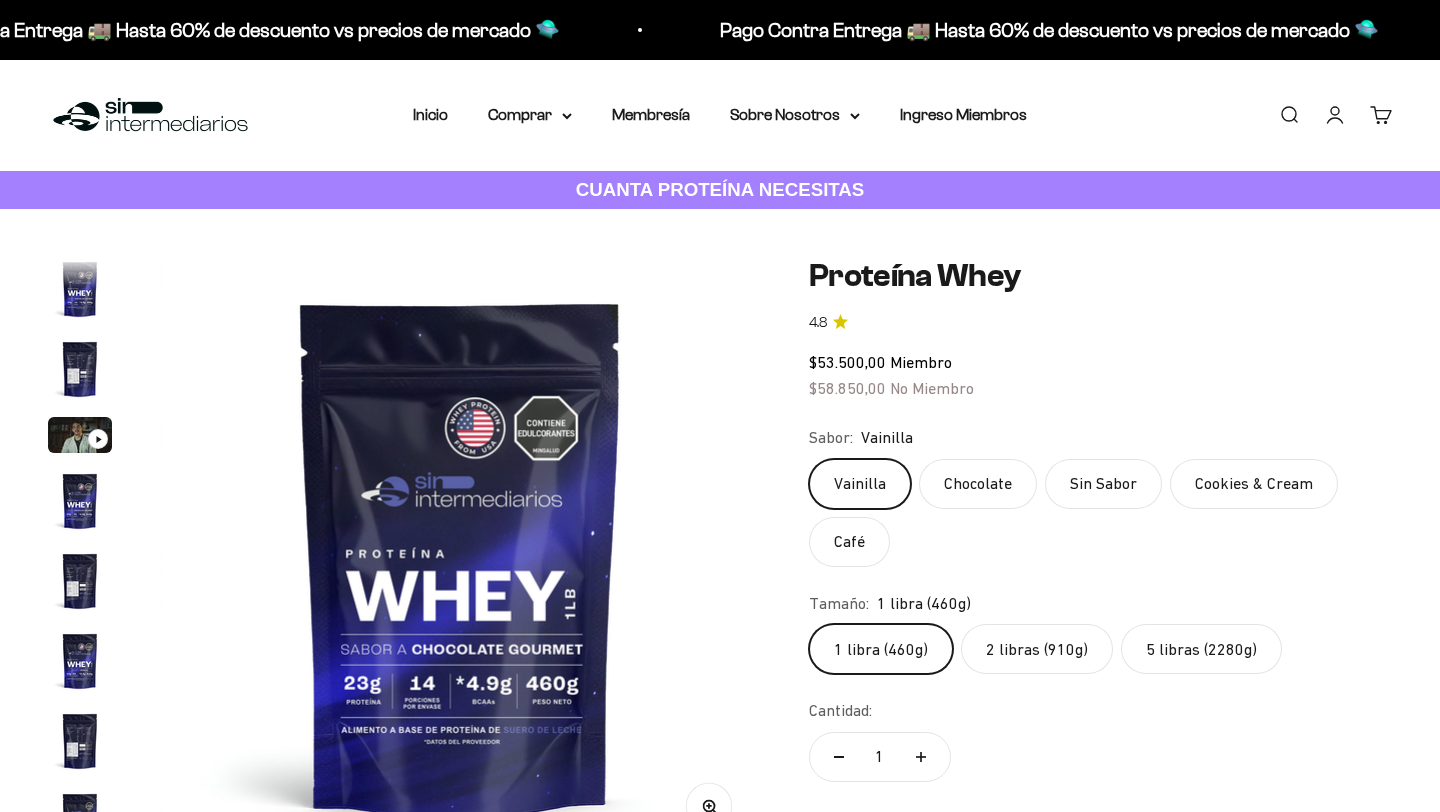 scroll, scrollTop: 0, scrollLeft: 0, axis: both 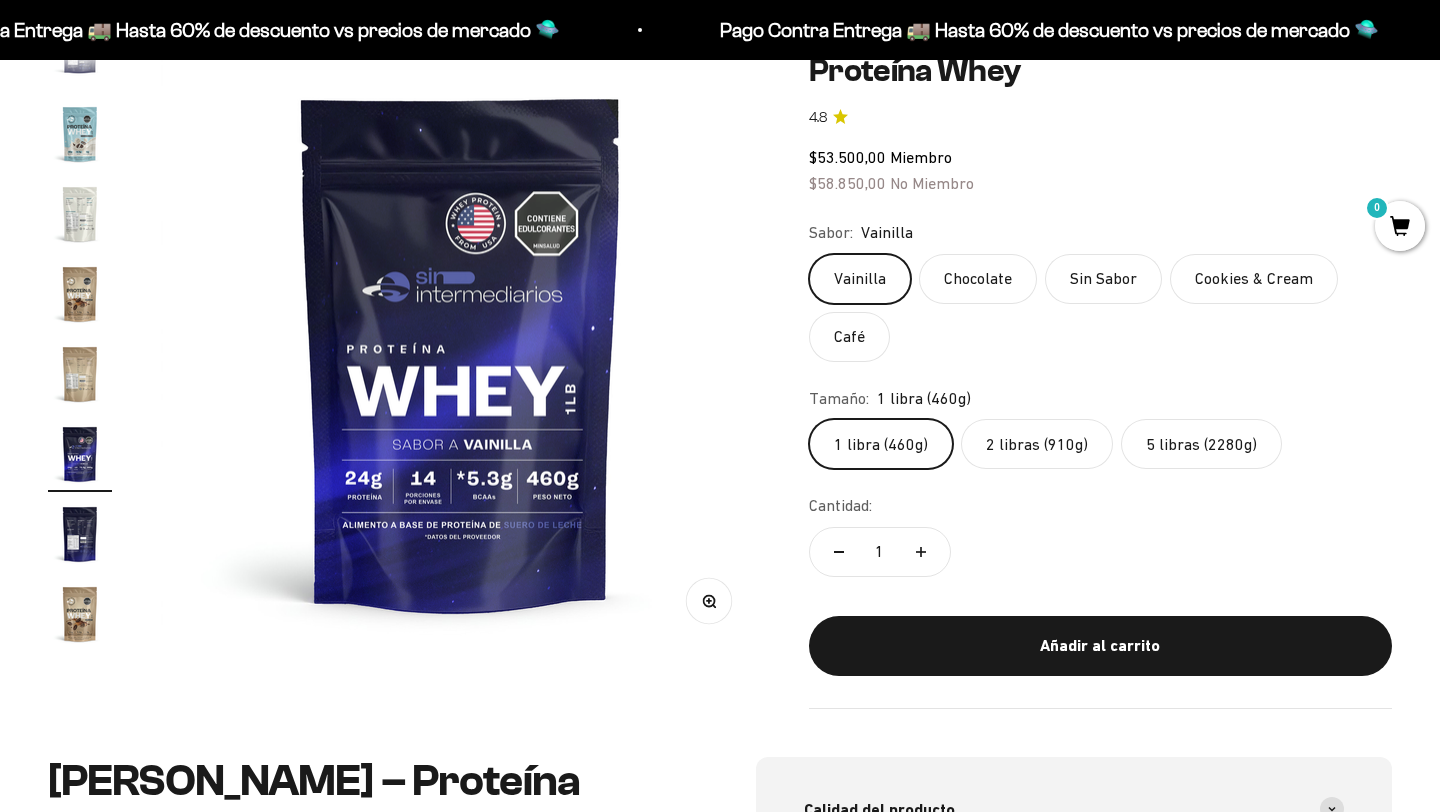click on "Chocolate" 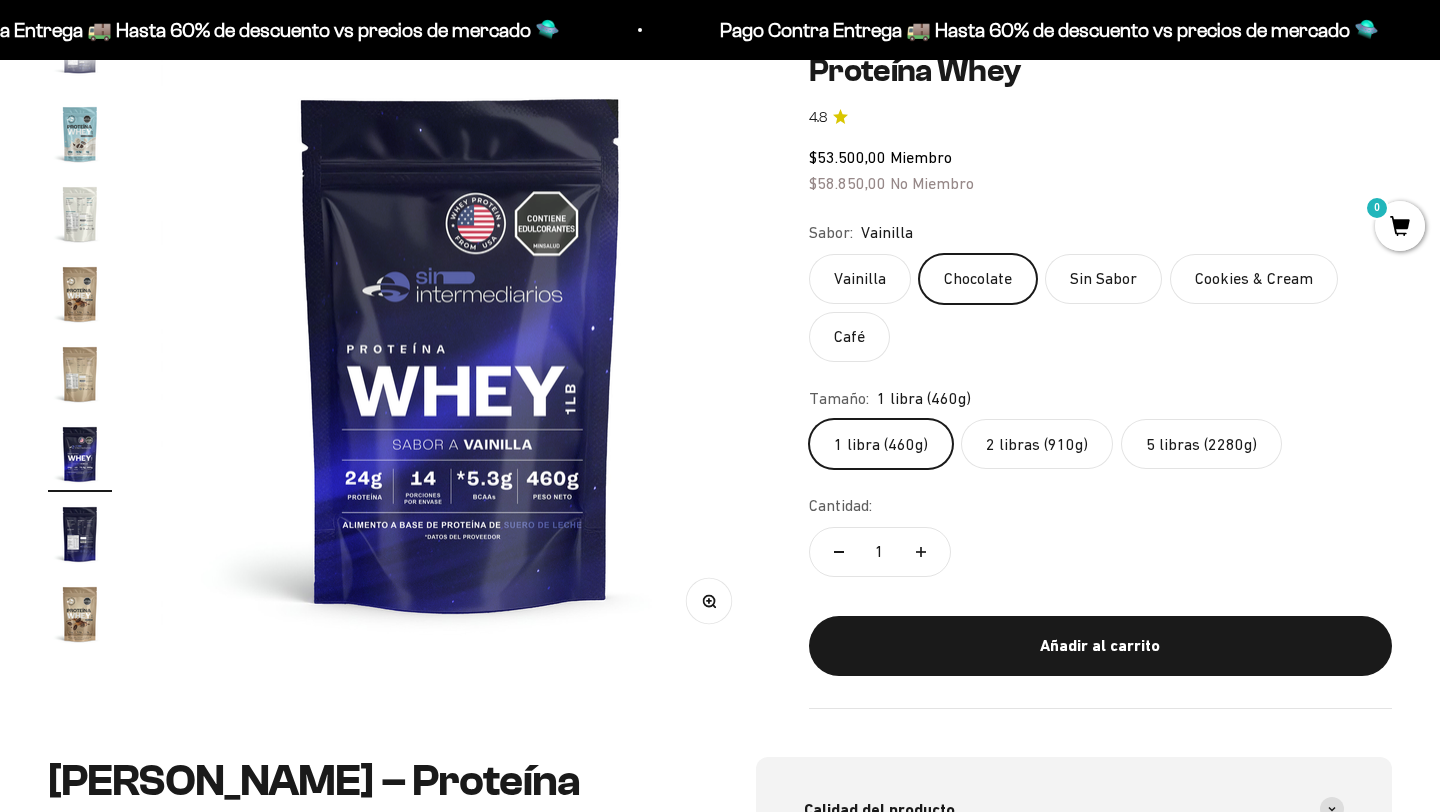 scroll, scrollTop: 0, scrollLeft: 0, axis: both 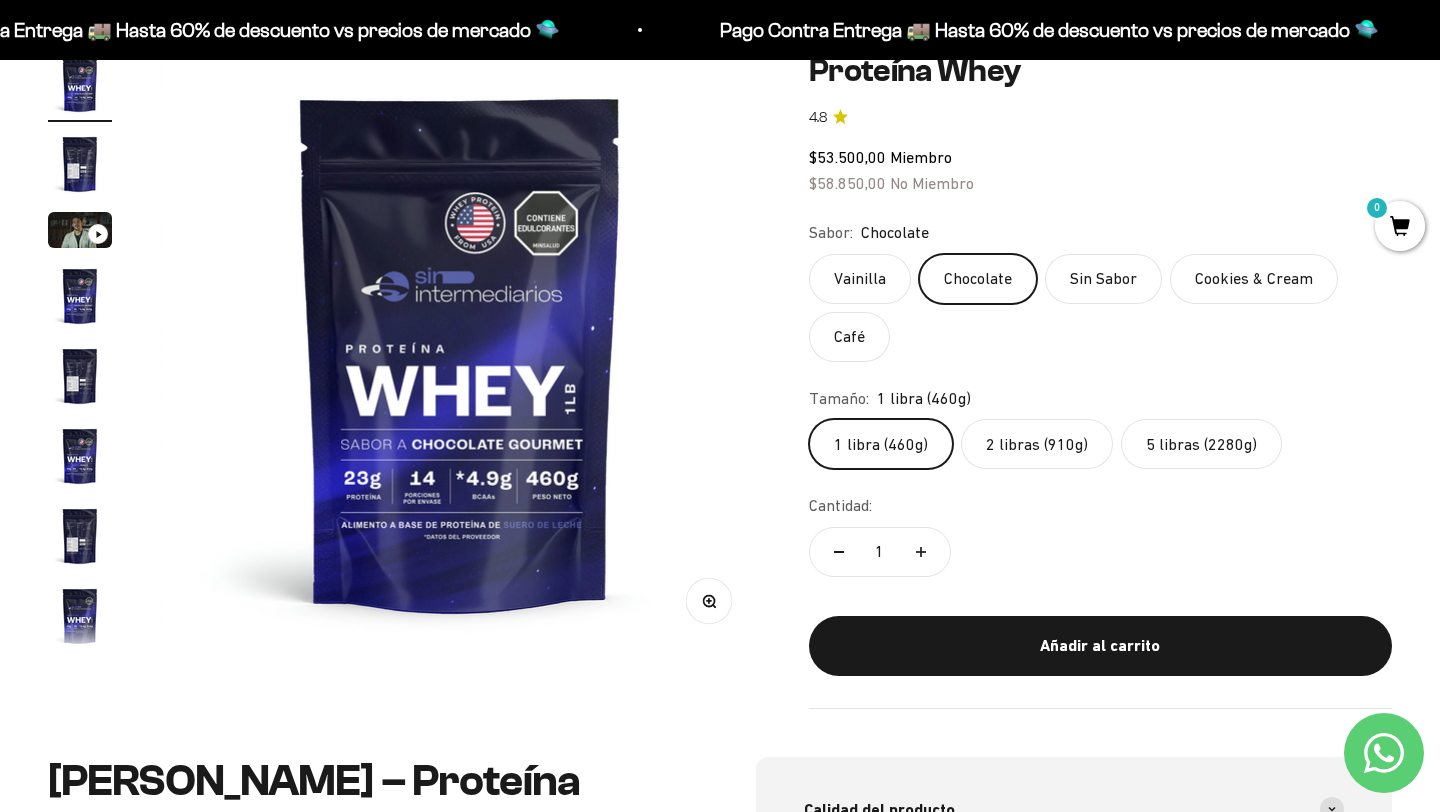 click on "Vainilla" 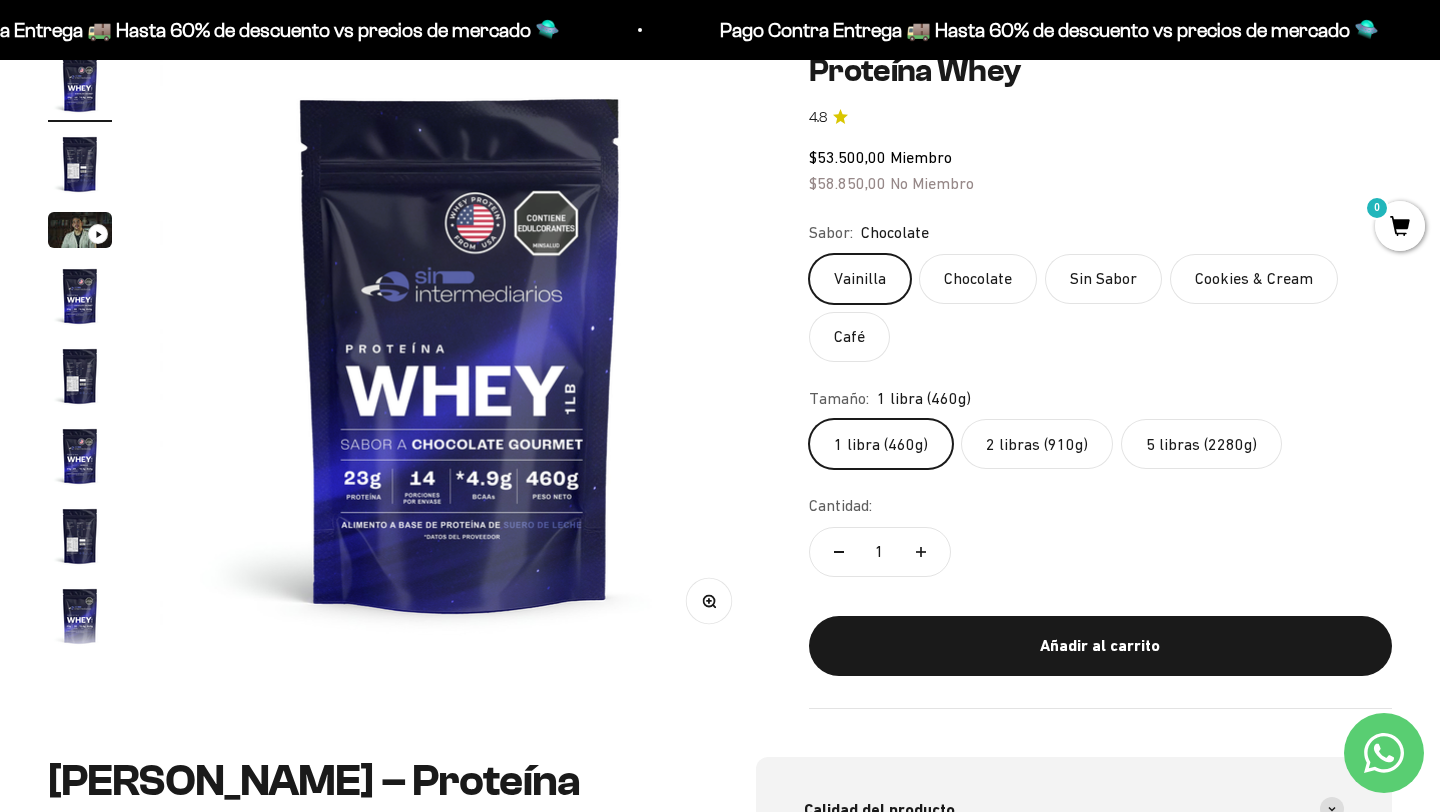 scroll, scrollTop: 0, scrollLeft: 10621, axis: horizontal 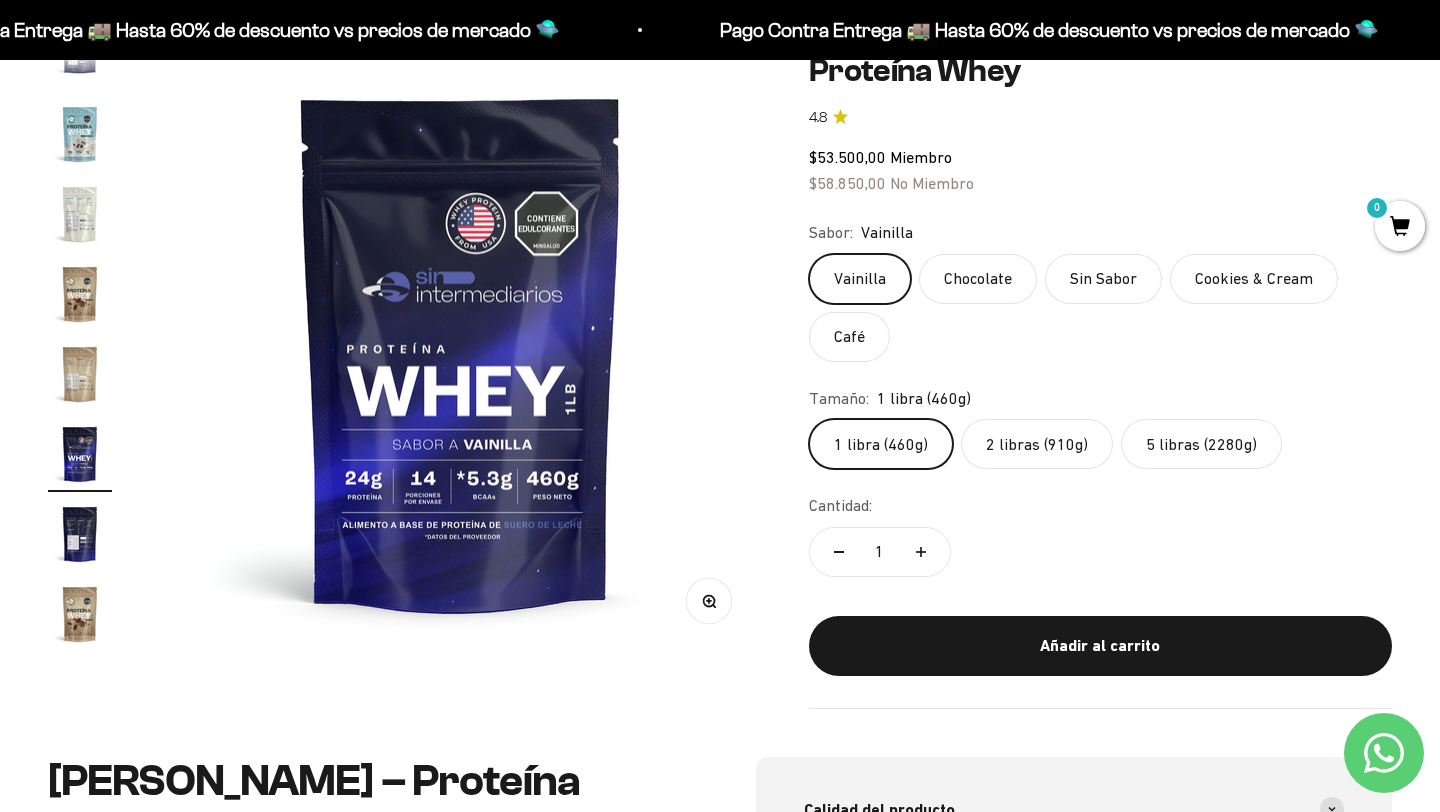 click on "Chocolate" 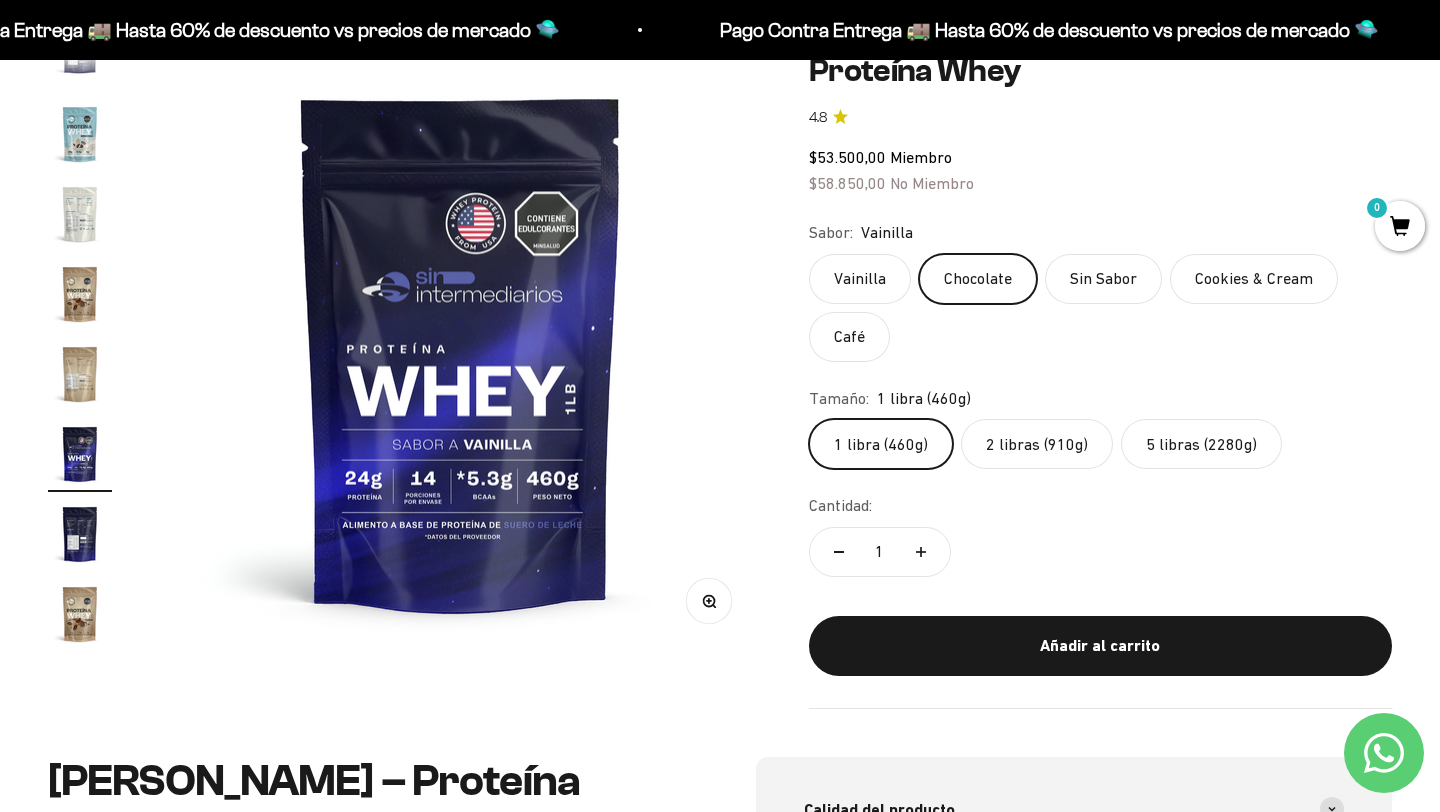 scroll, scrollTop: 0, scrollLeft: 0, axis: both 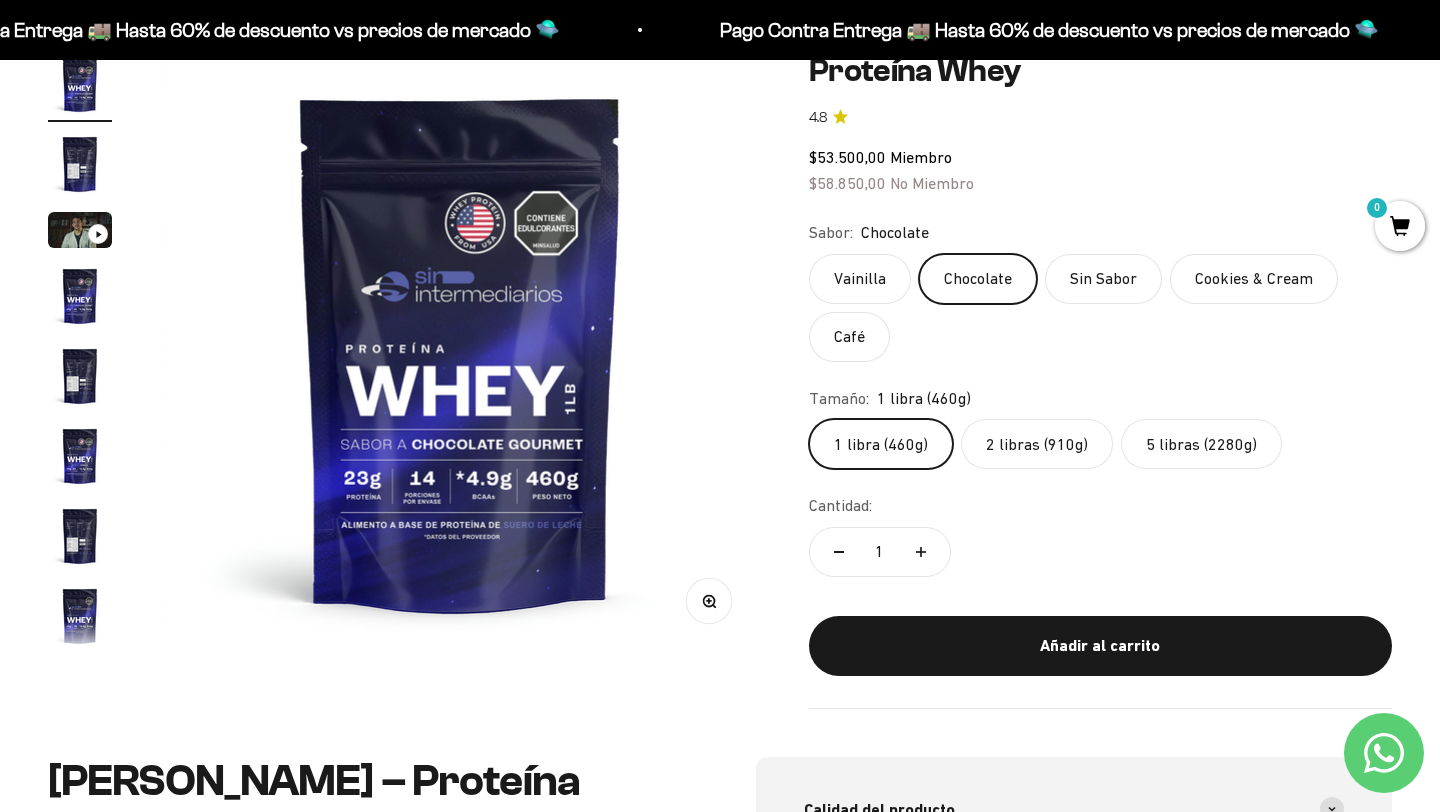 click on "Sin Sabor" 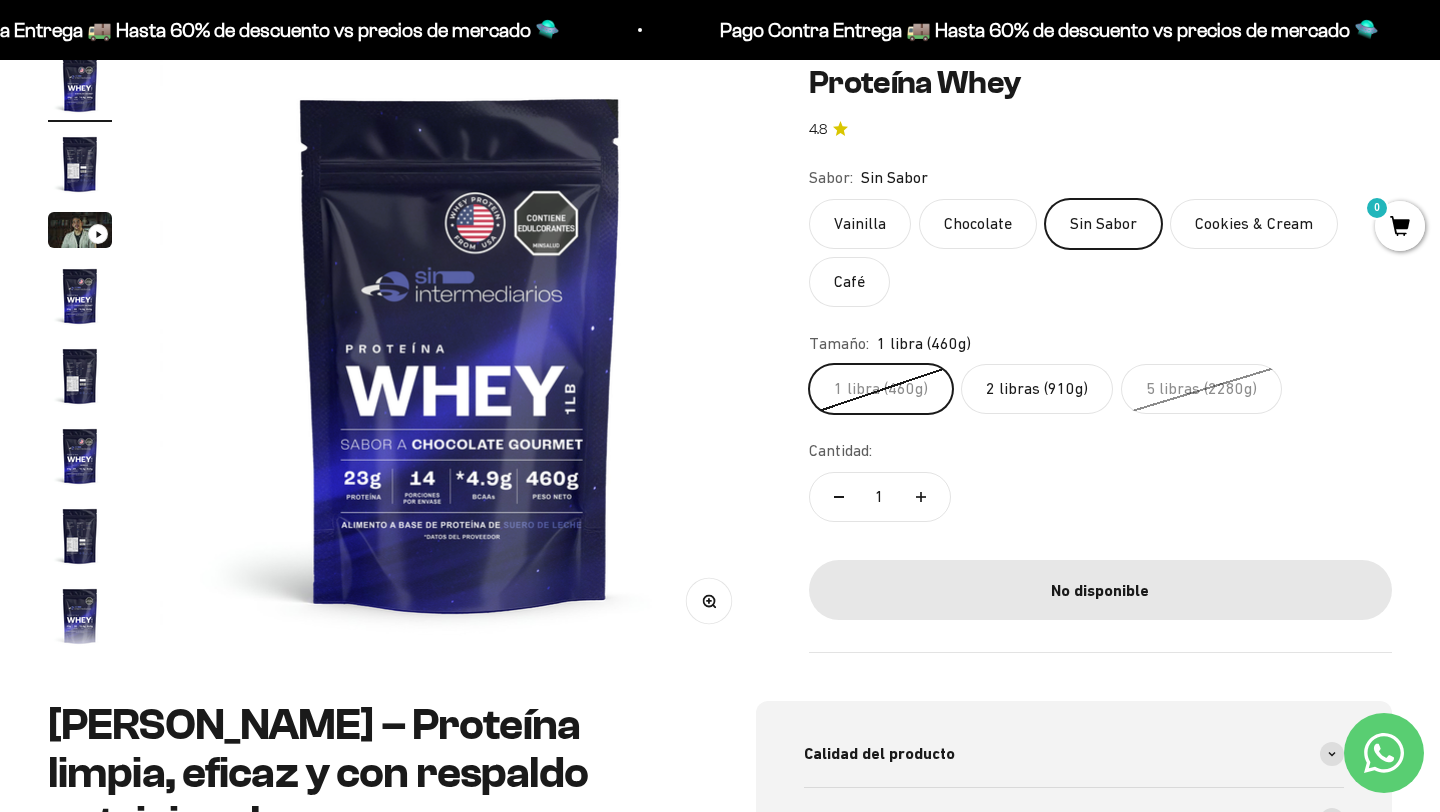 click on "Sin Sabor" 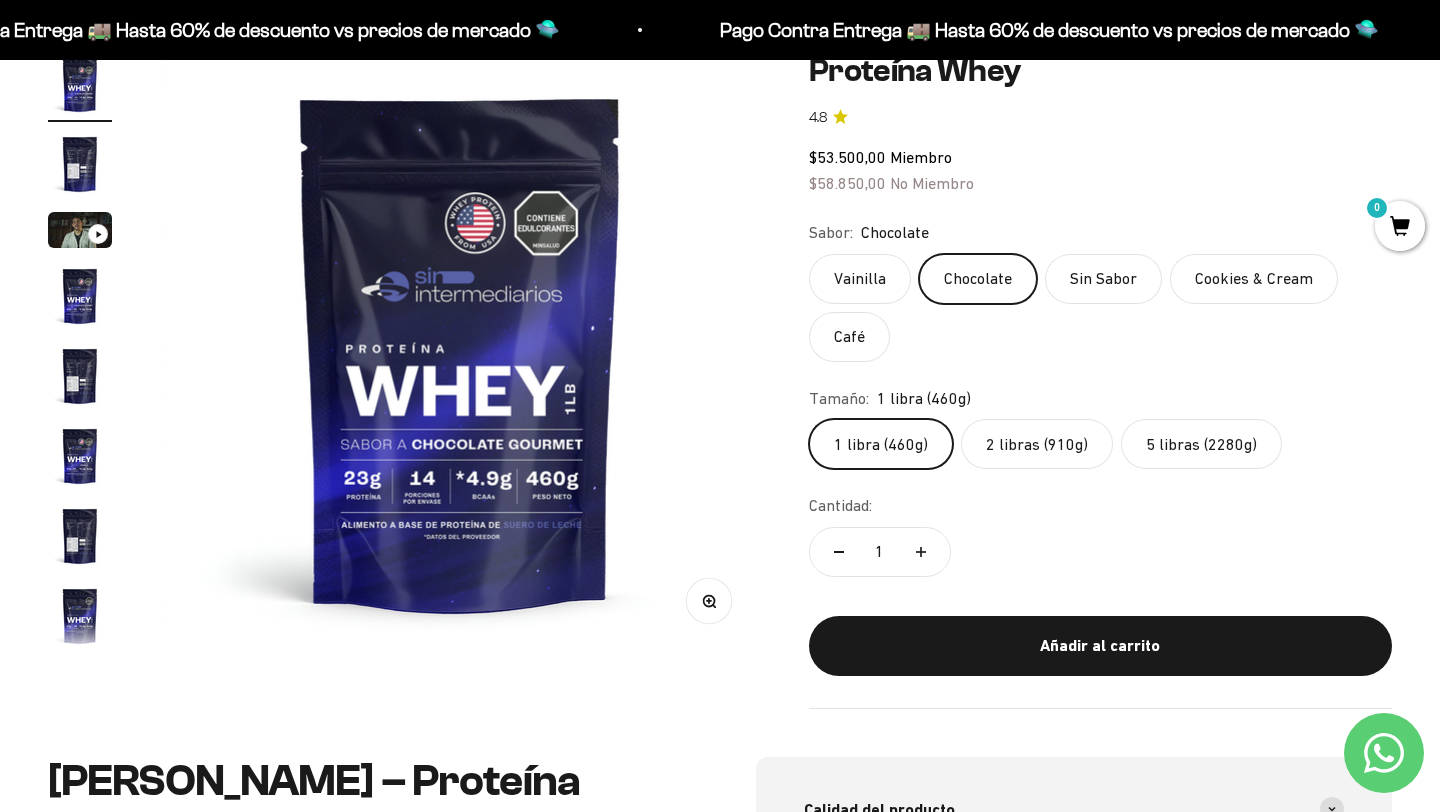 click on "Sin Sabor" 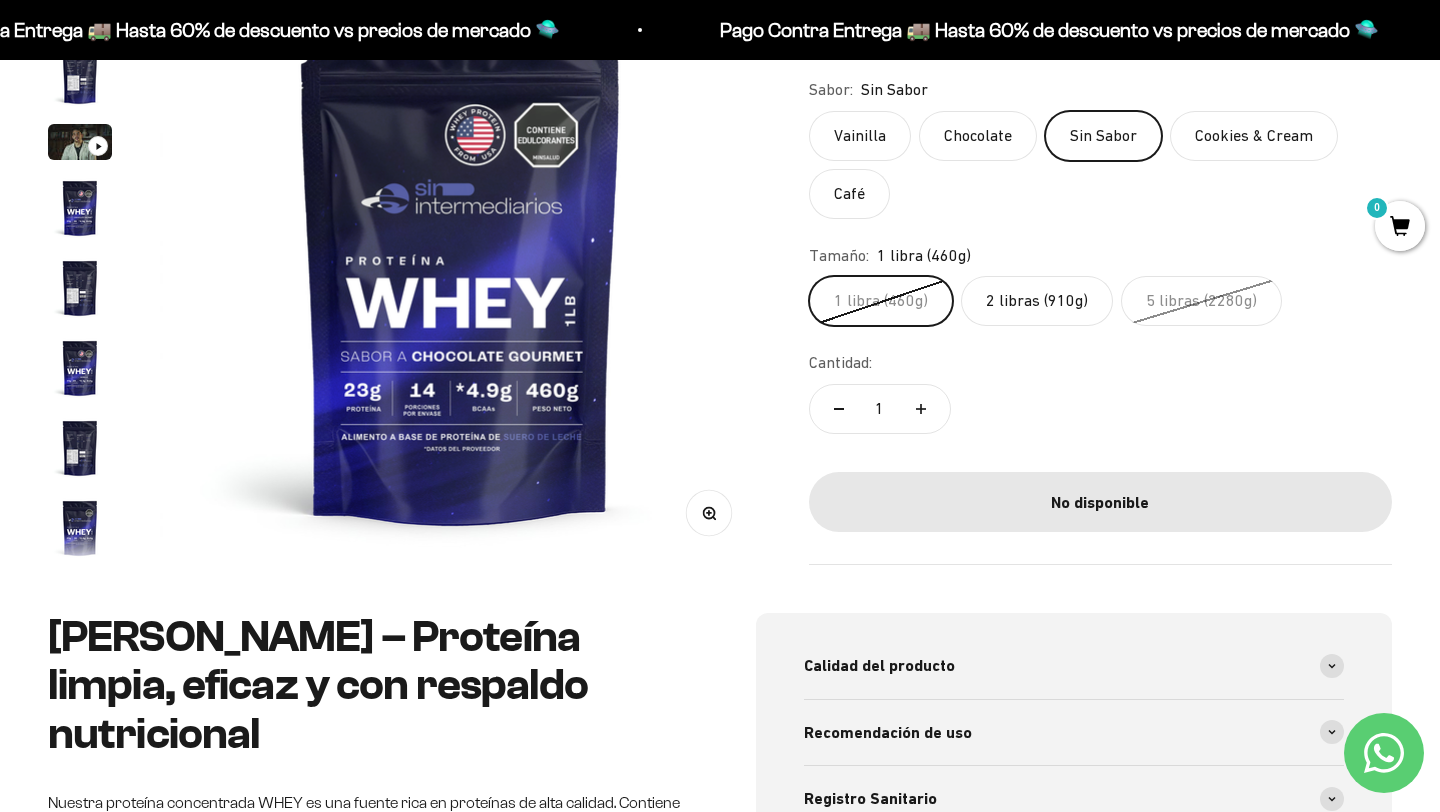 scroll, scrollTop: 278, scrollLeft: 0, axis: vertical 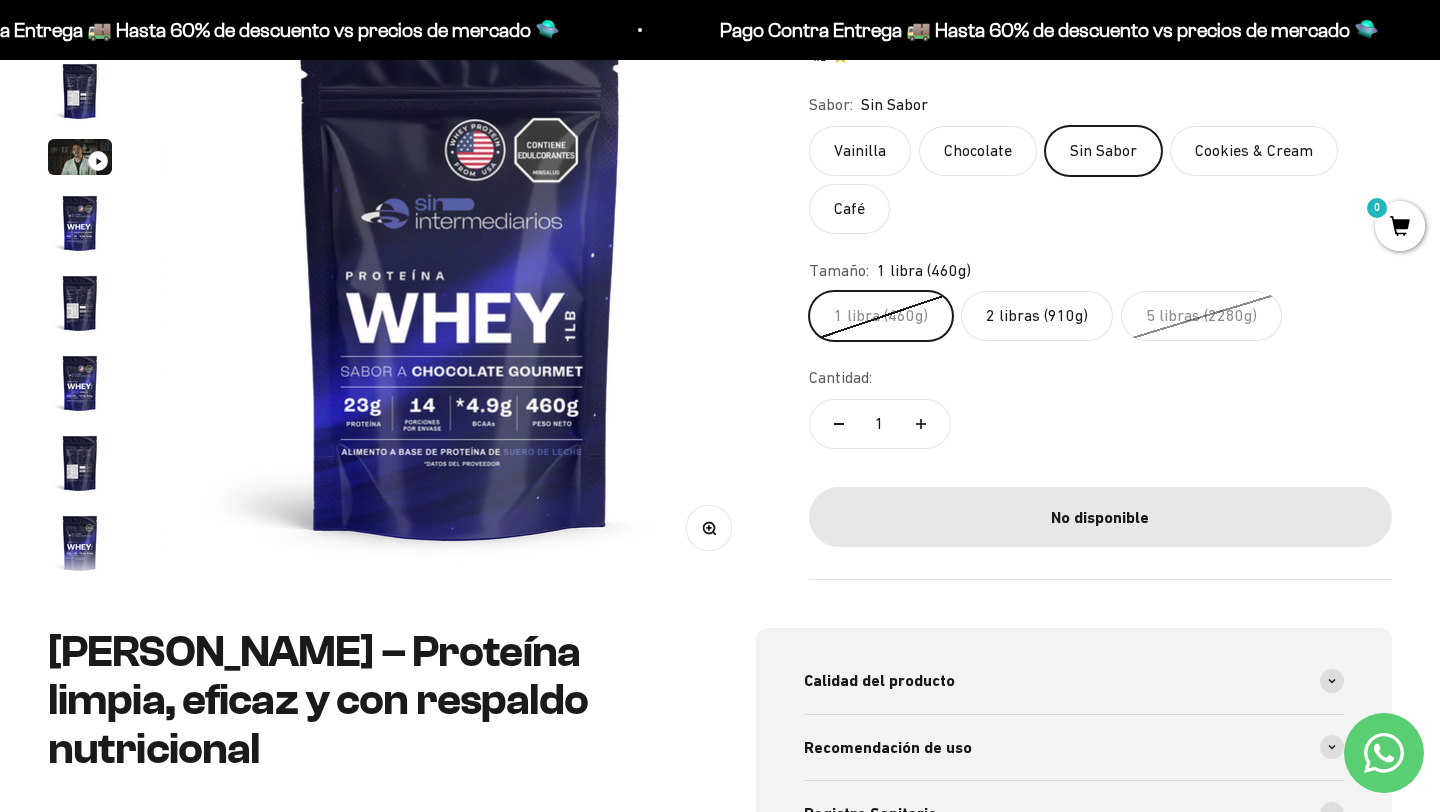 click on "Cookies & Cream" 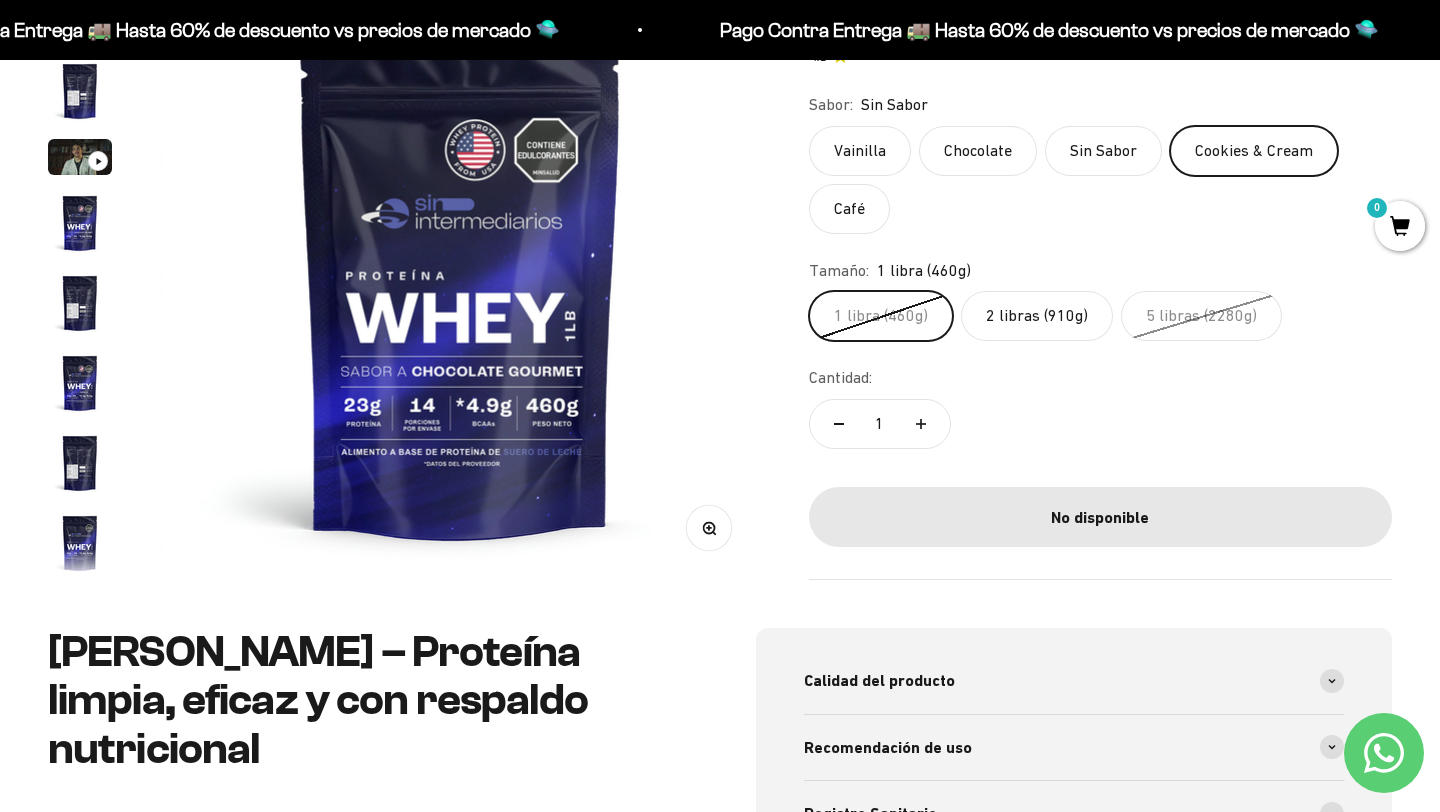 scroll, scrollTop: 0, scrollLeft: 8122, axis: horizontal 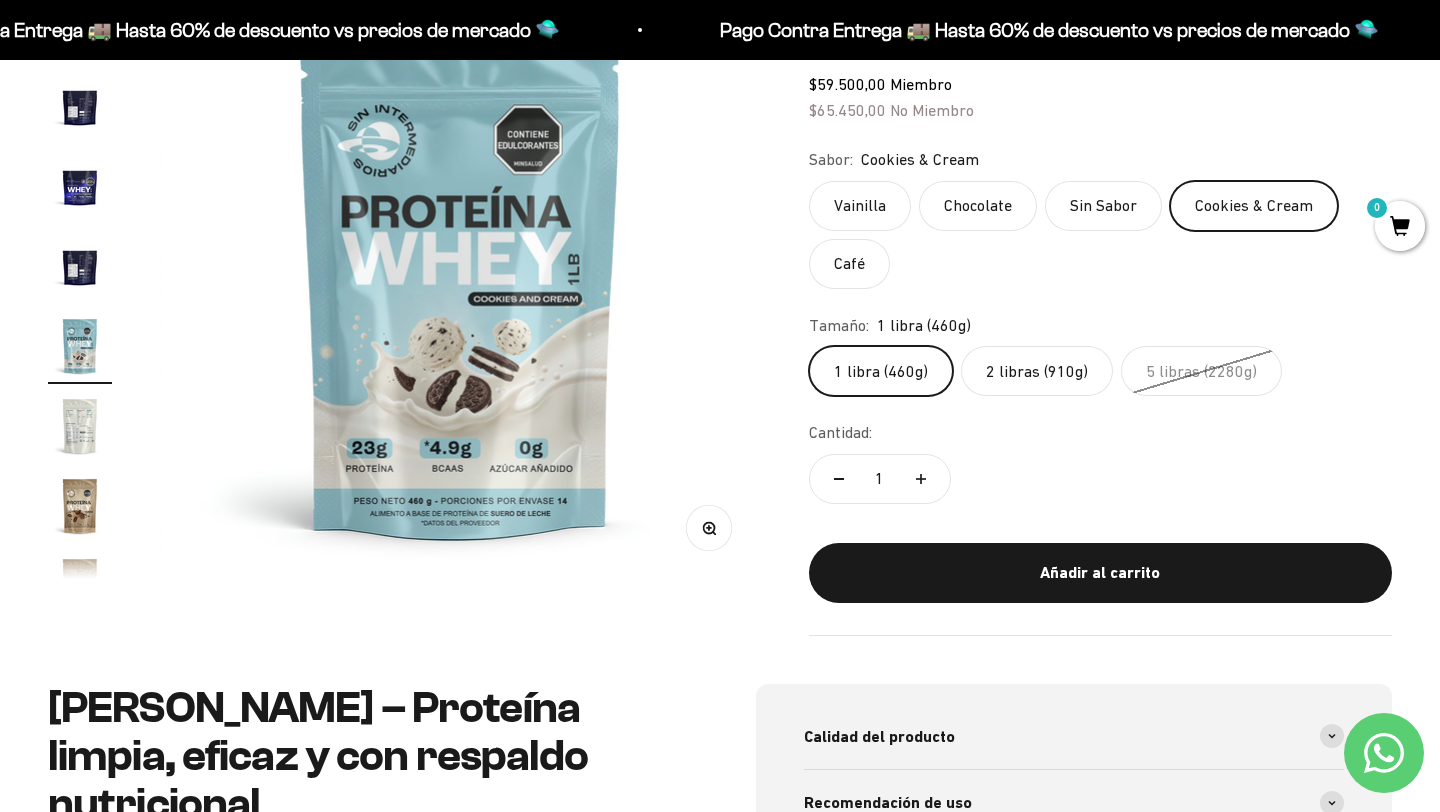 click on "2 libras (910g)" 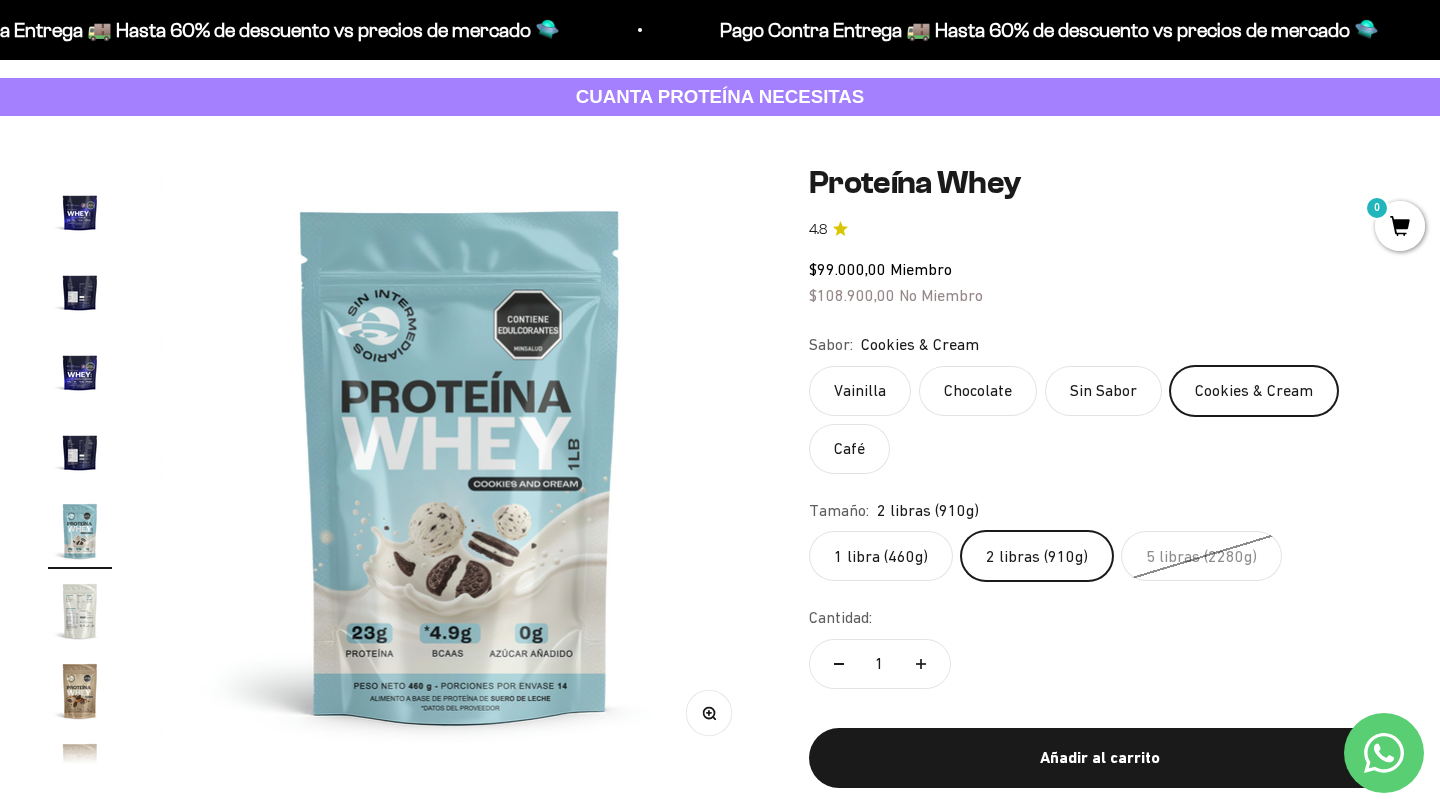 scroll, scrollTop: 94, scrollLeft: 0, axis: vertical 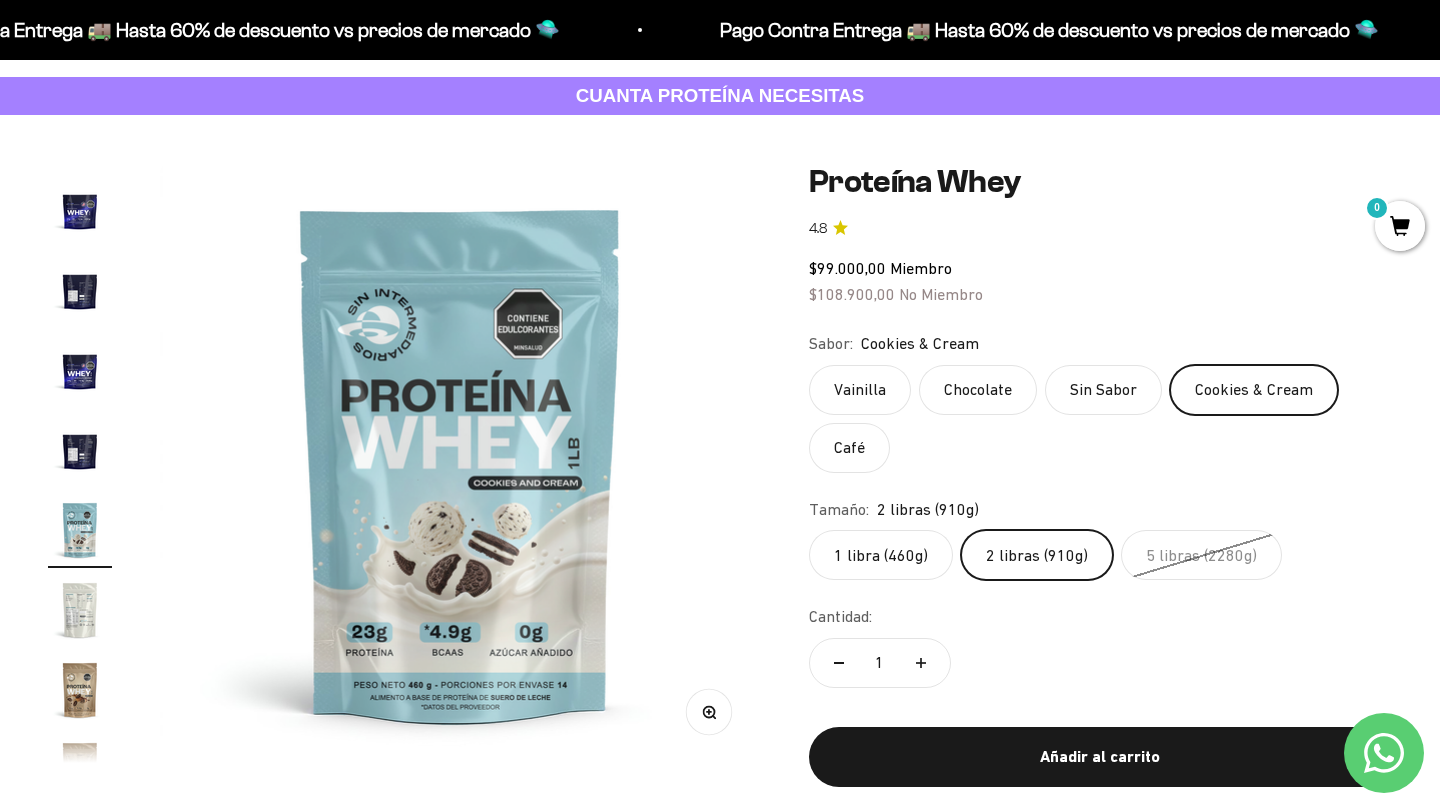 click on "Sin Sabor" 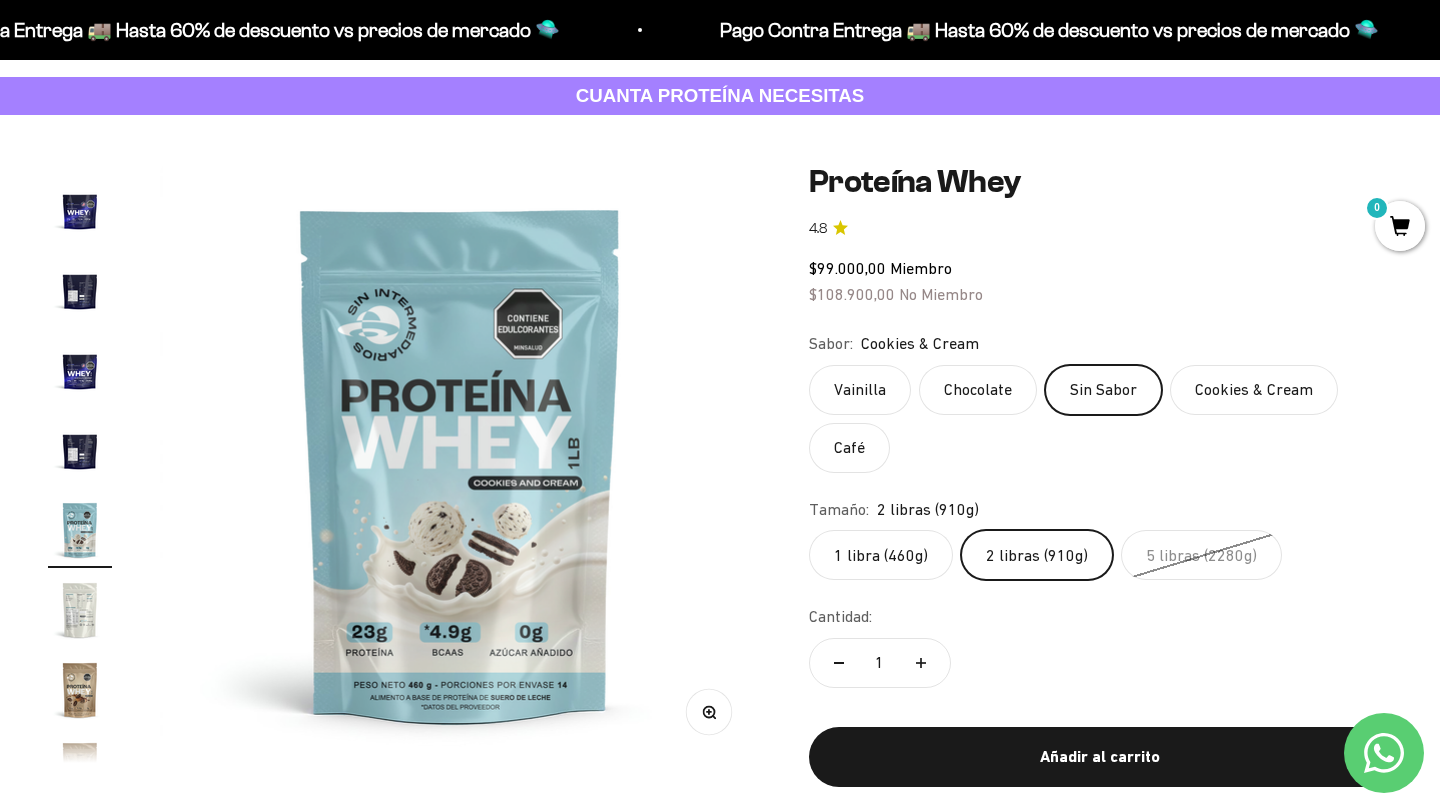 scroll, scrollTop: 0, scrollLeft: 4373, axis: horizontal 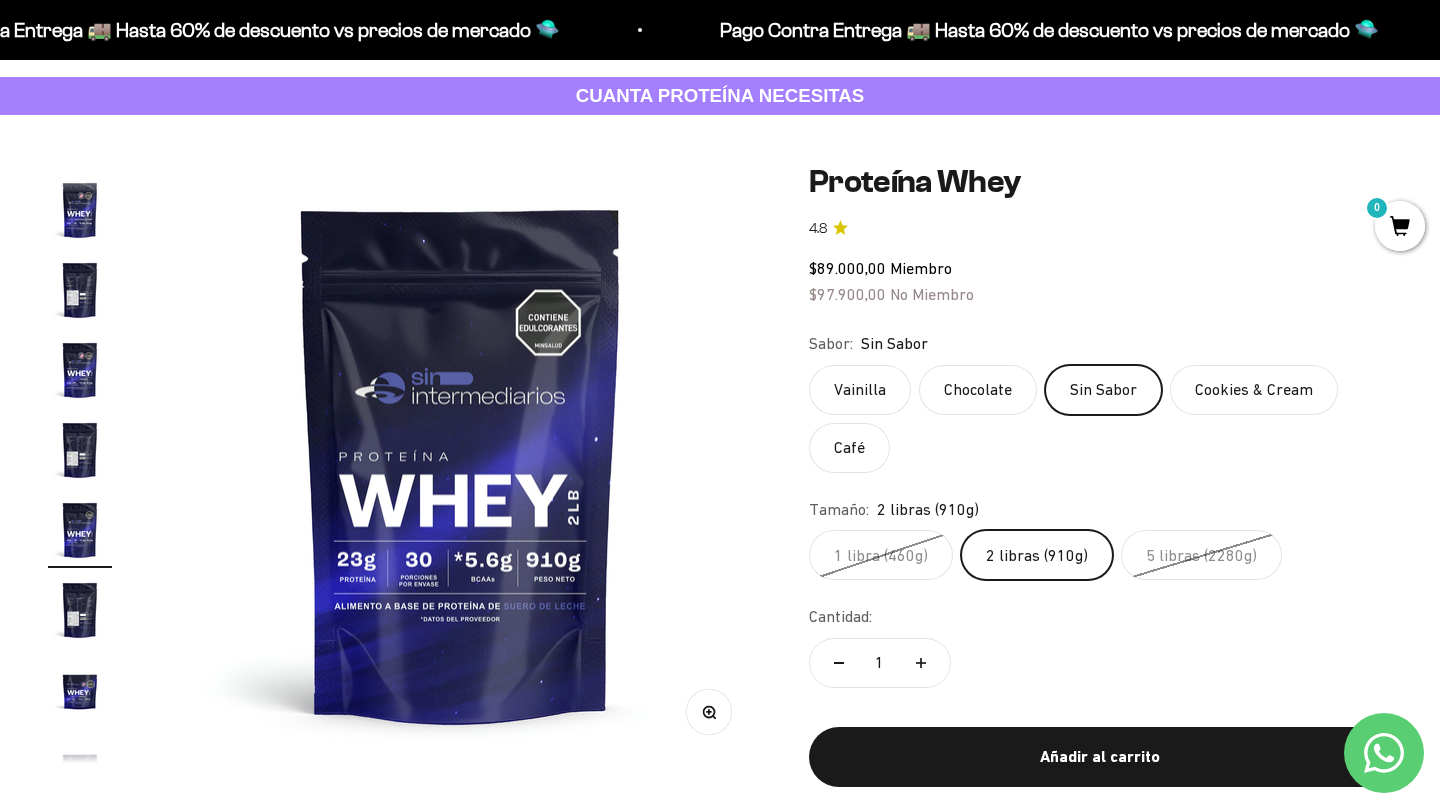 click on "2 libras (910g)" 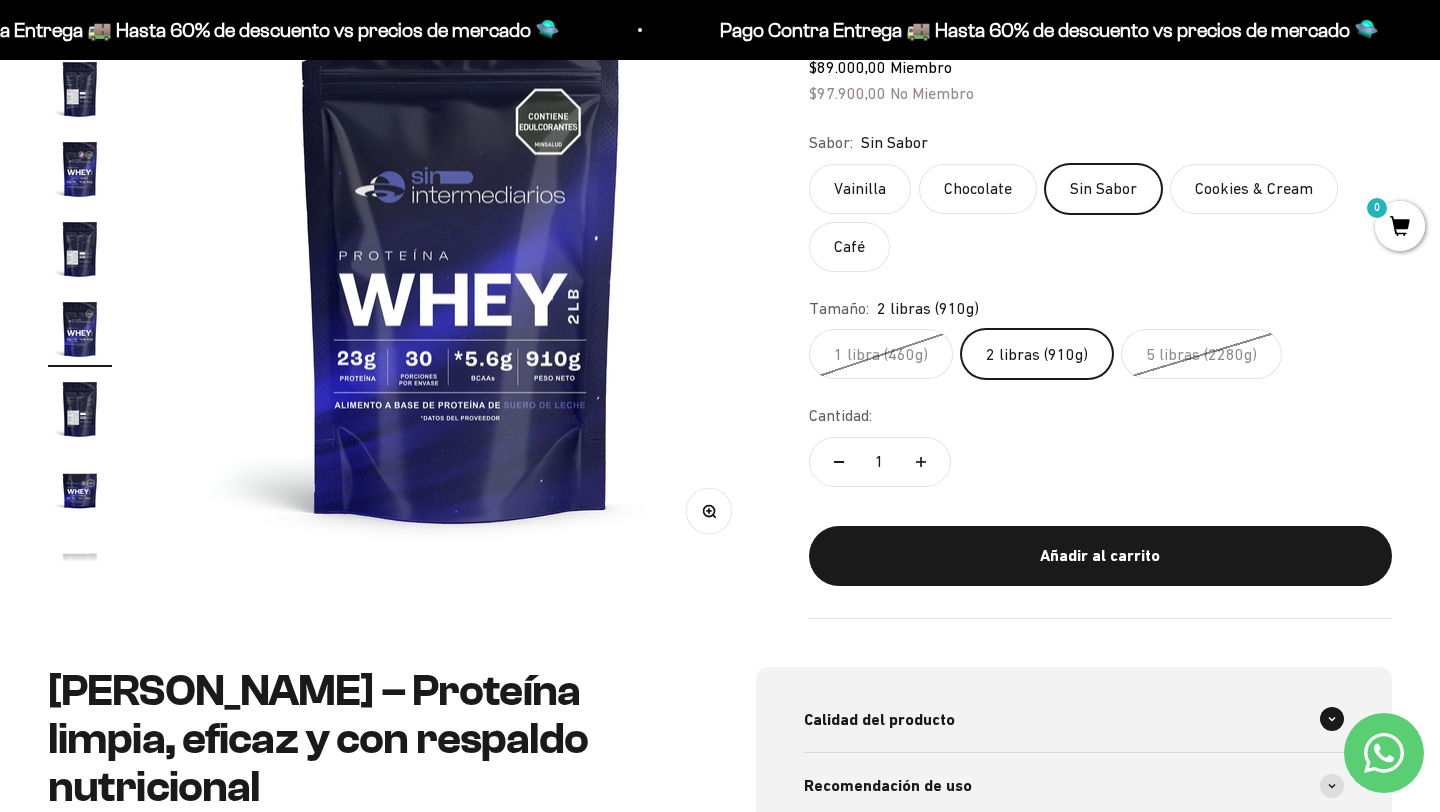 scroll, scrollTop: 289, scrollLeft: 0, axis: vertical 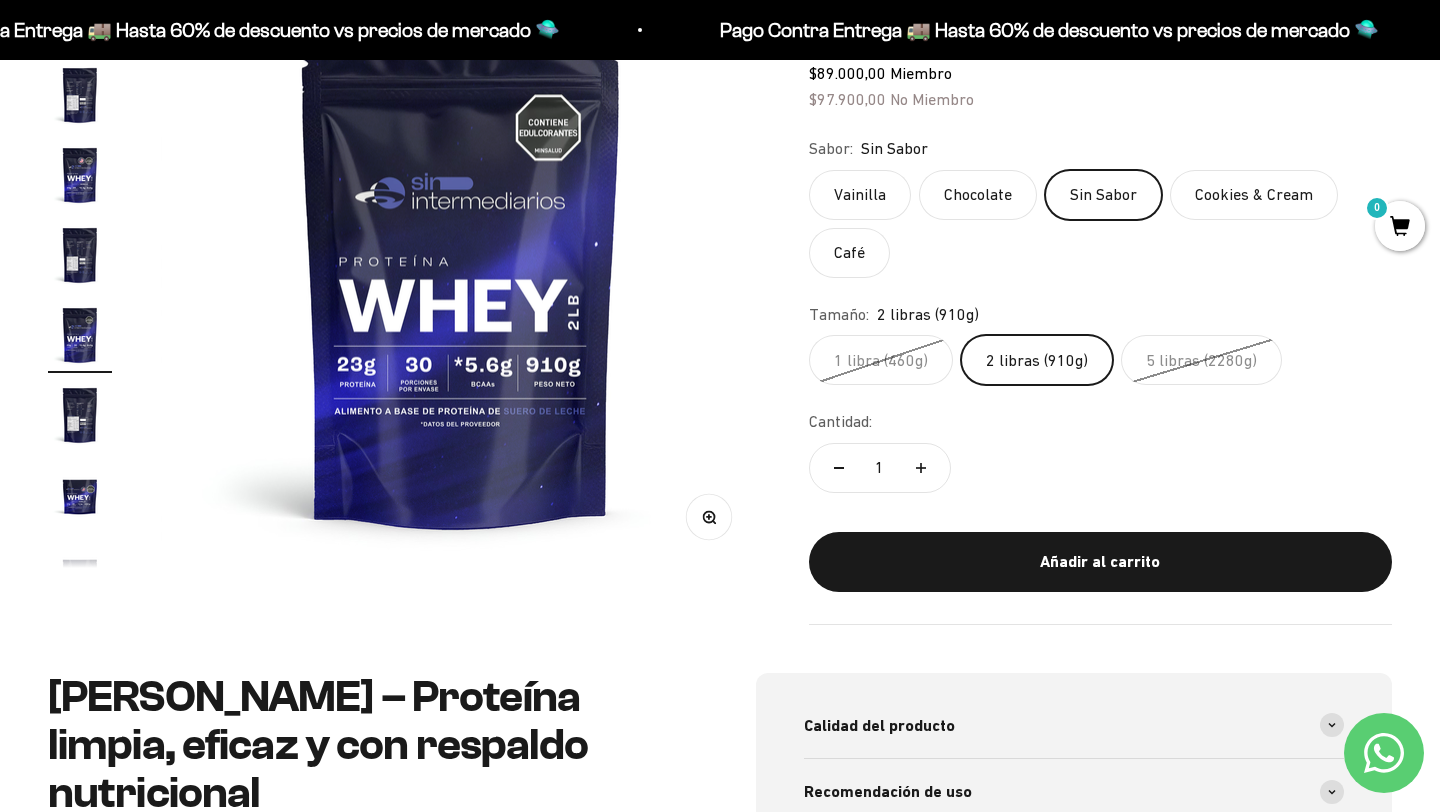 click on "Vainilla" 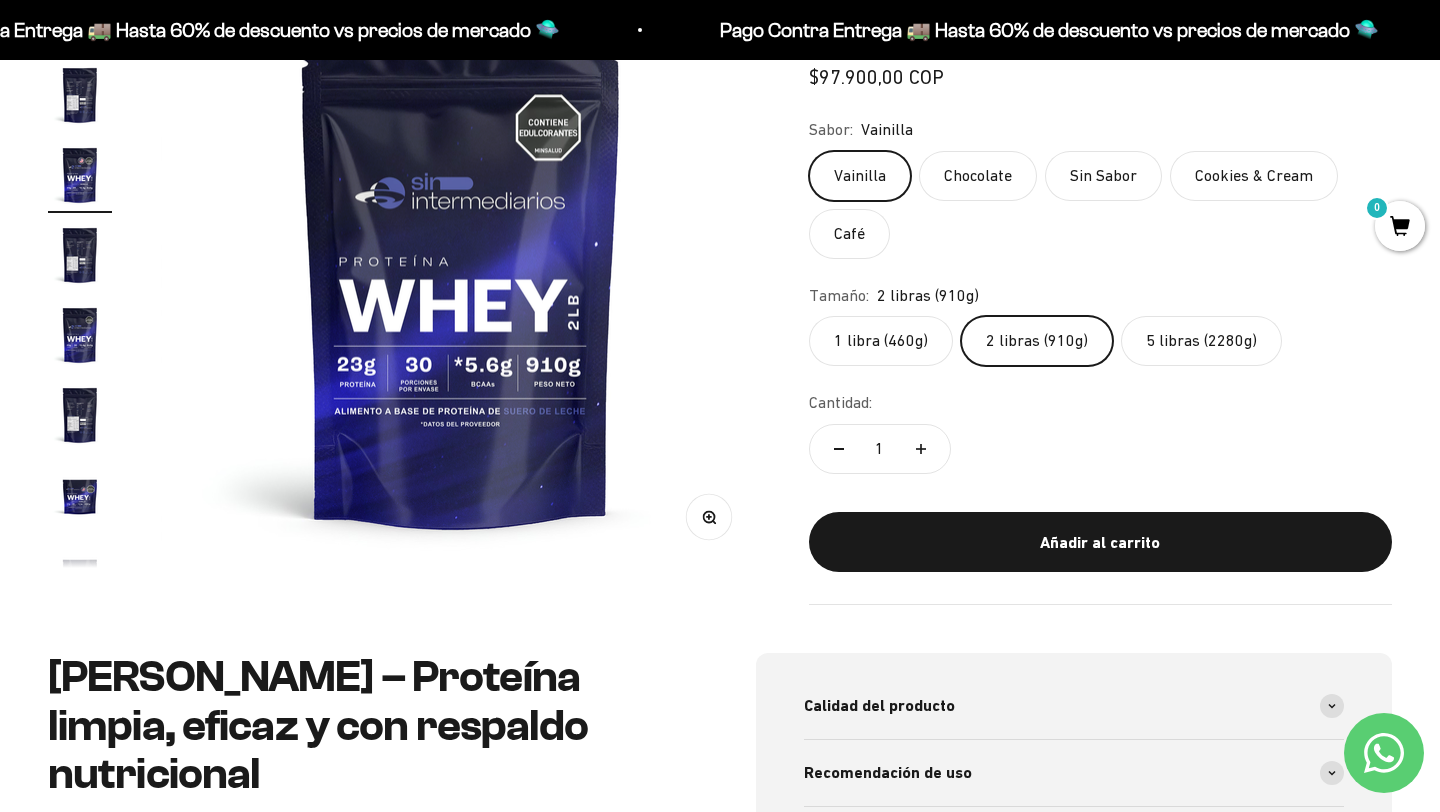 scroll, scrollTop: 0, scrollLeft: 3124, axis: horizontal 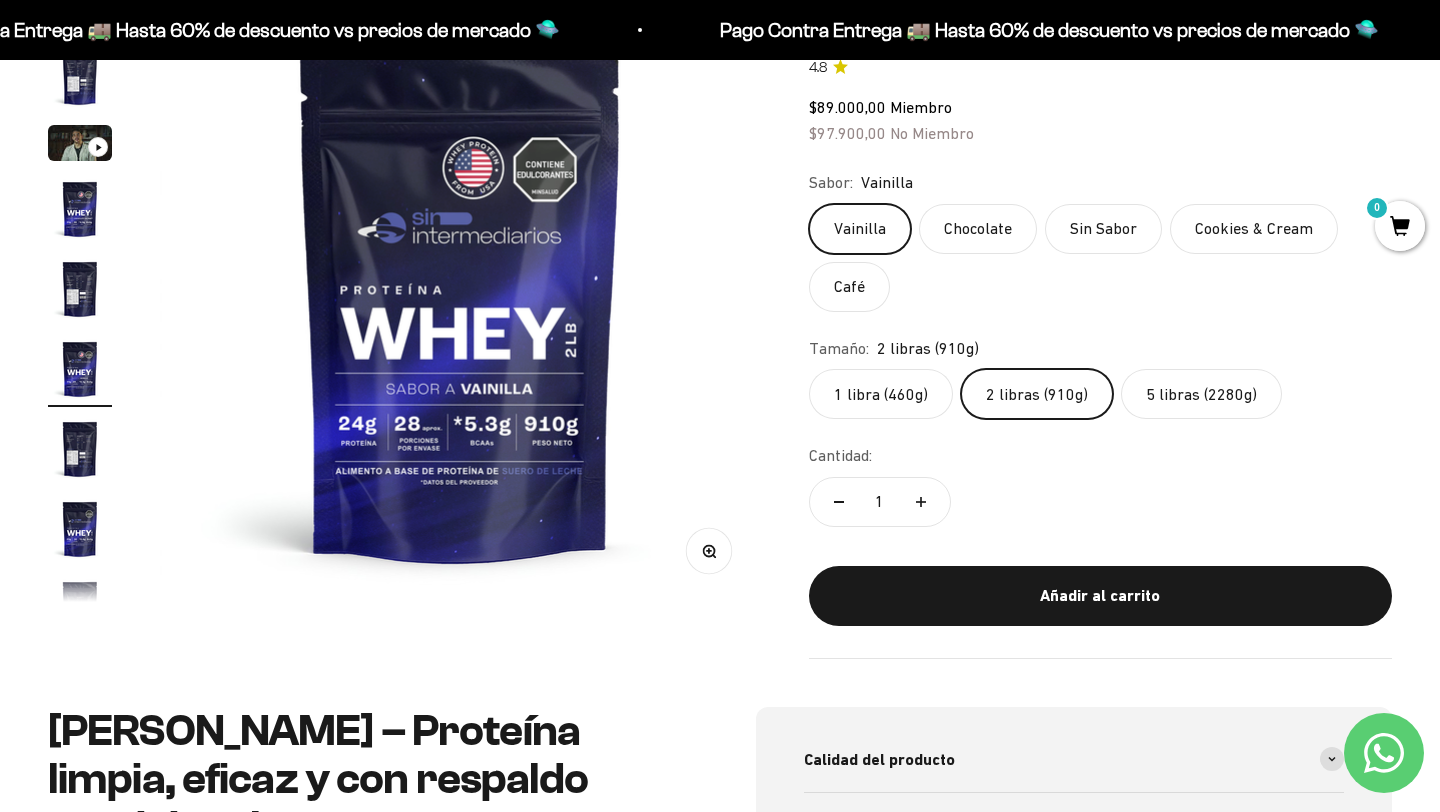 click on "Cookies & Cream" 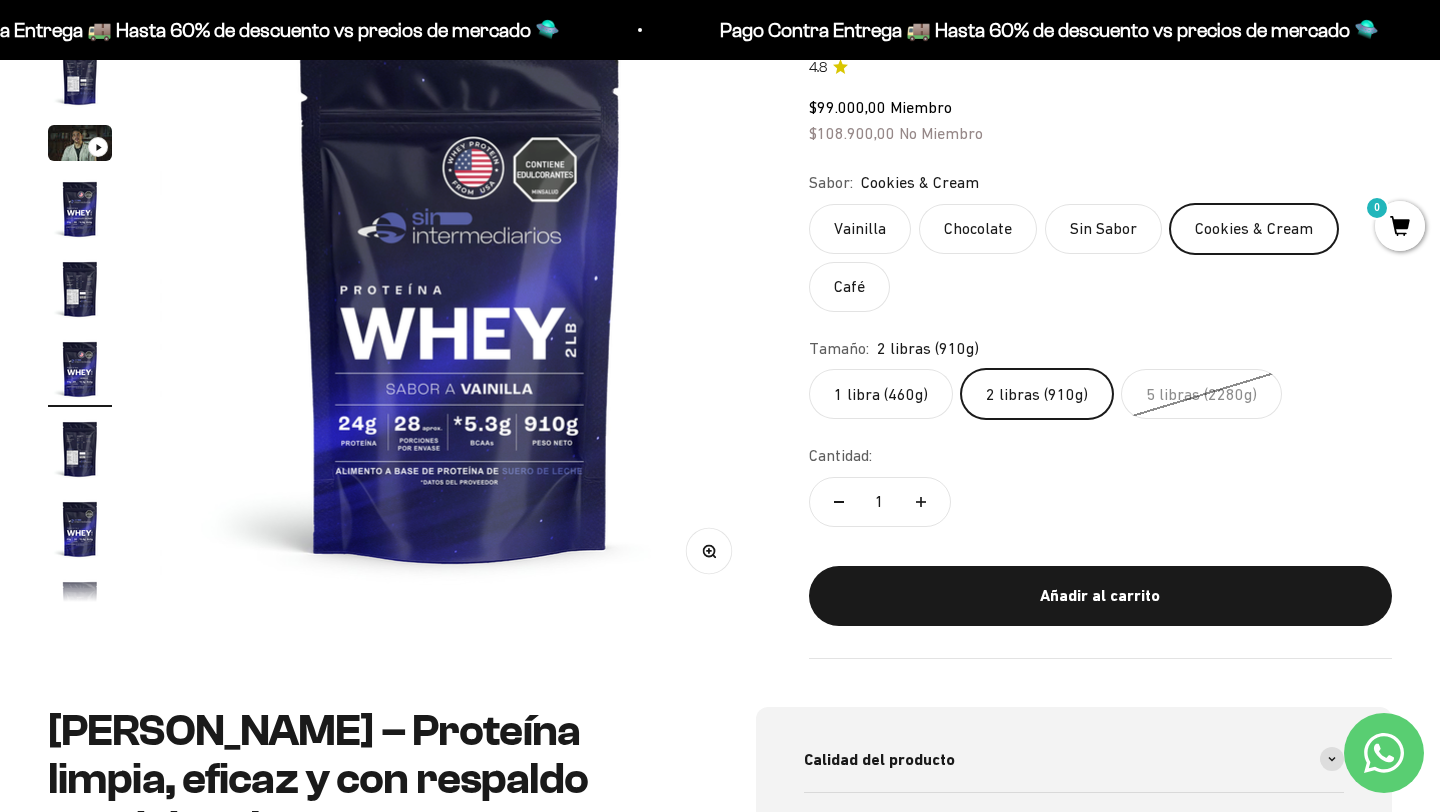 click on "Cookies & Cream" 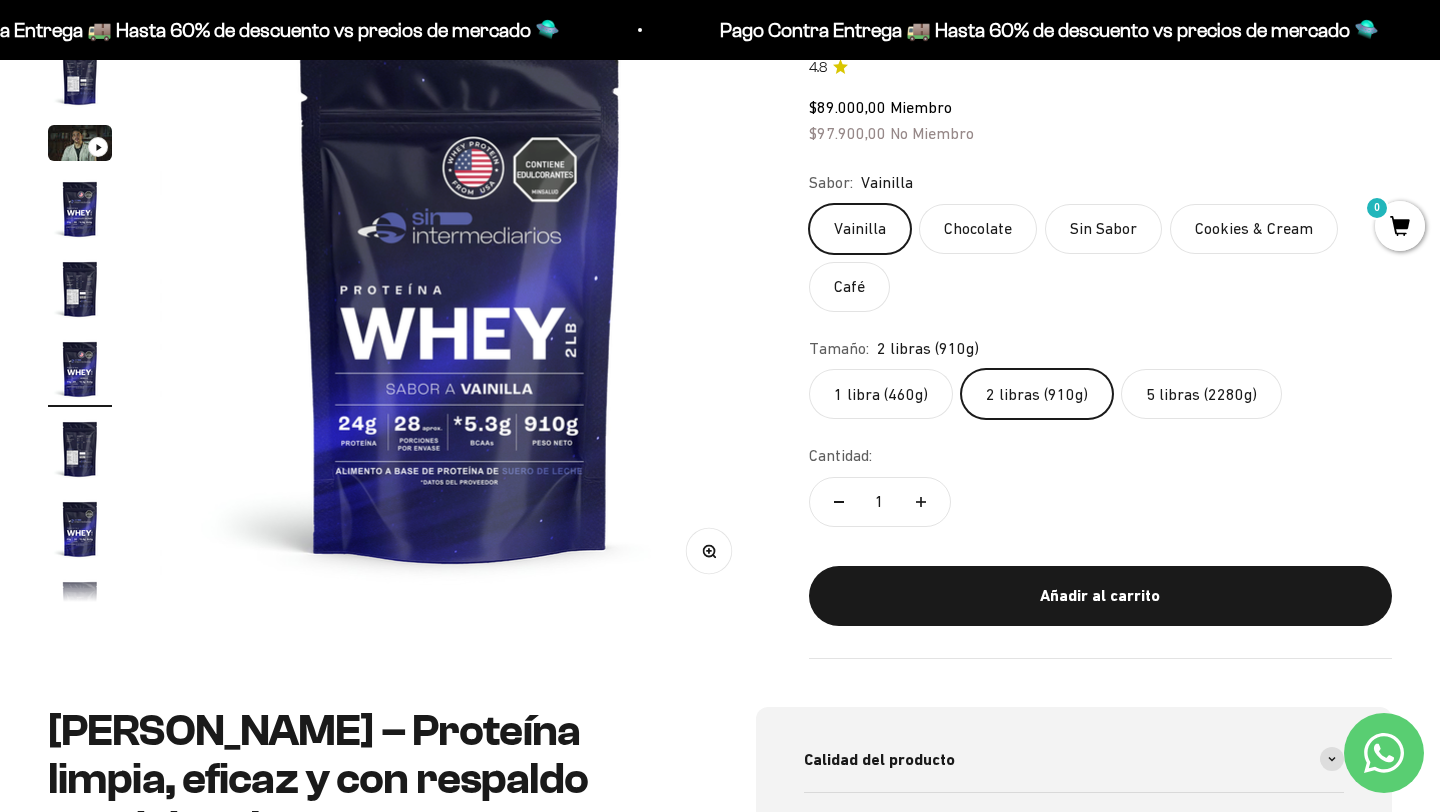 click on "5 libras (2280g)" 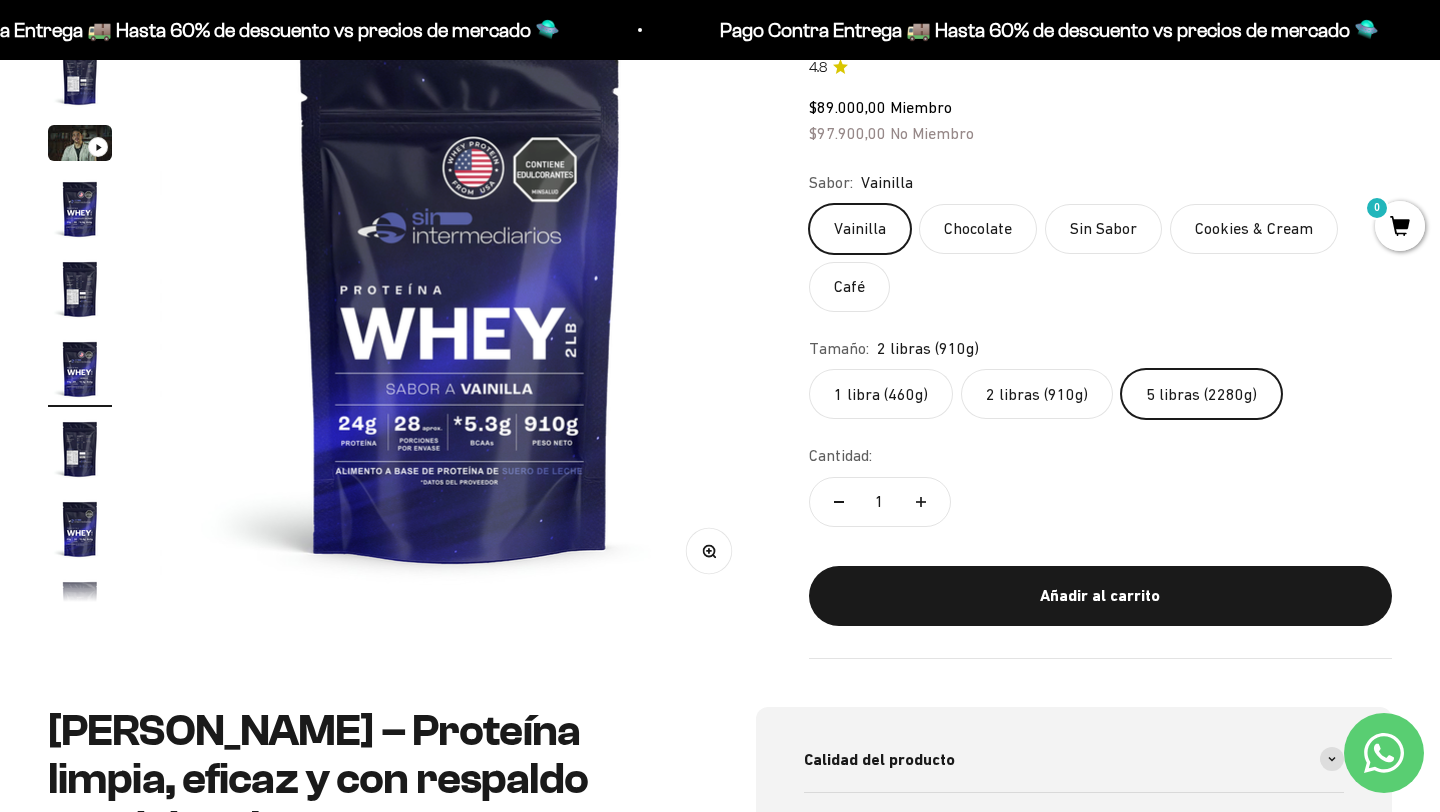 scroll, scrollTop: 0, scrollLeft: 5623, axis: horizontal 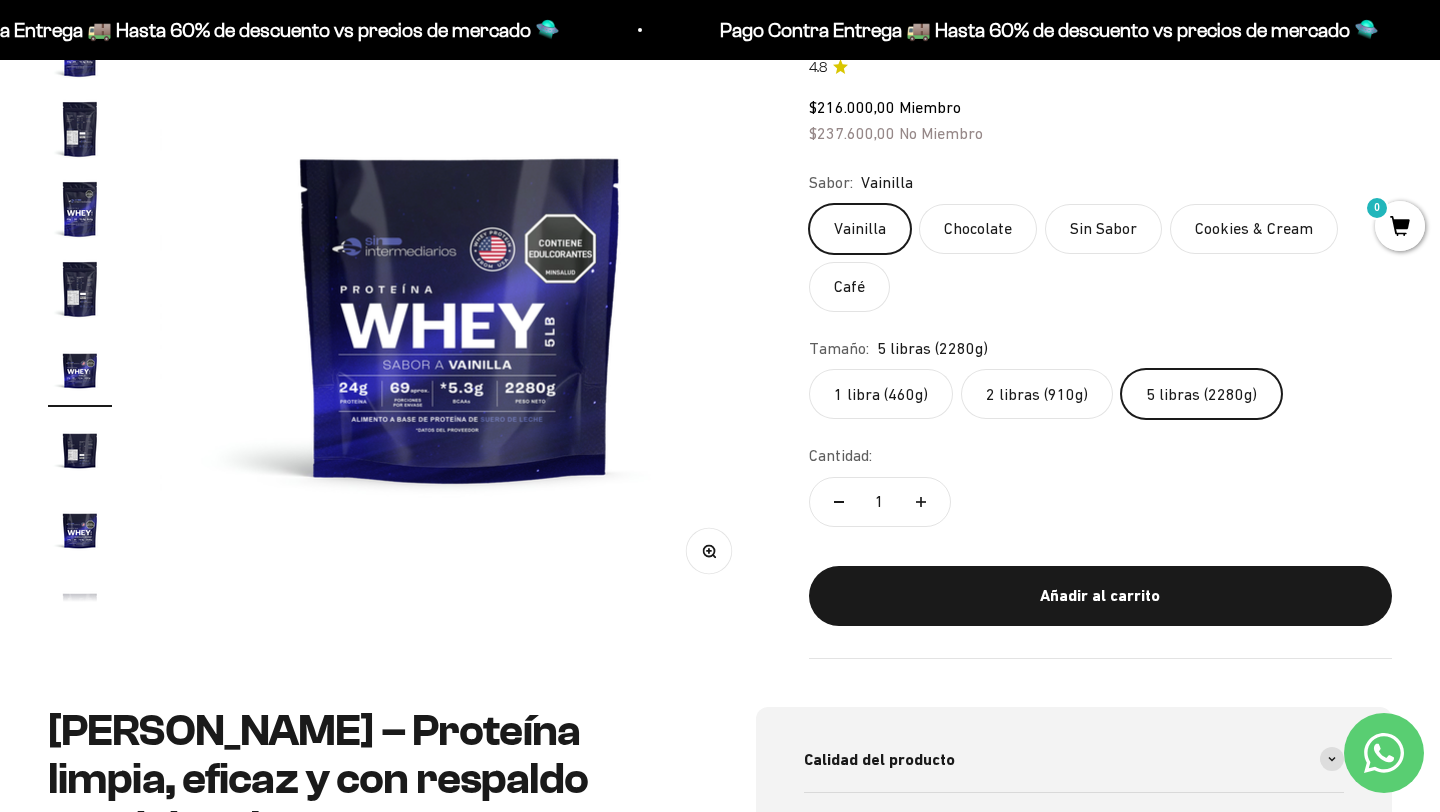click on "Sin Sabor" 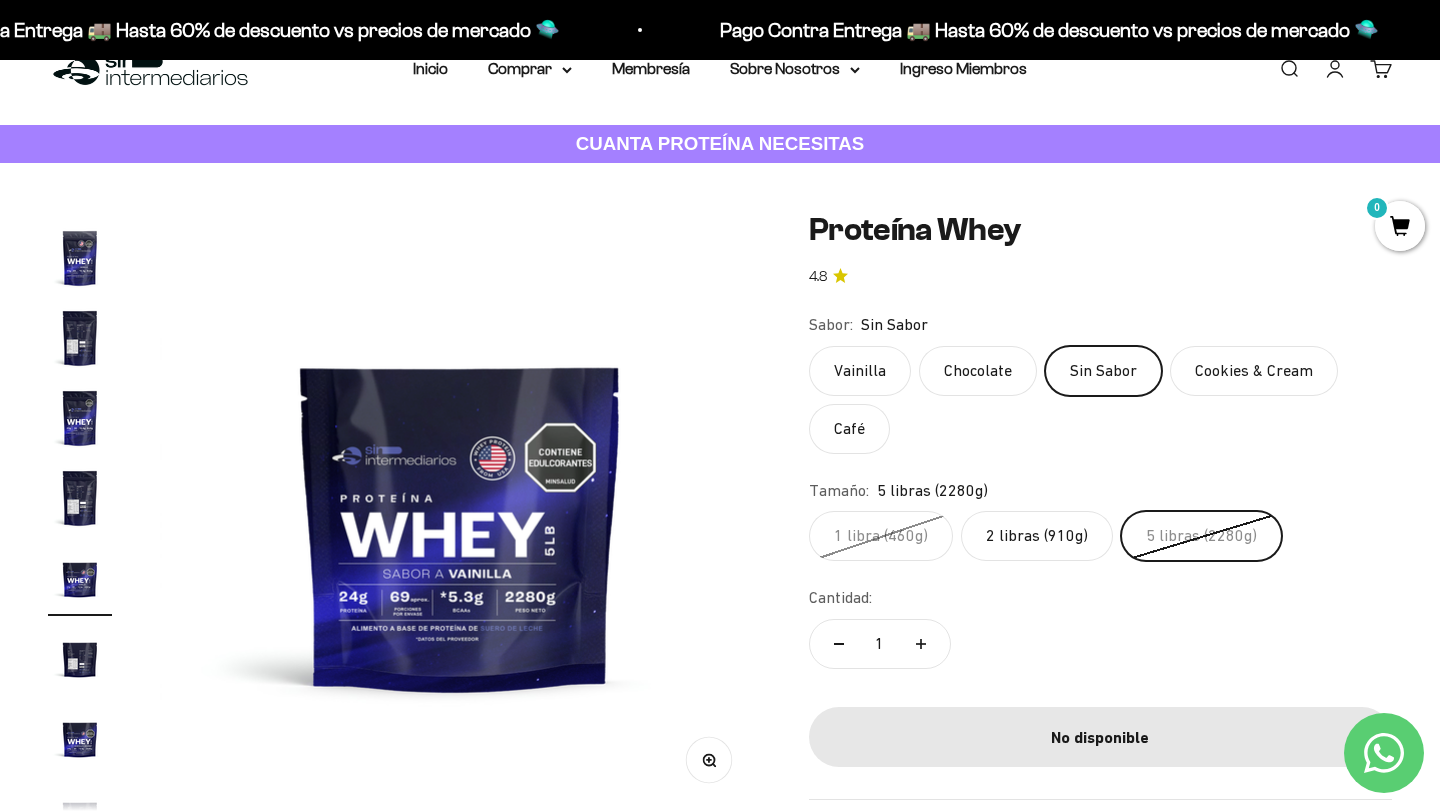 scroll, scrollTop: 45, scrollLeft: 0, axis: vertical 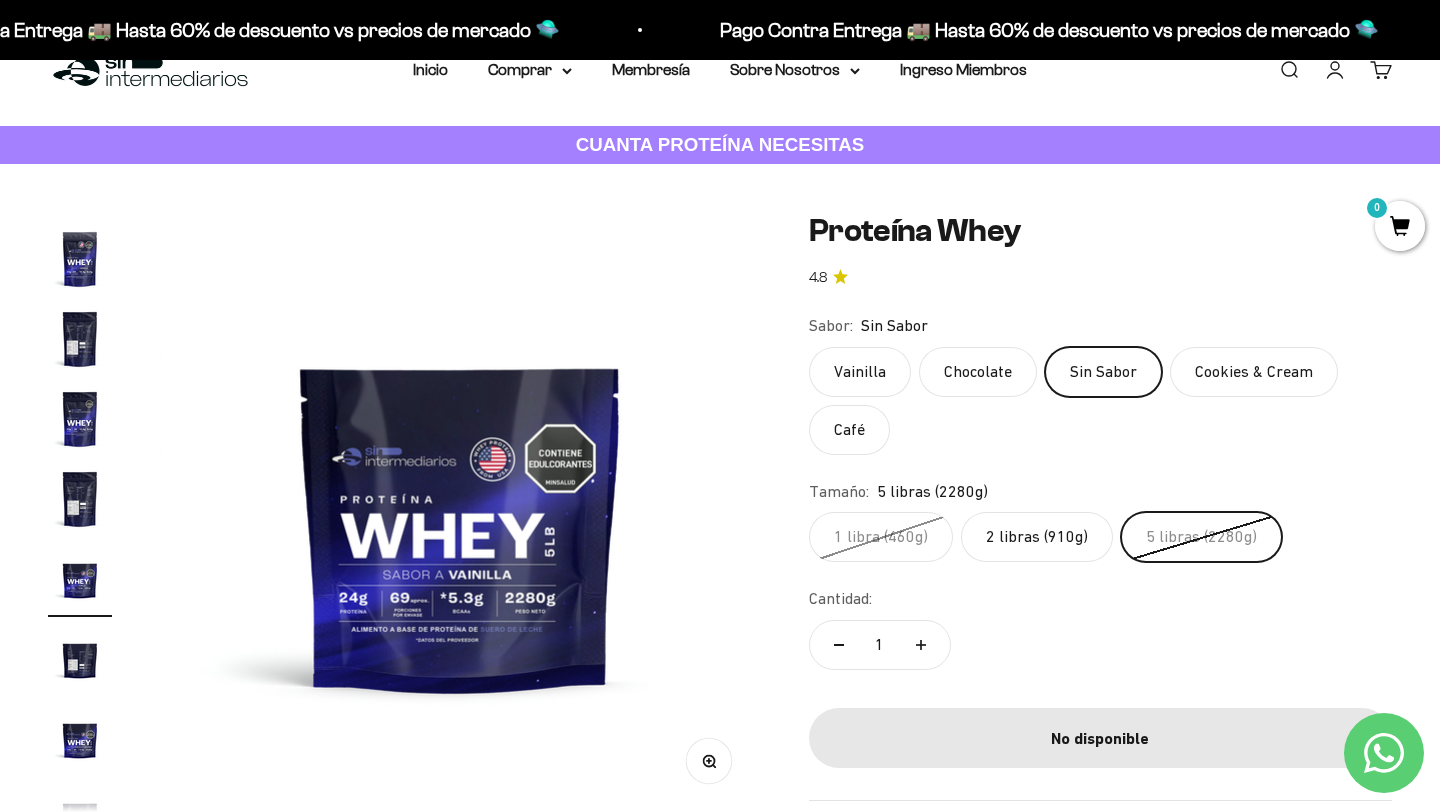 click on "2 libras (910g)" 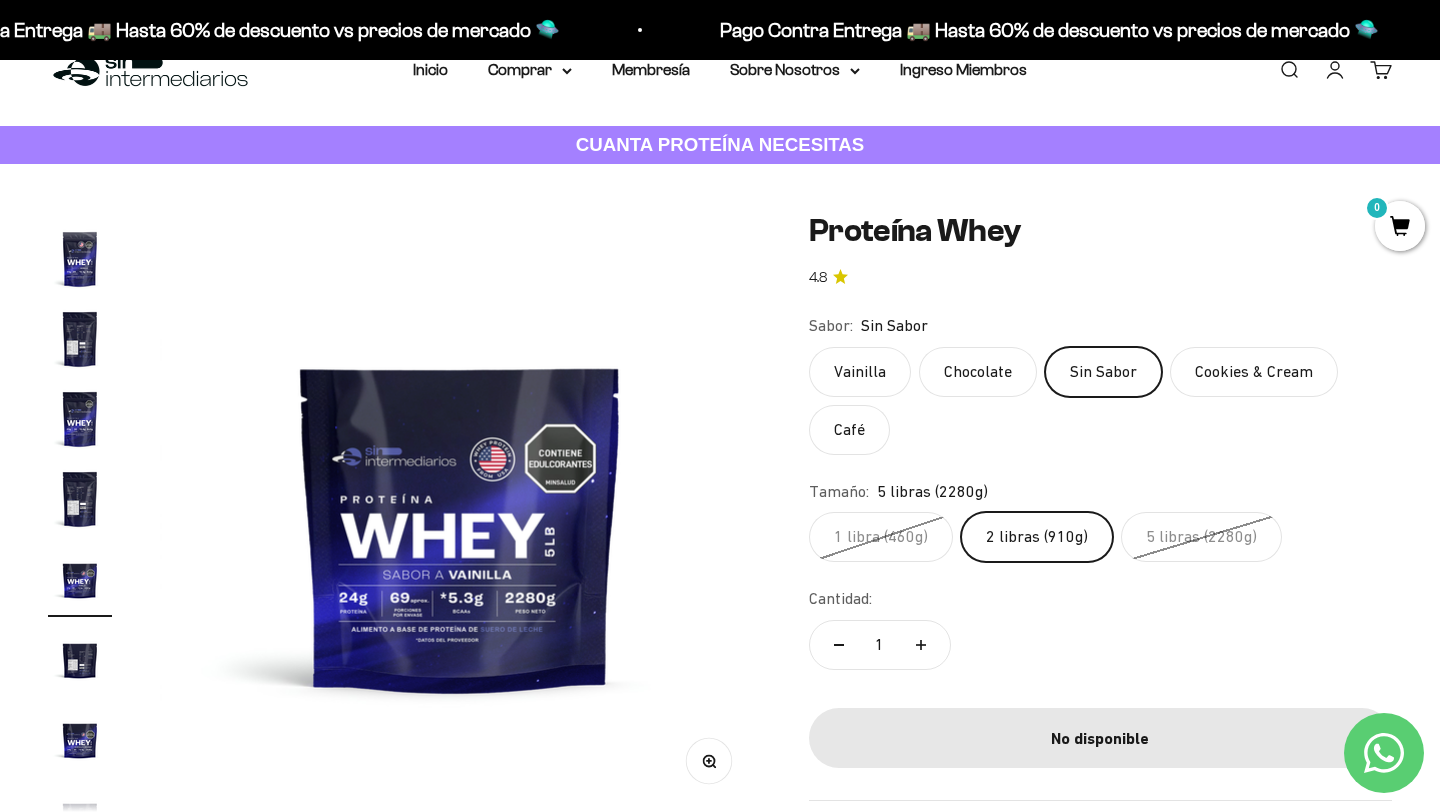 scroll, scrollTop: 0, scrollLeft: 4373, axis: horizontal 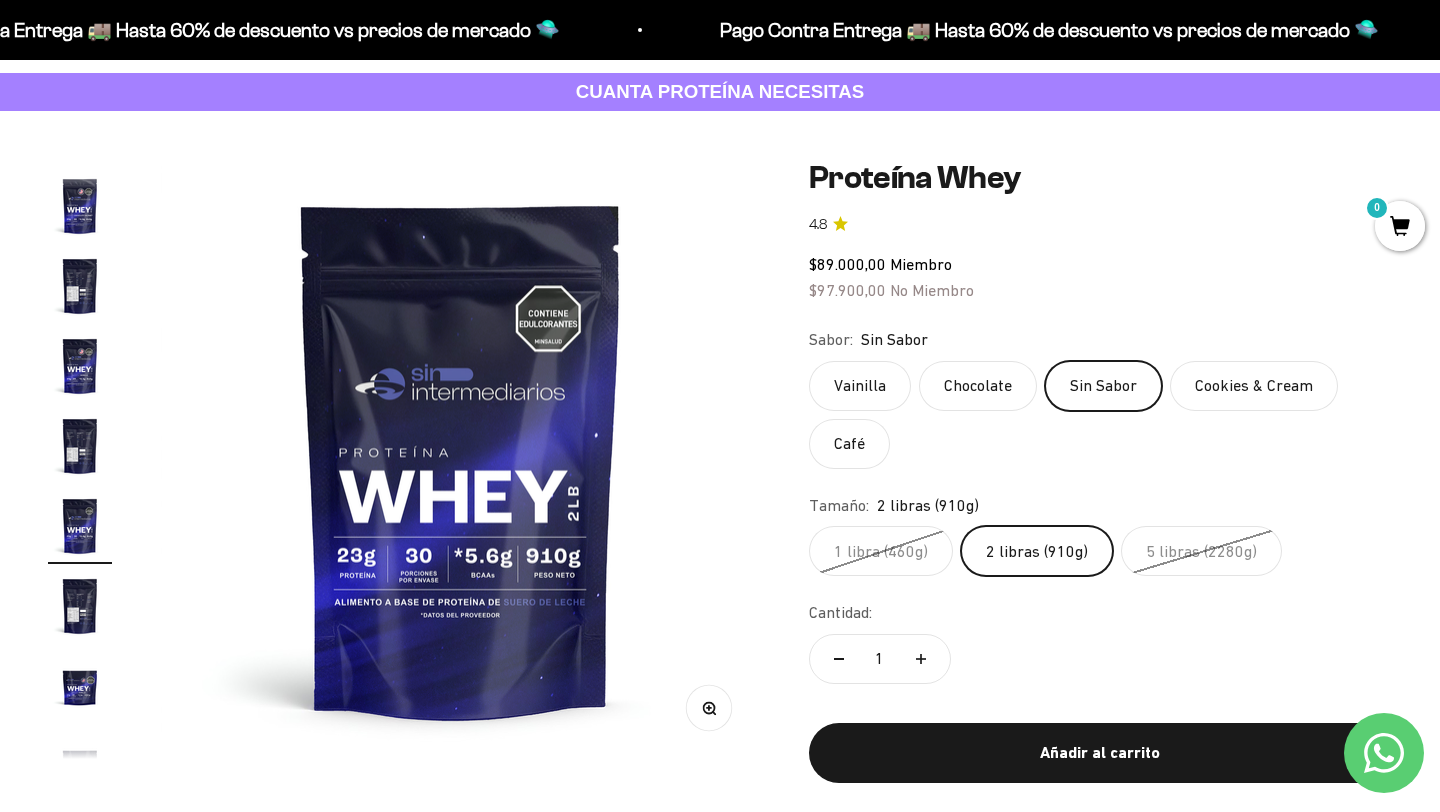 click on "5 libras (2280g)" 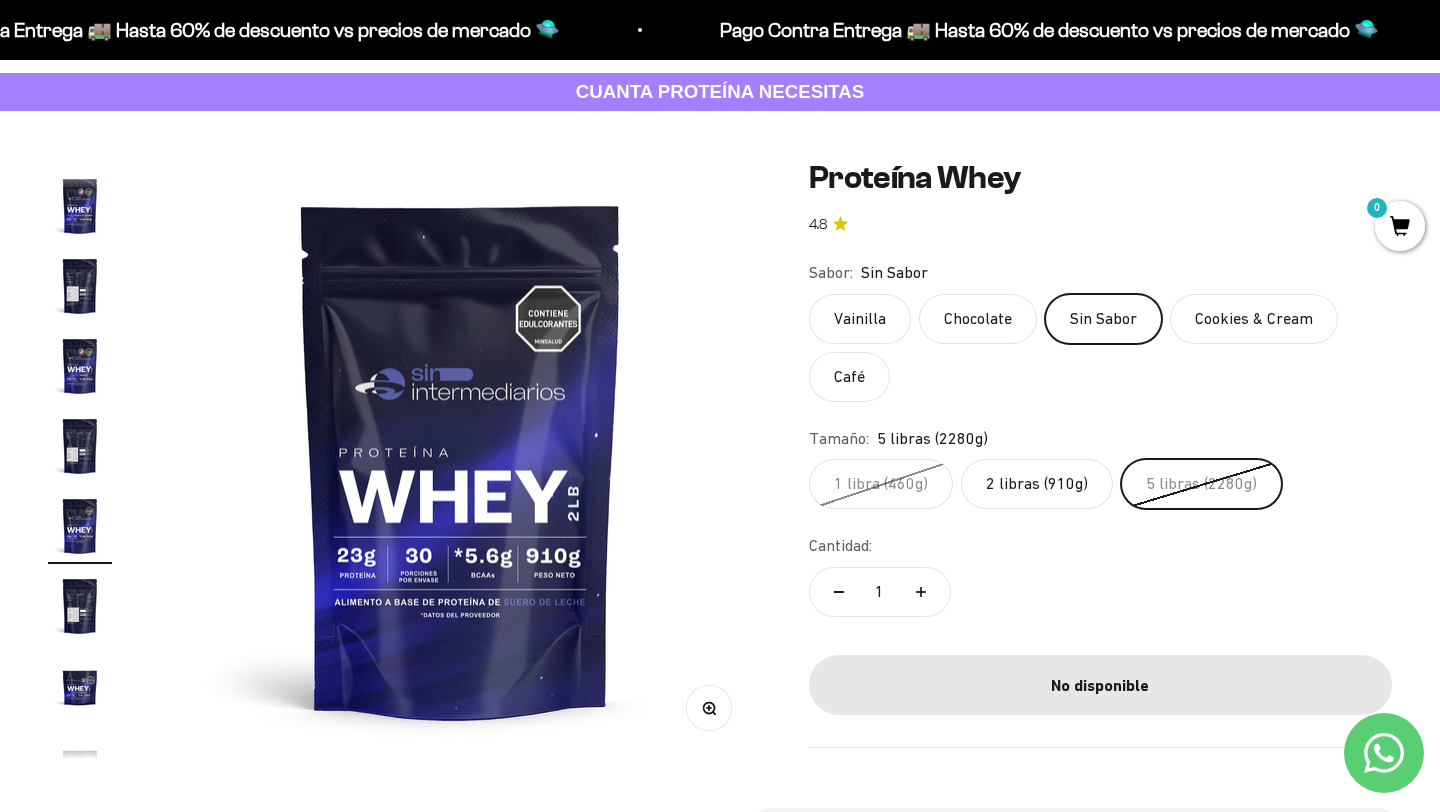 click on "5 libras (2280g)" 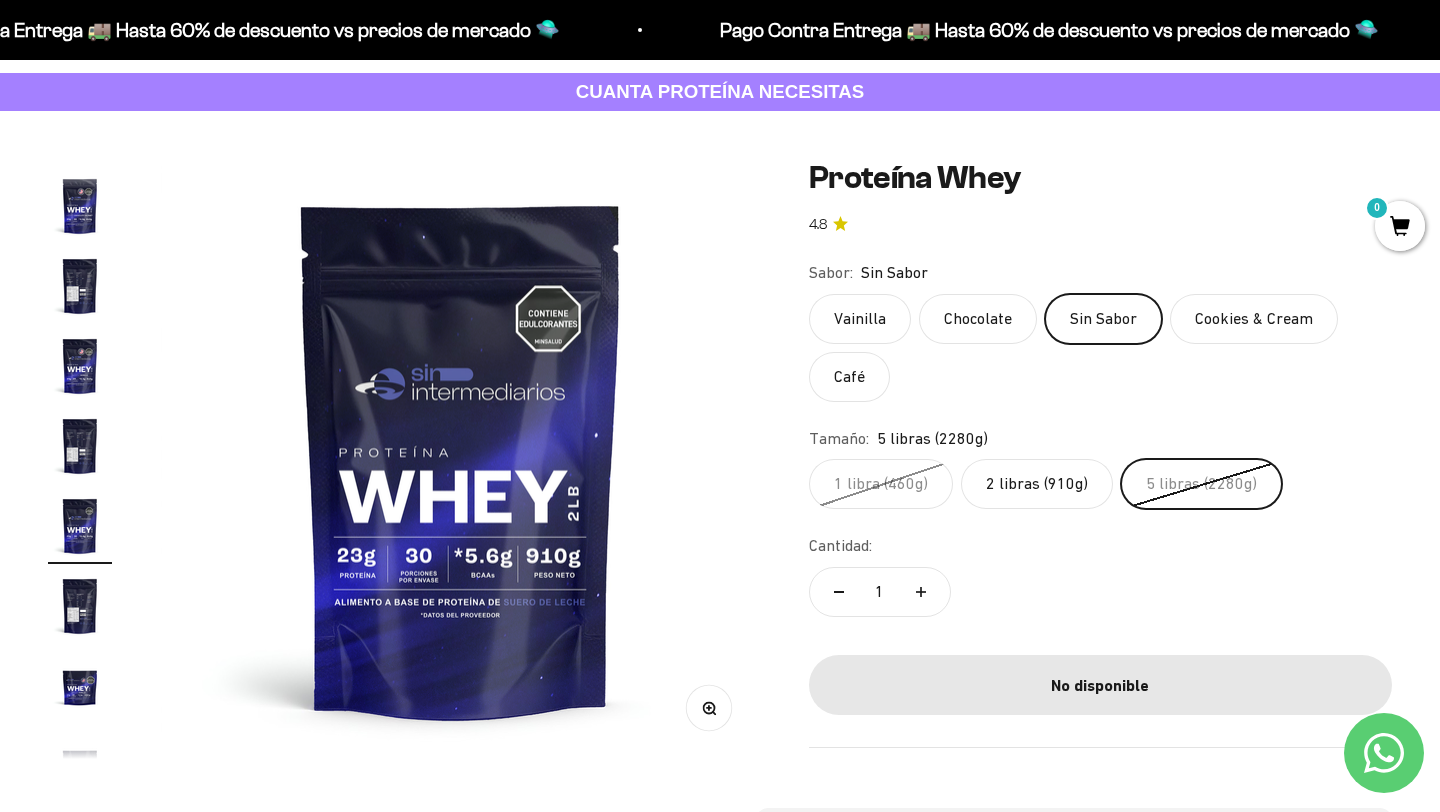 click on "Vainilla" 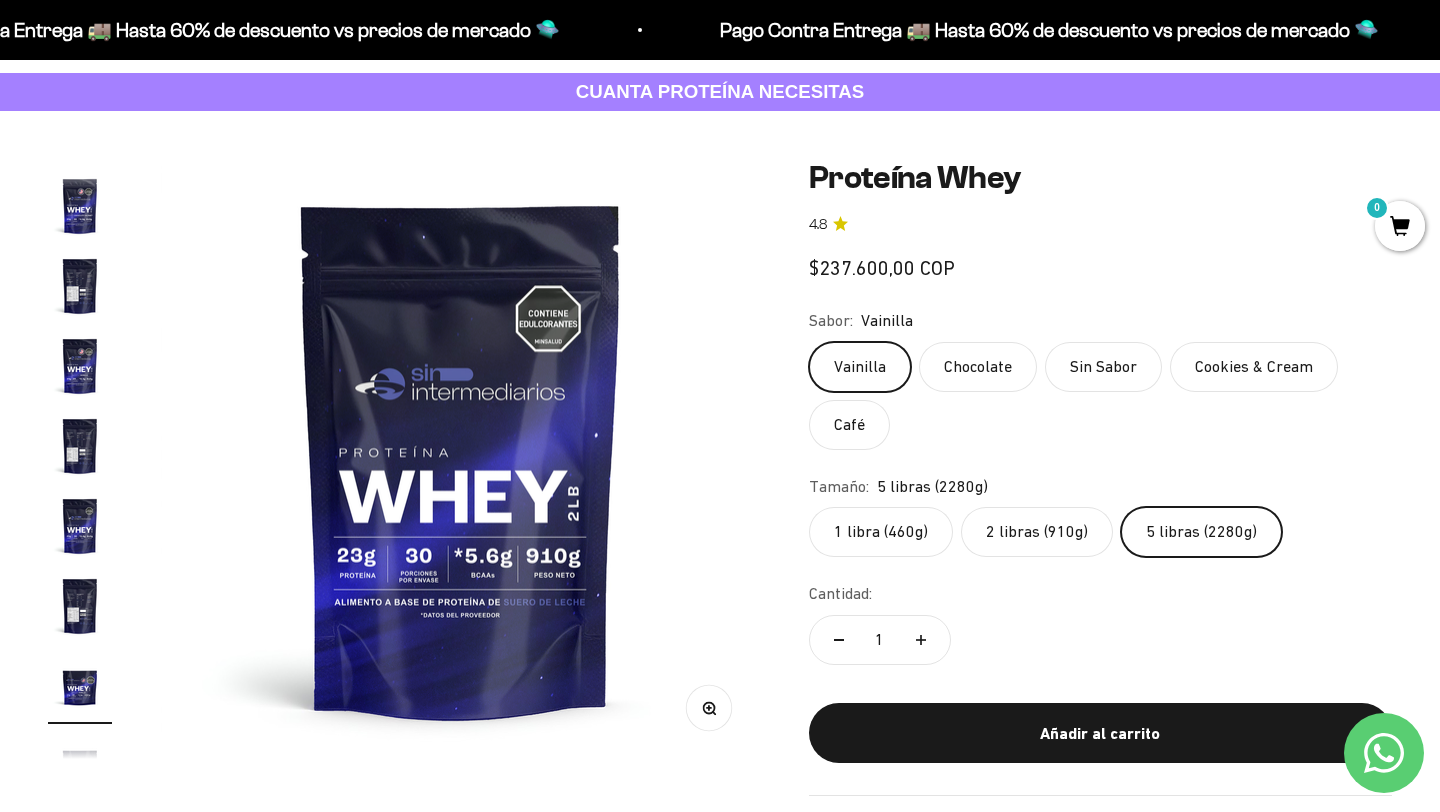 scroll, scrollTop: 0, scrollLeft: 5623, axis: horizontal 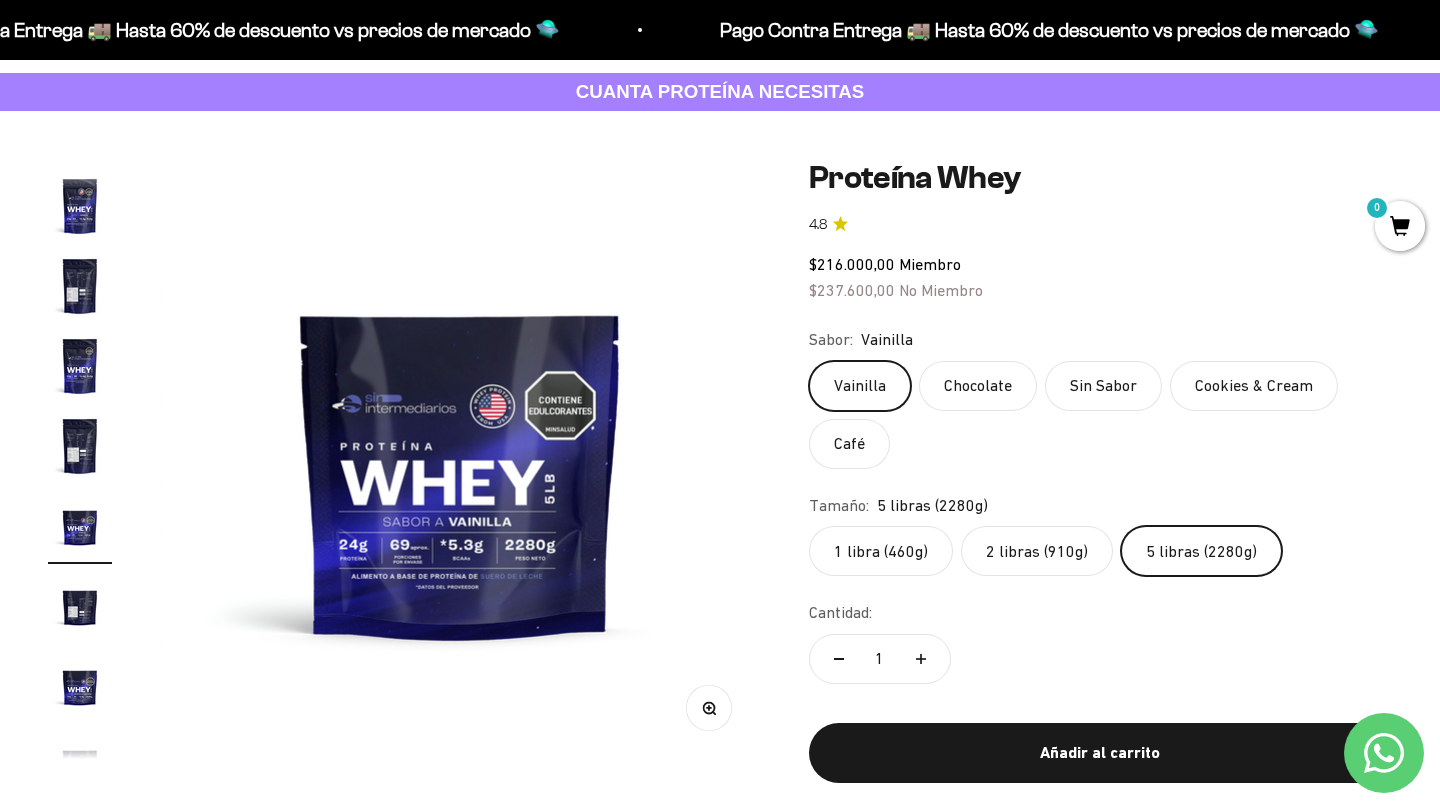 click on "Cookies & Cream" 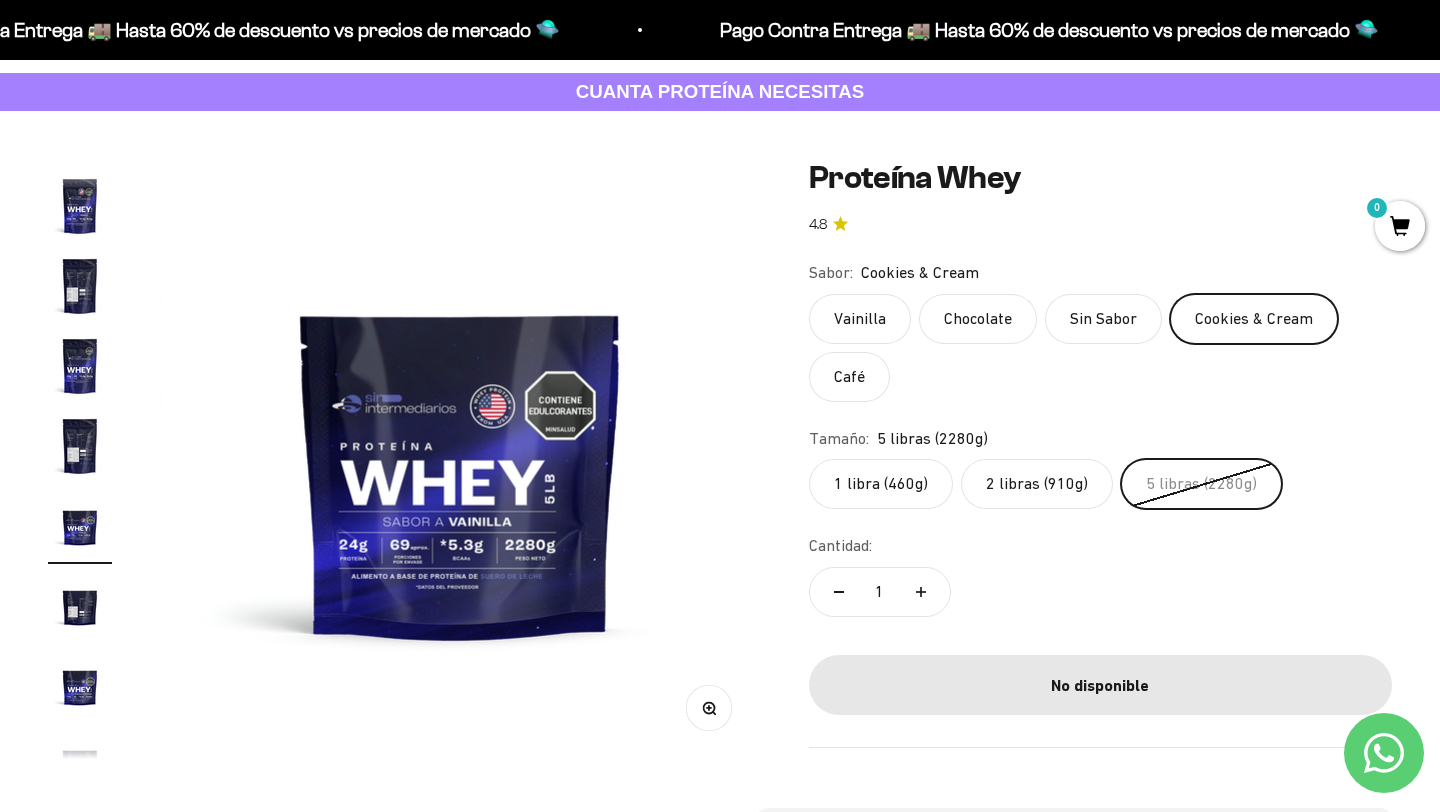 click on "Cookies & Cream" 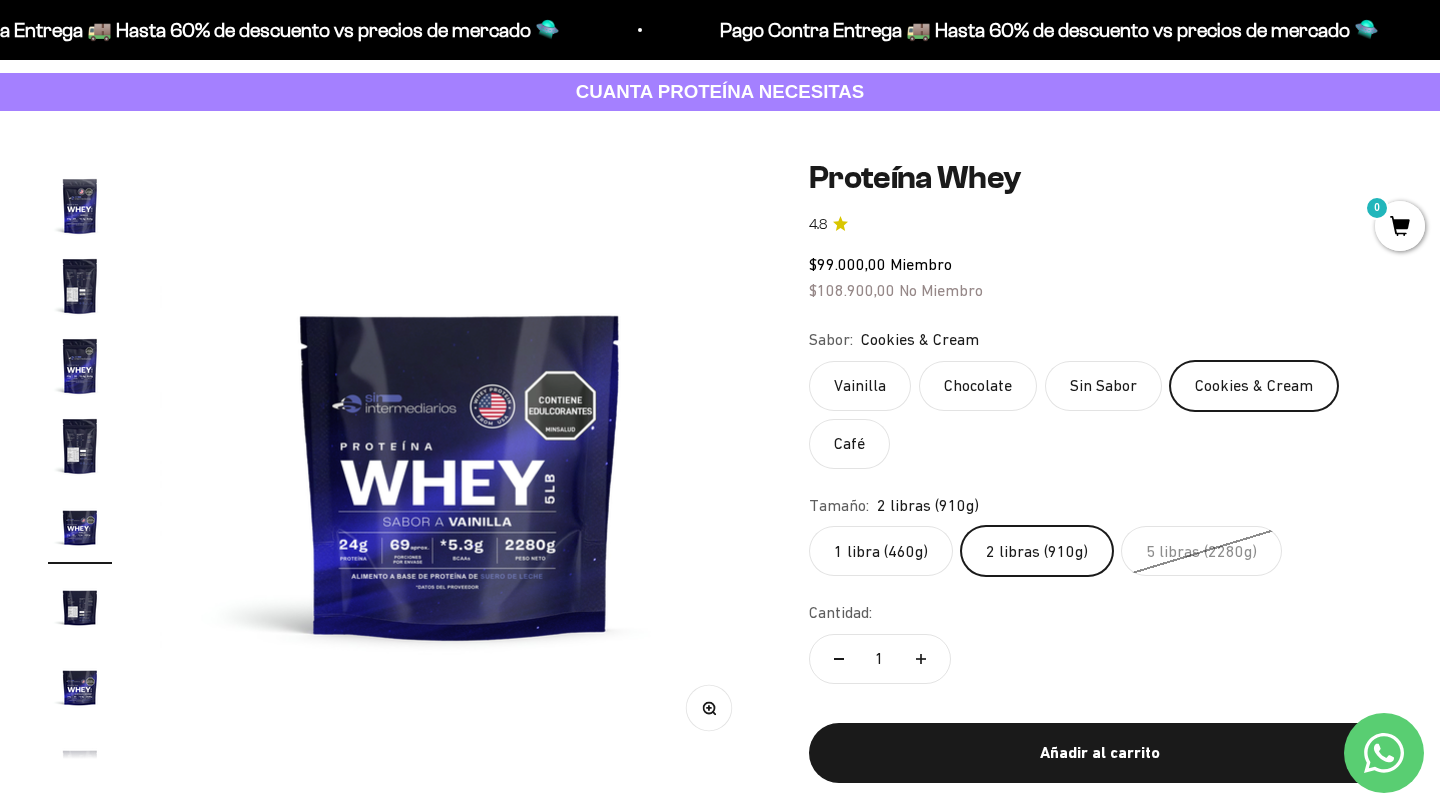 click on "2 libras (910g)" 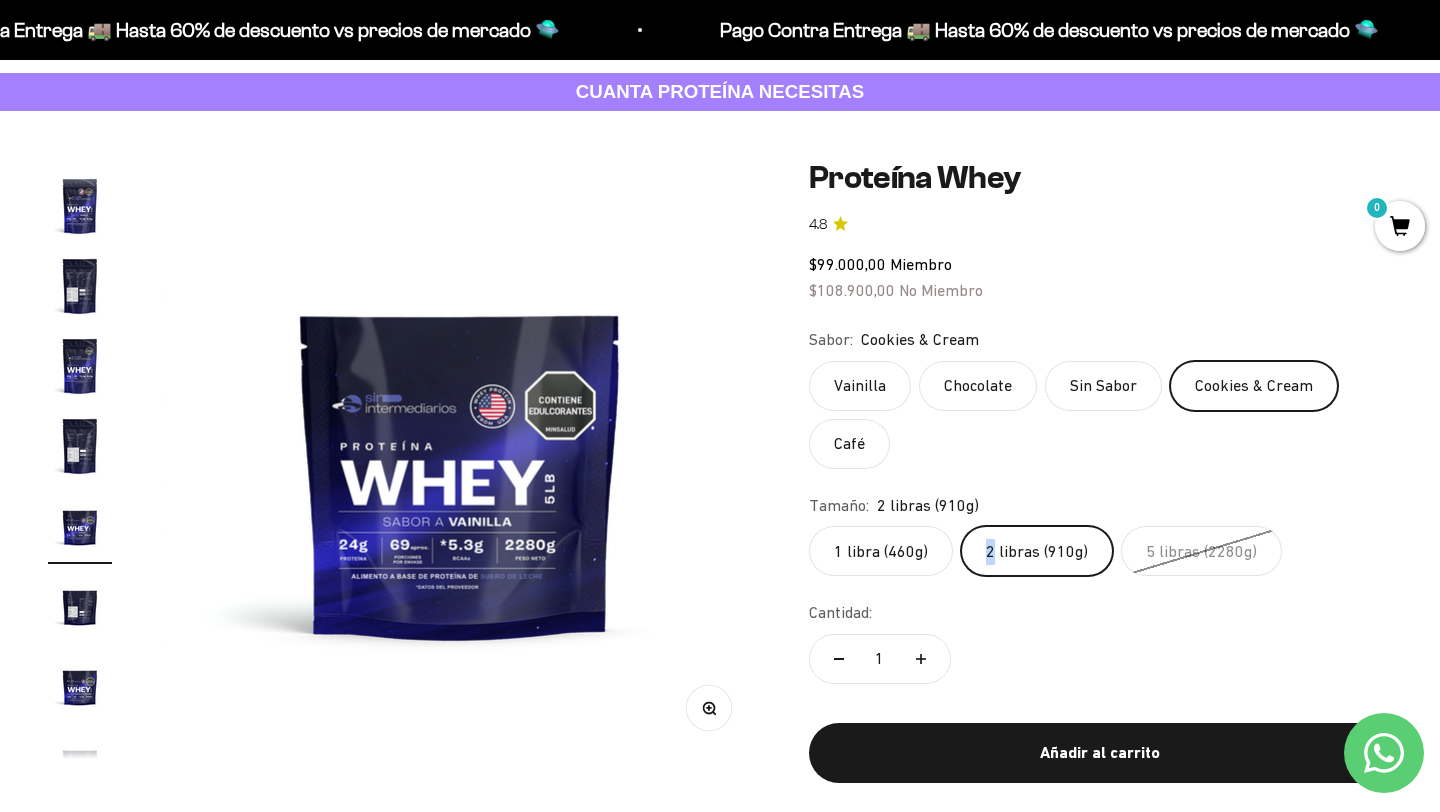 click on "2 libras (910g)" 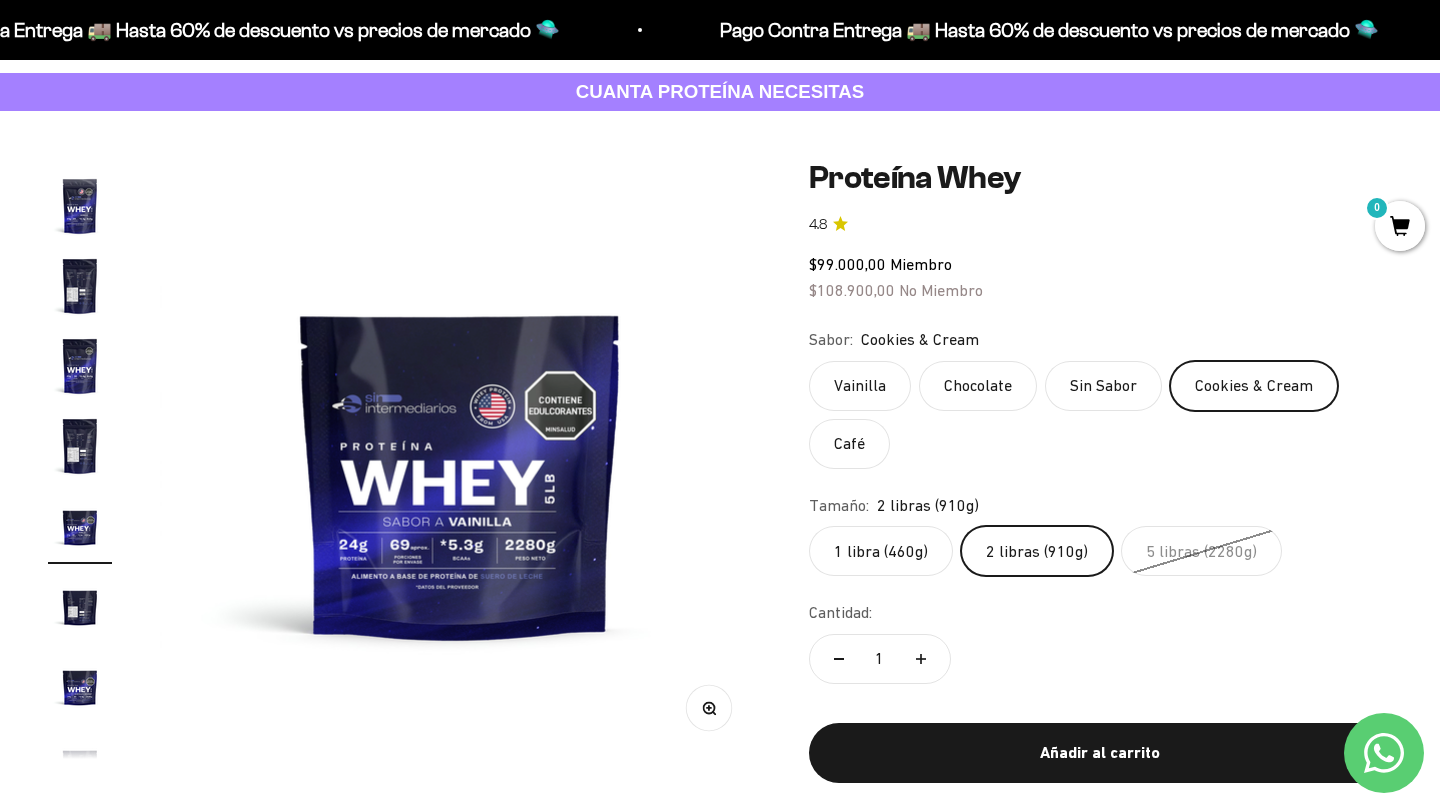 click on "Vainilla" 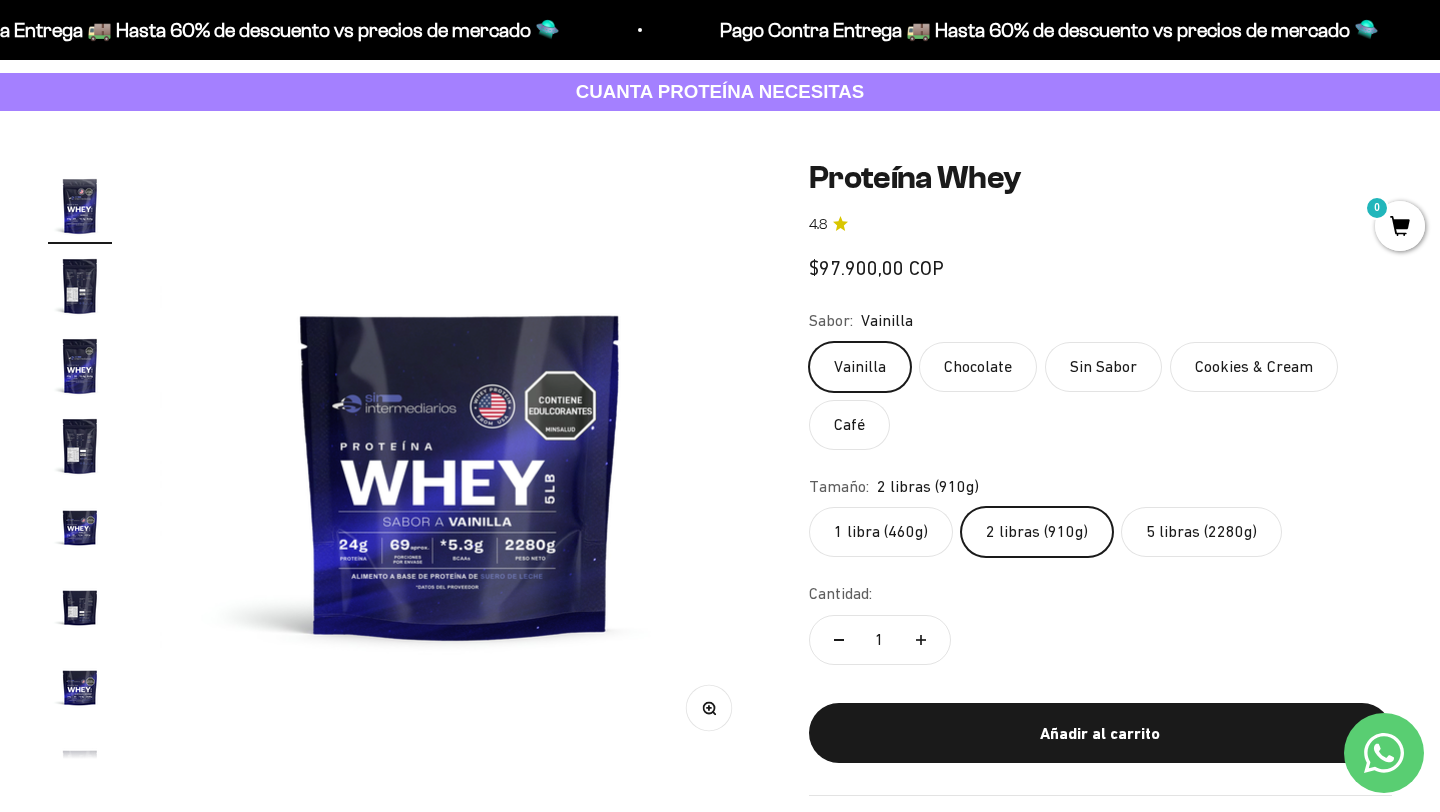 scroll, scrollTop: 0, scrollLeft: 3124, axis: horizontal 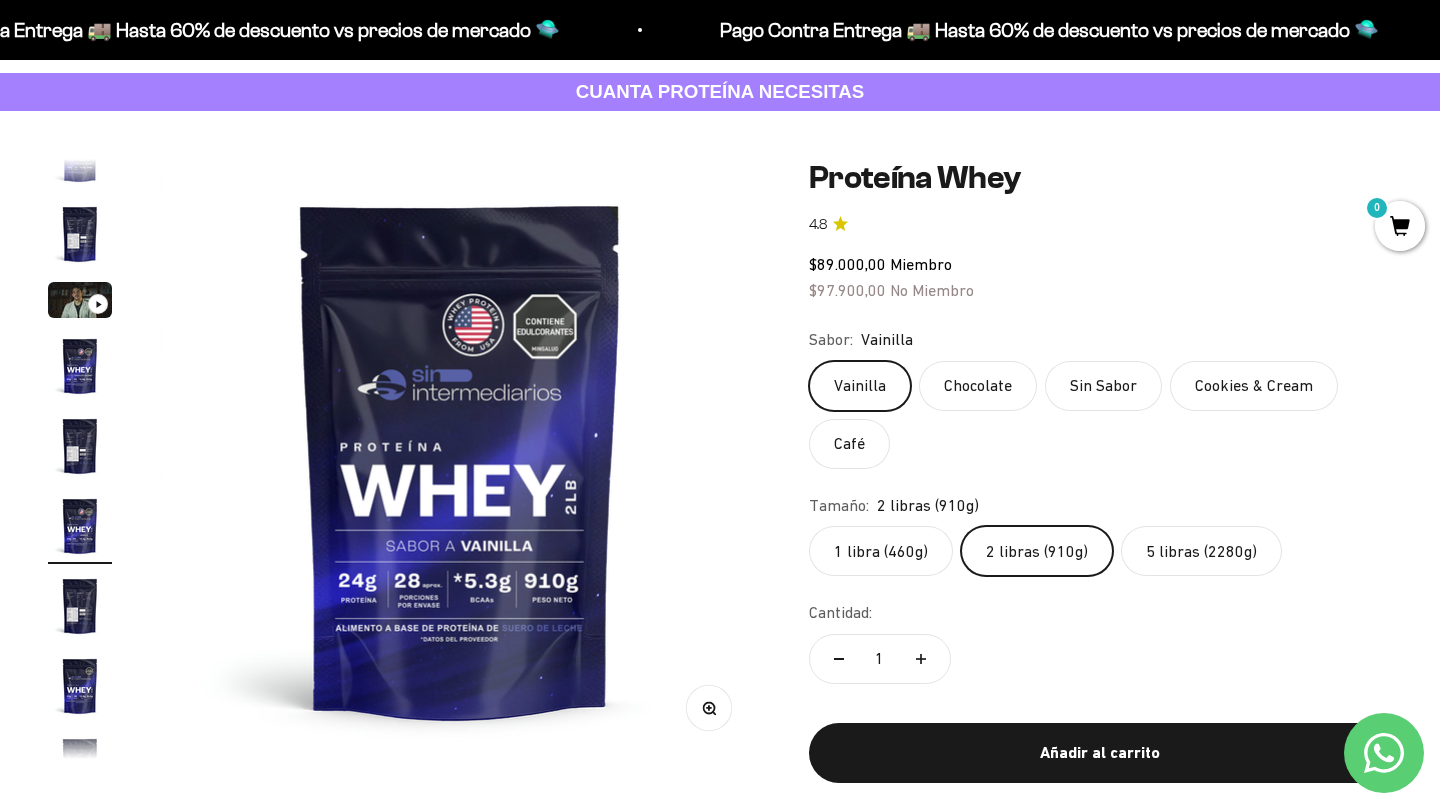 click on "5 libras (2280g)" 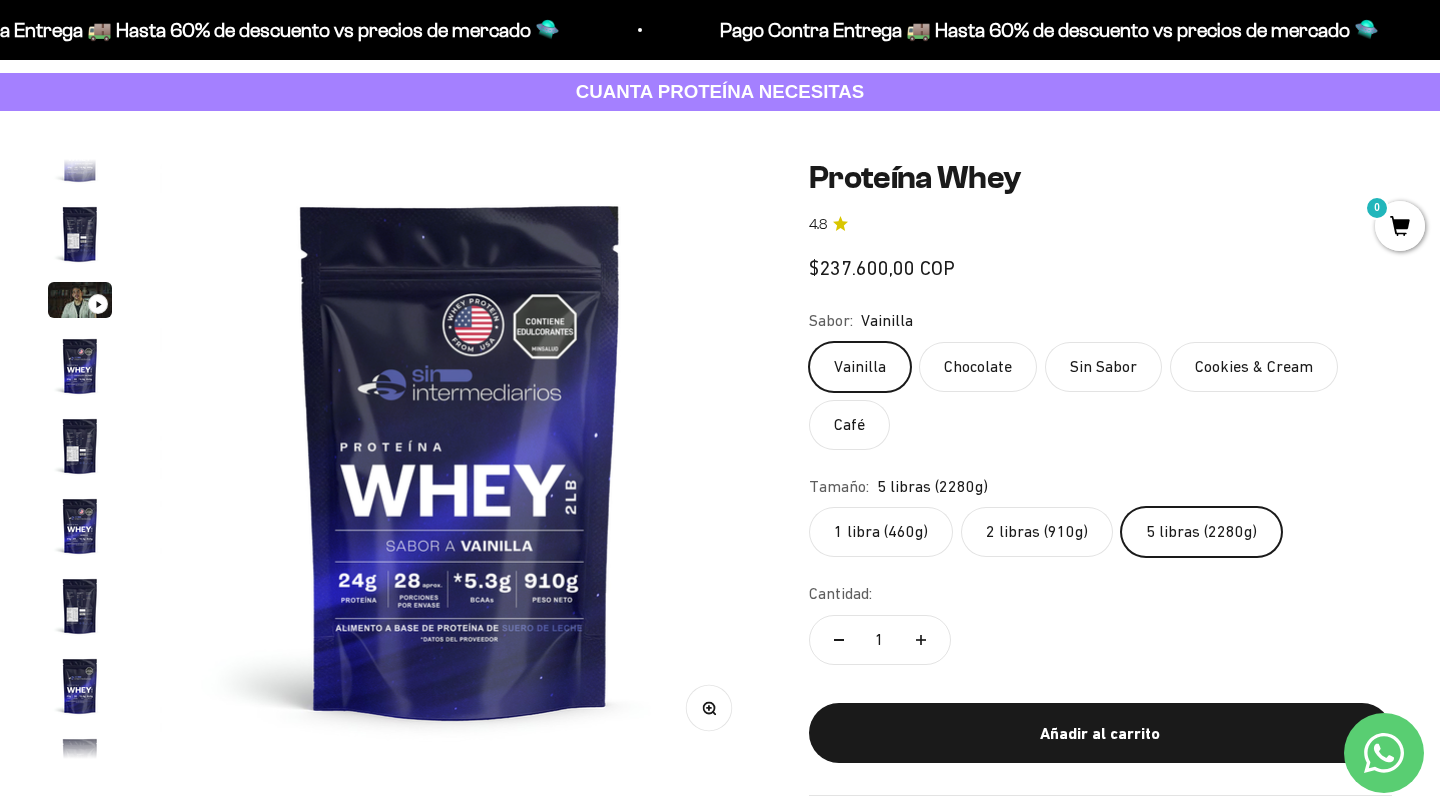 scroll, scrollTop: 0, scrollLeft: 5623, axis: horizontal 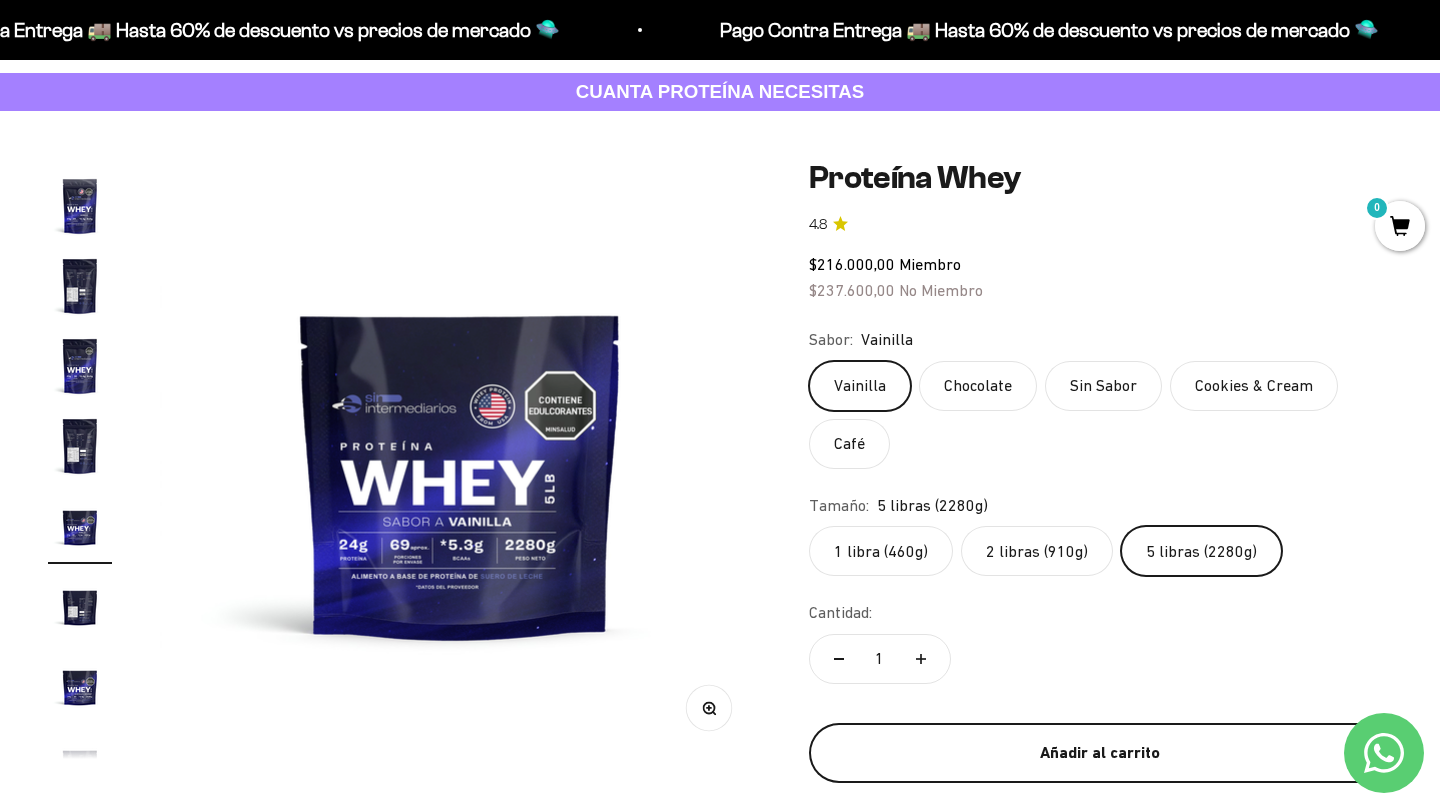 click on "Añadir al carrito" at bounding box center [1100, 753] 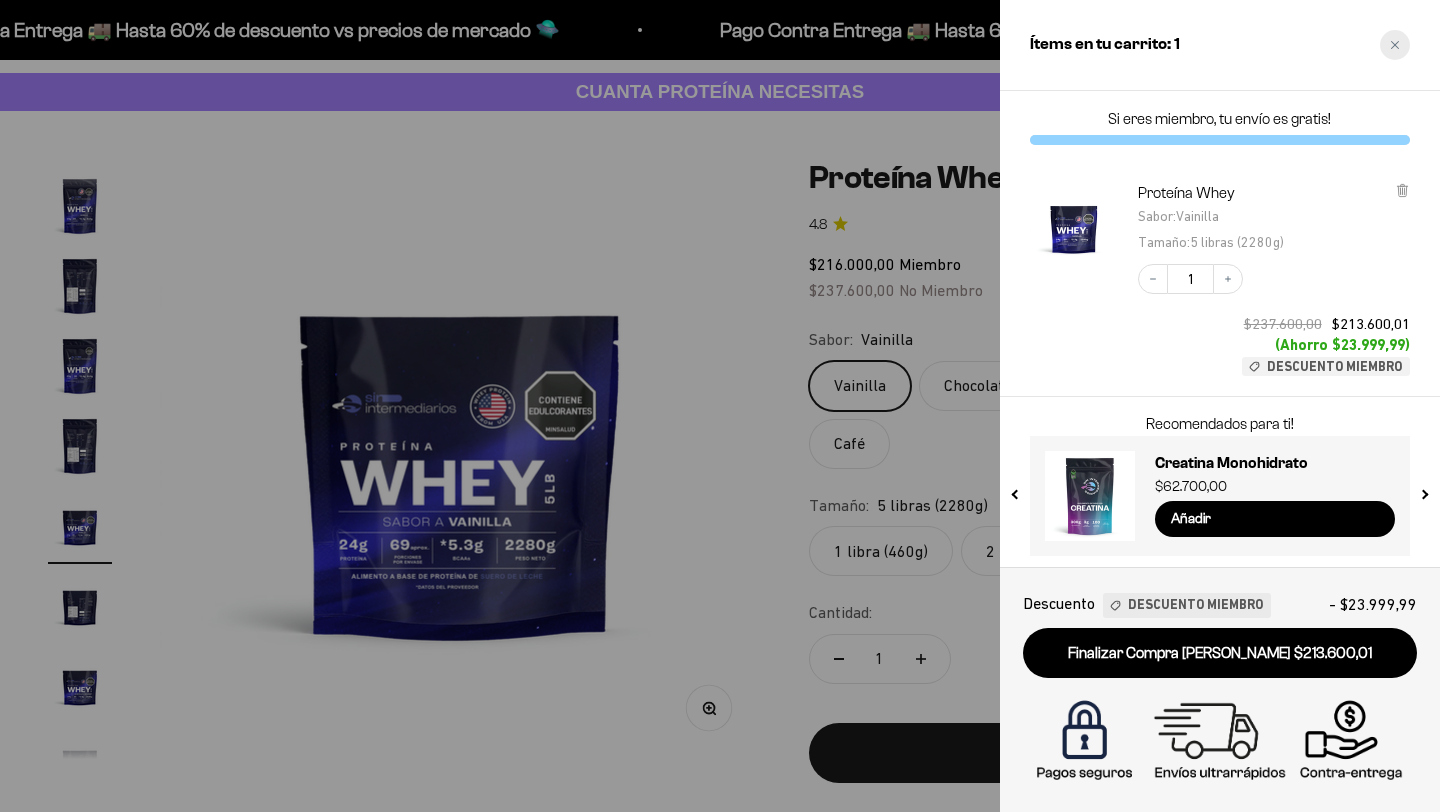 click 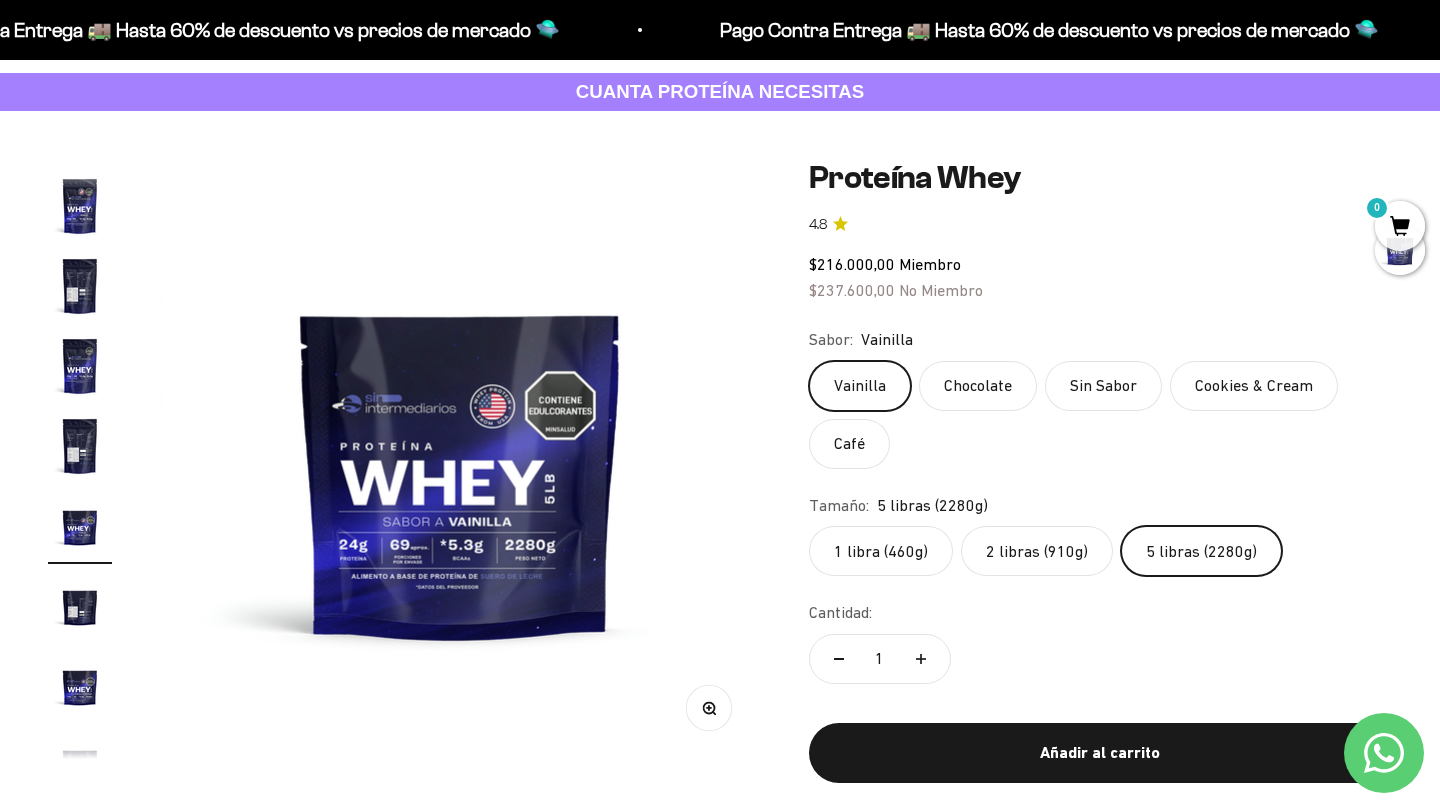 click on "Chocolate" 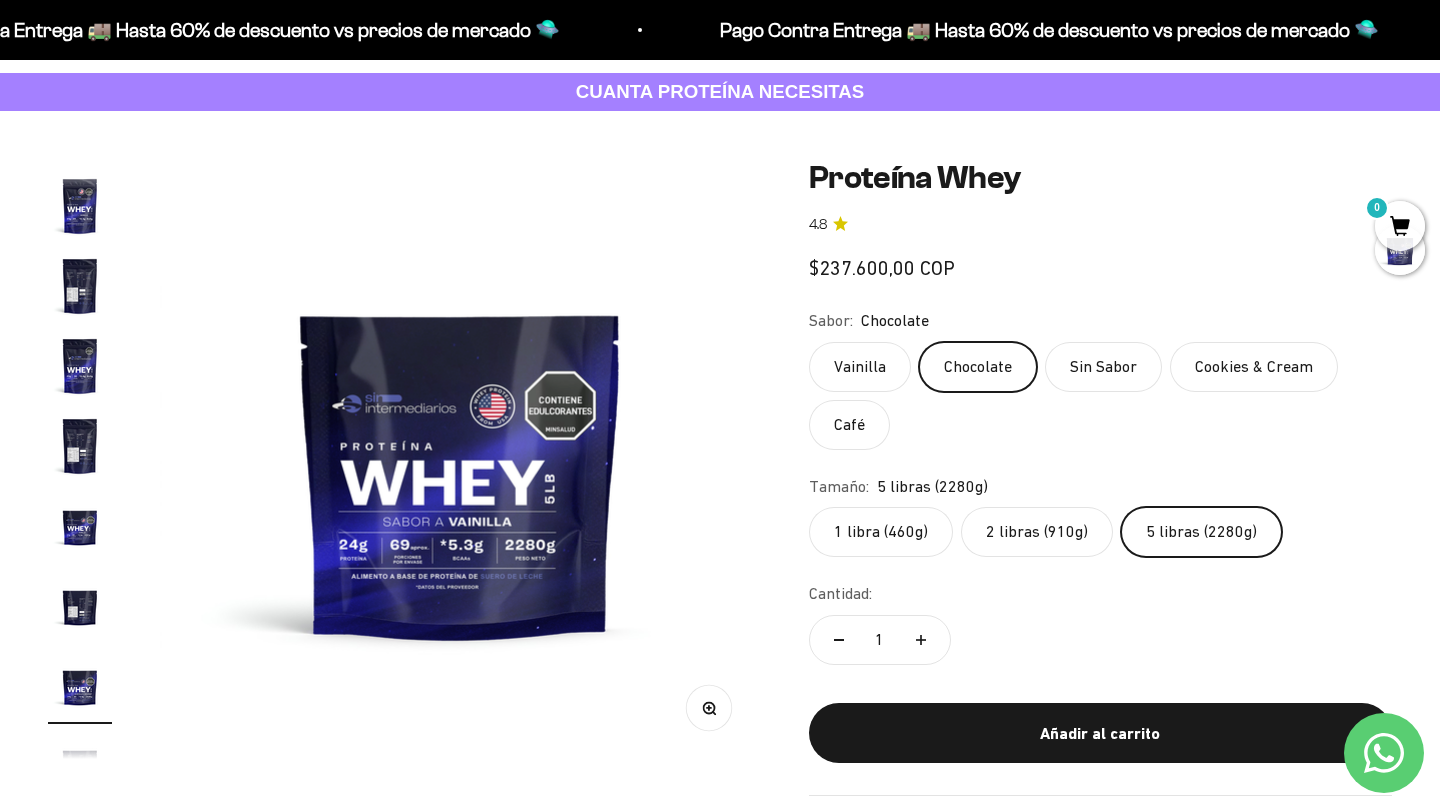 scroll, scrollTop: 0, scrollLeft: 6873, axis: horizontal 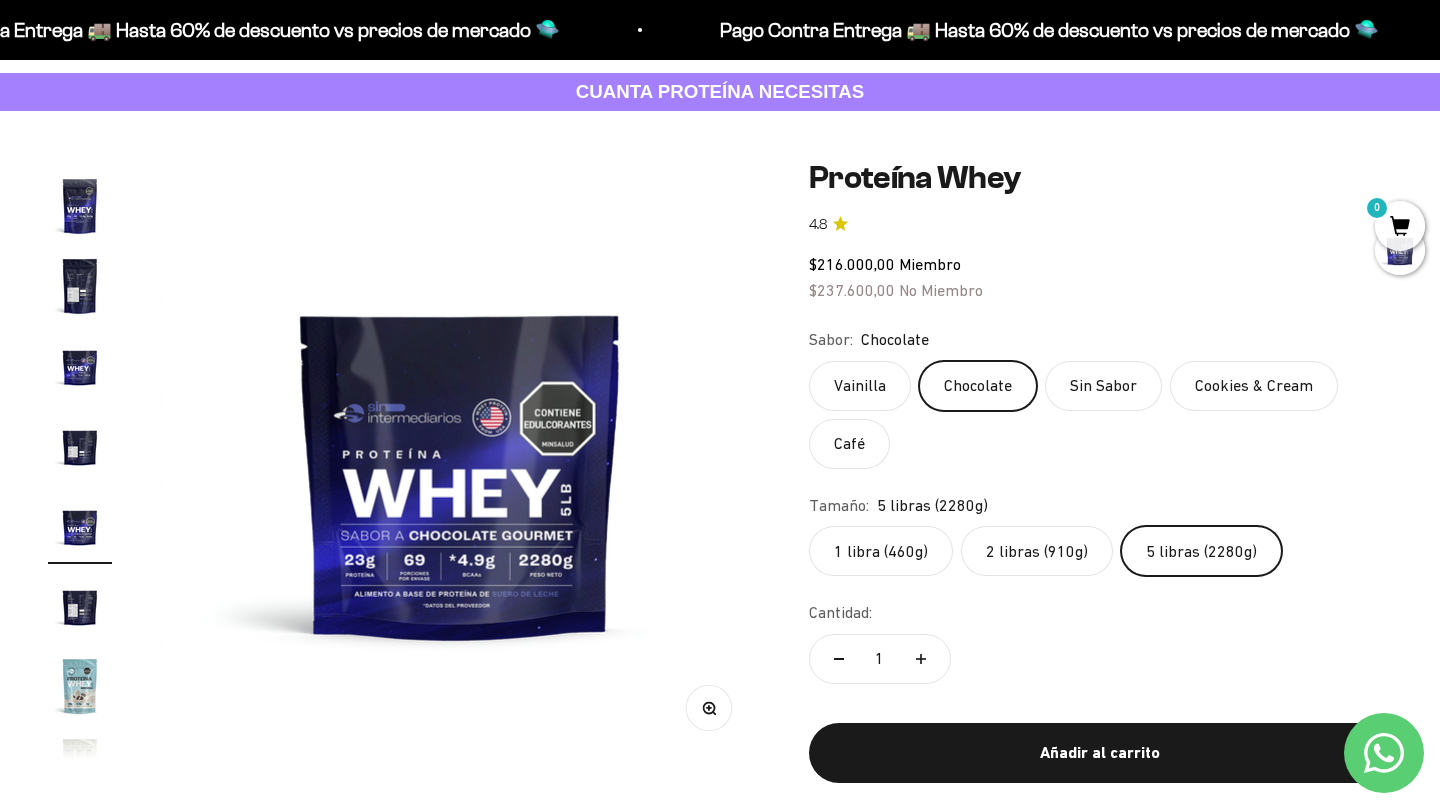 click on "Cookies & Cream" 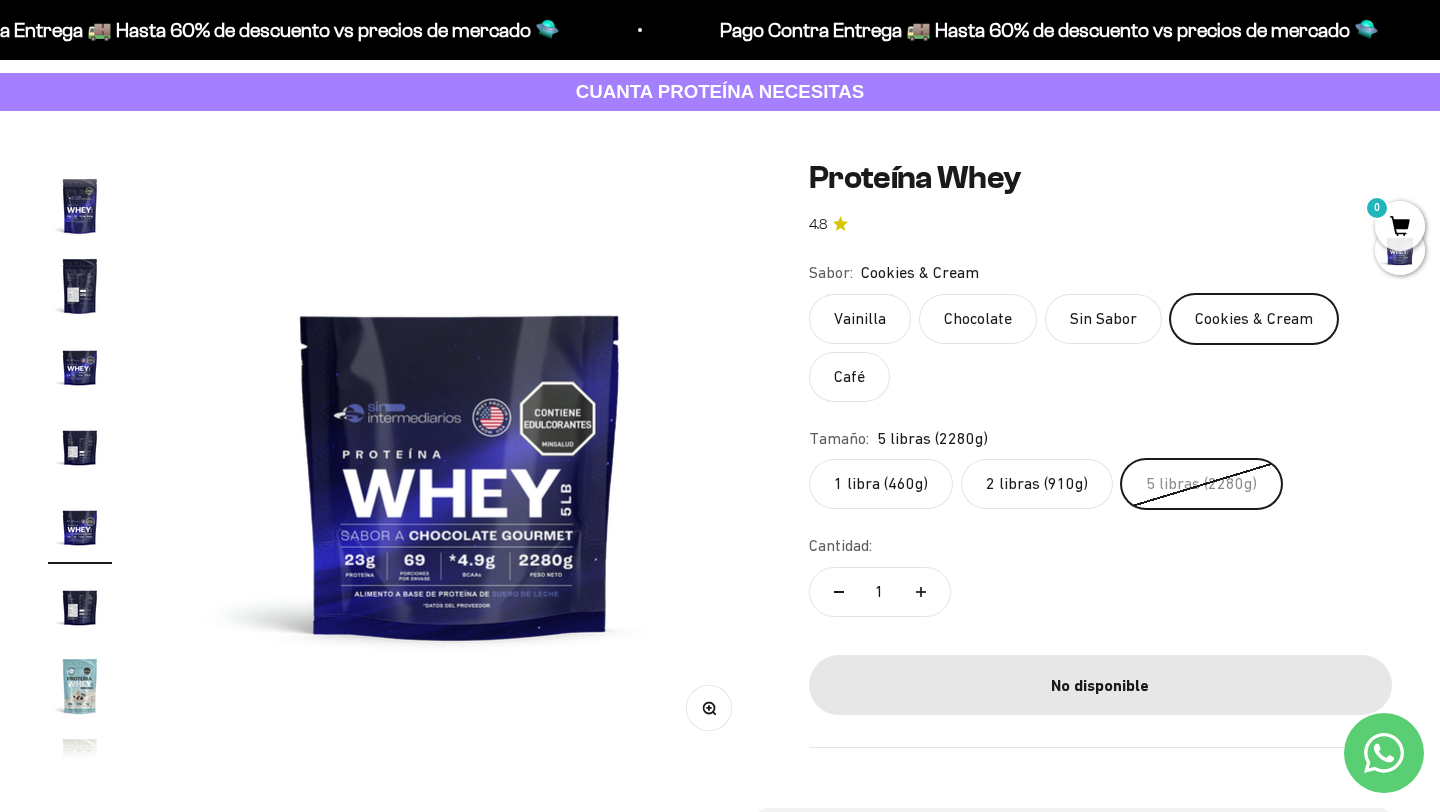 click on "2 libras (910g)" 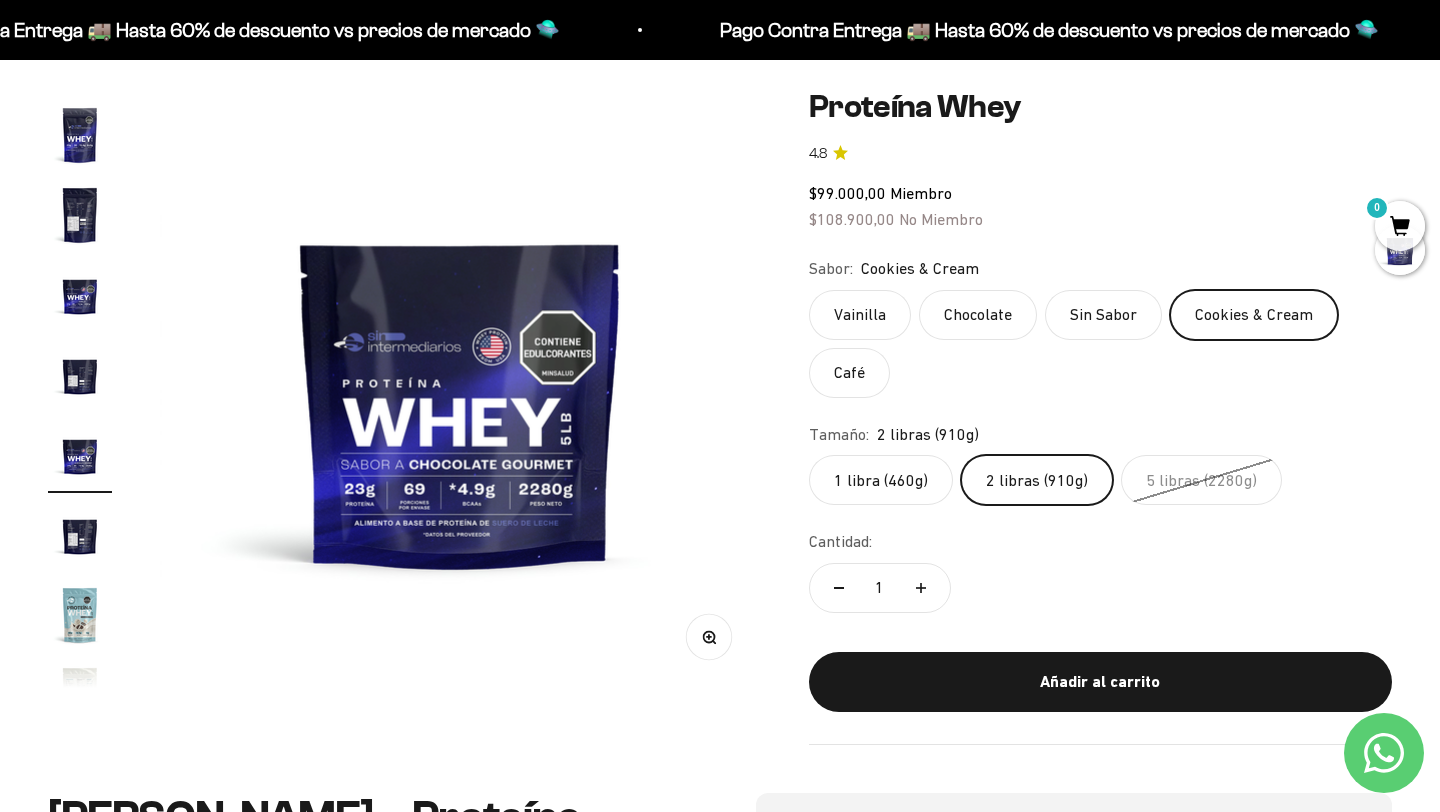 scroll, scrollTop: 0, scrollLeft: 0, axis: both 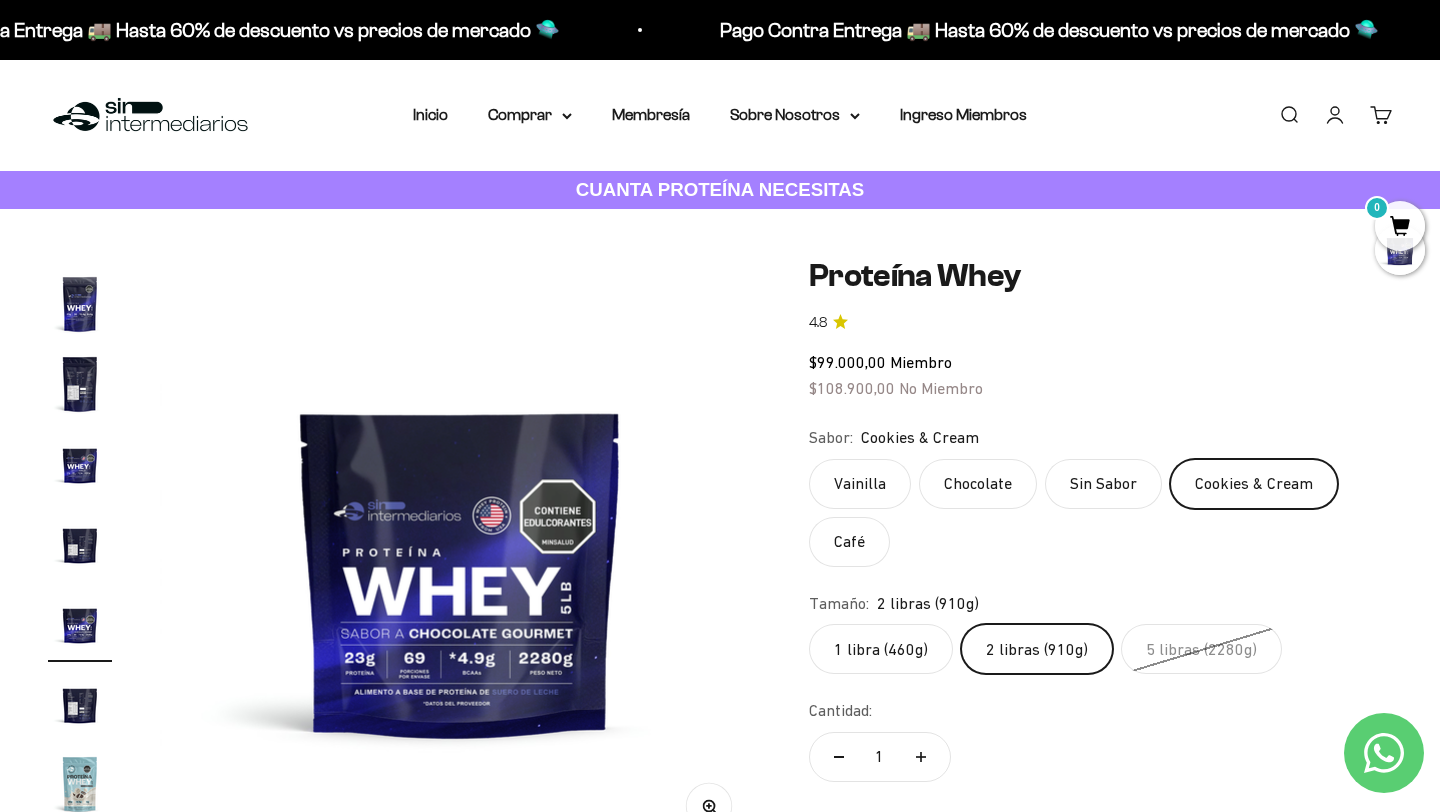 click on "Vainilla" 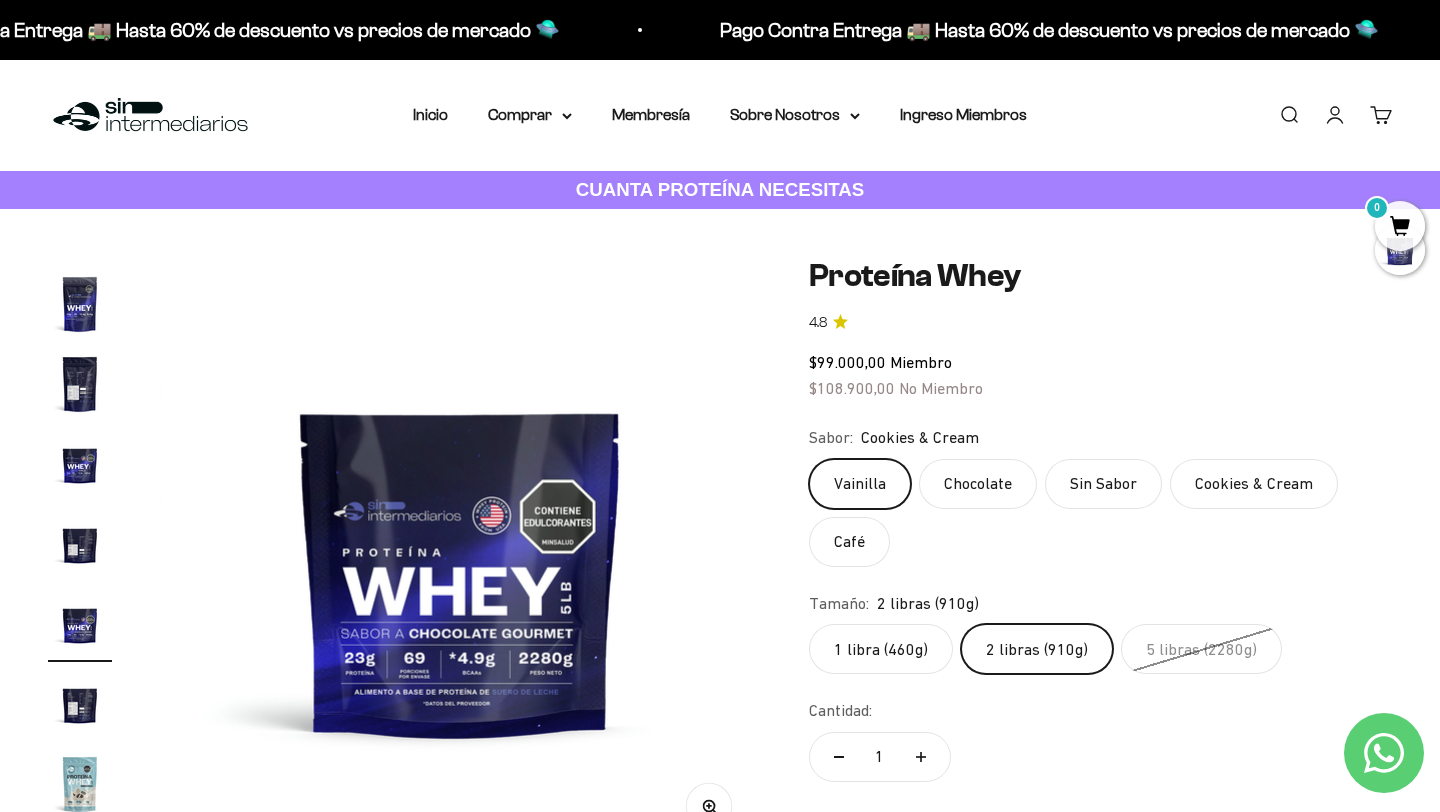 scroll, scrollTop: 0, scrollLeft: 3124, axis: horizontal 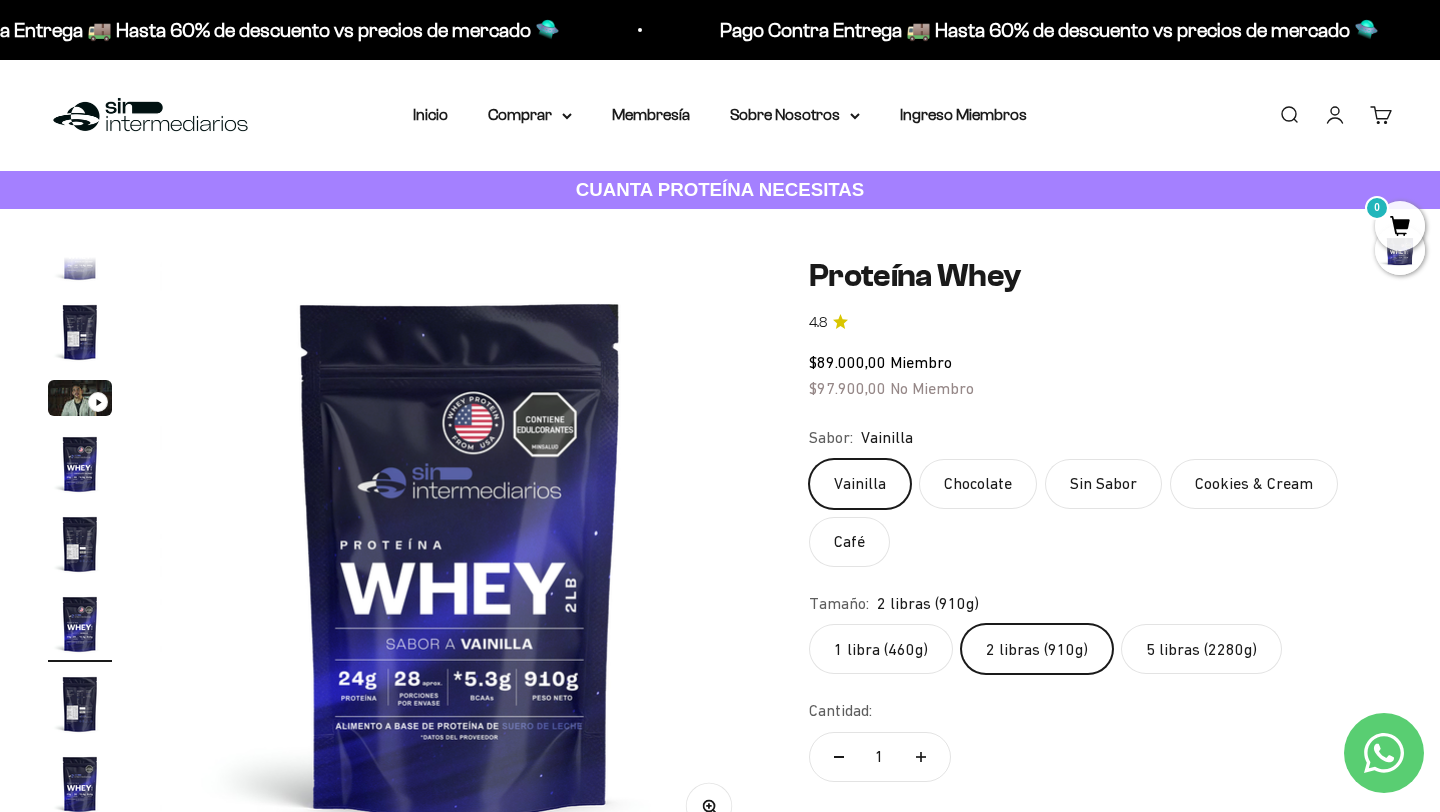 click on "5 libras (2280g)" 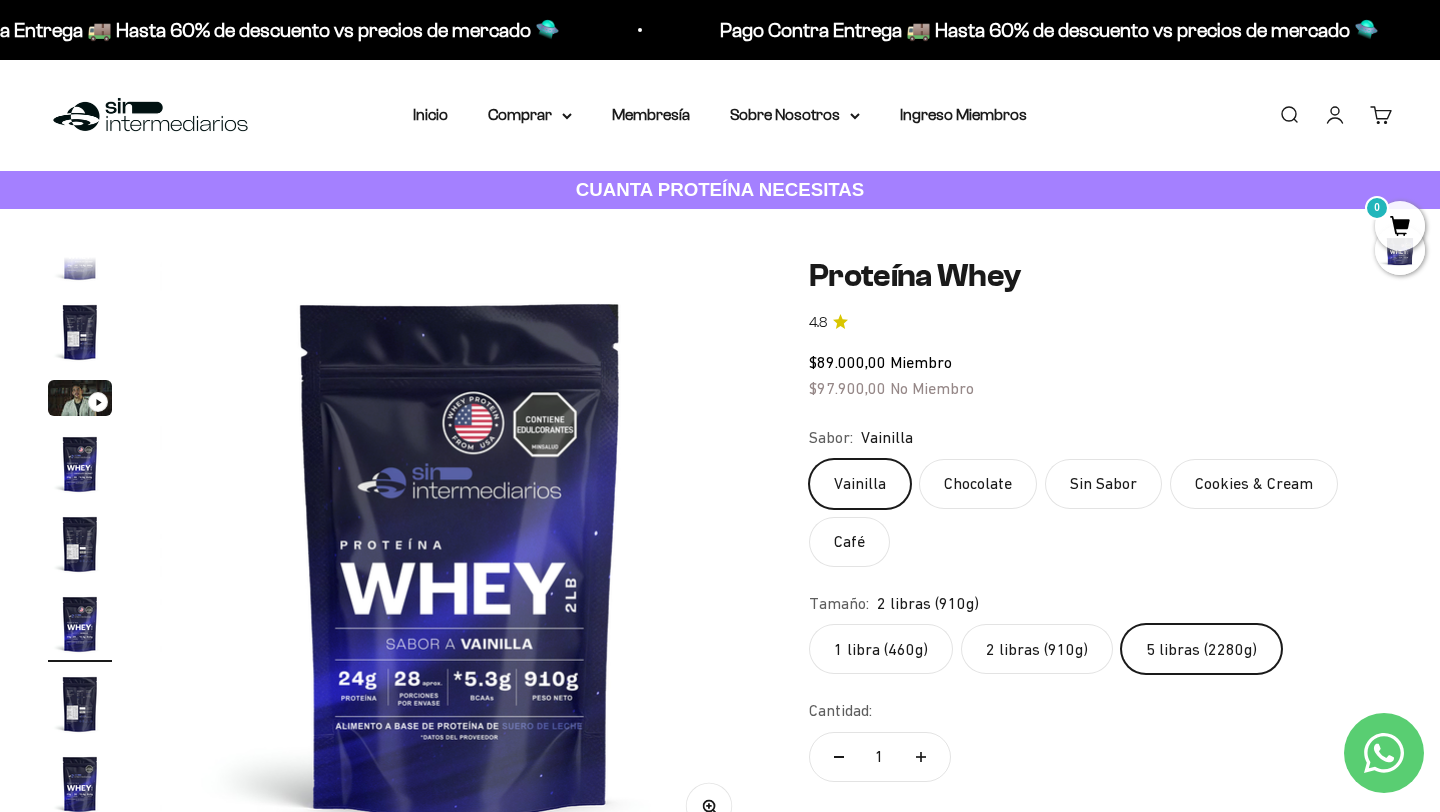 scroll, scrollTop: 0, scrollLeft: 5623, axis: horizontal 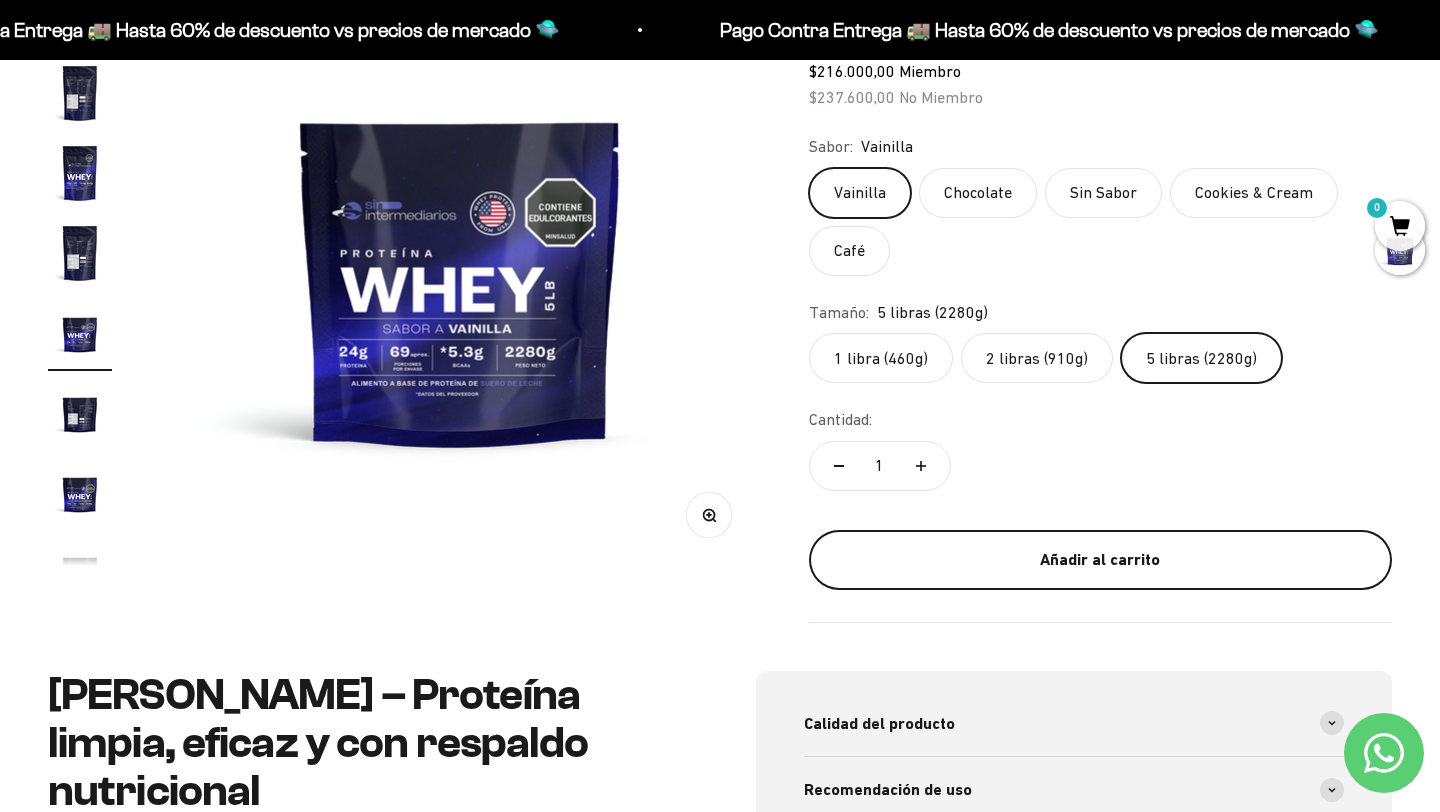 click on "Añadir al carrito" at bounding box center [1100, 560] 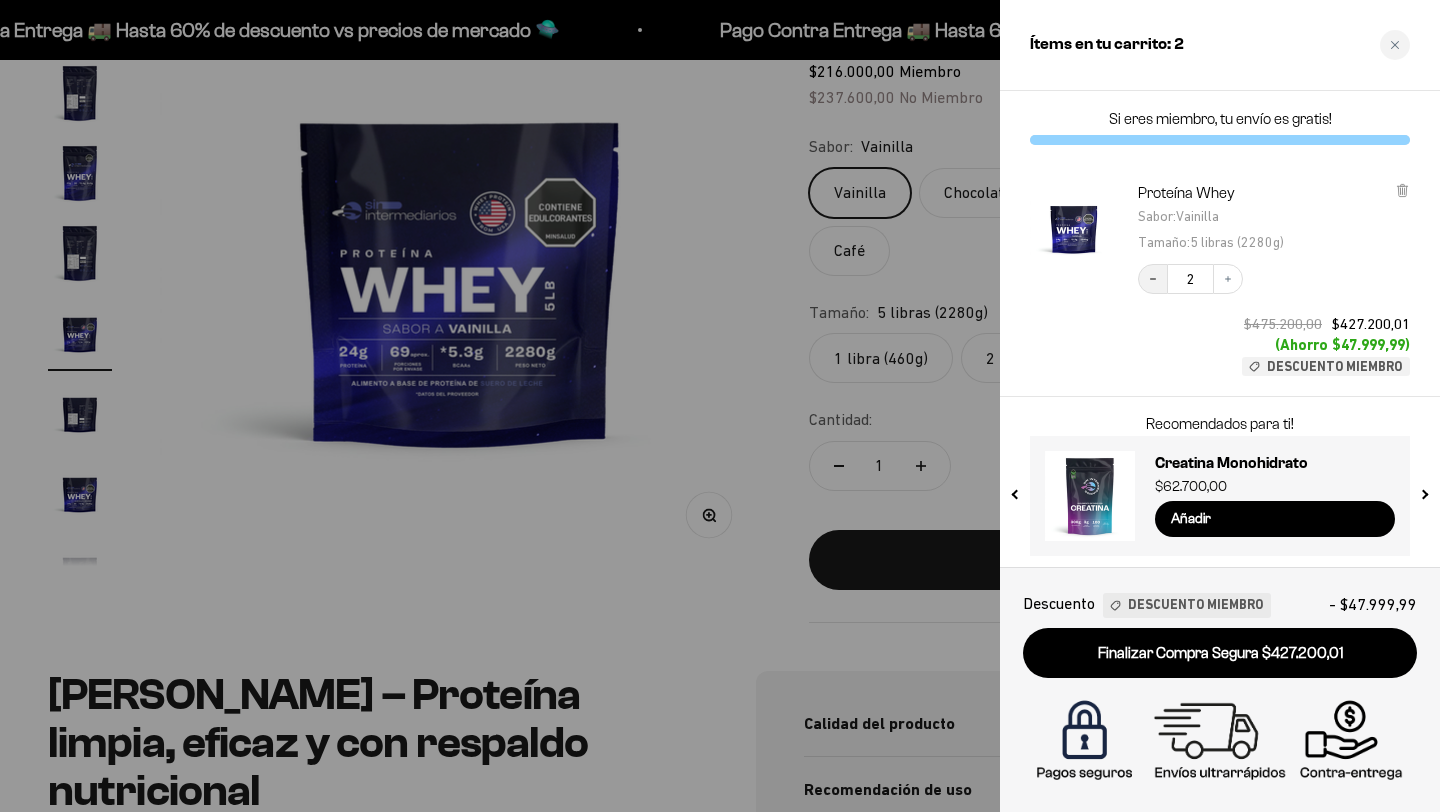 click on "Decrease quantity" at bounding box center [1153, 279] 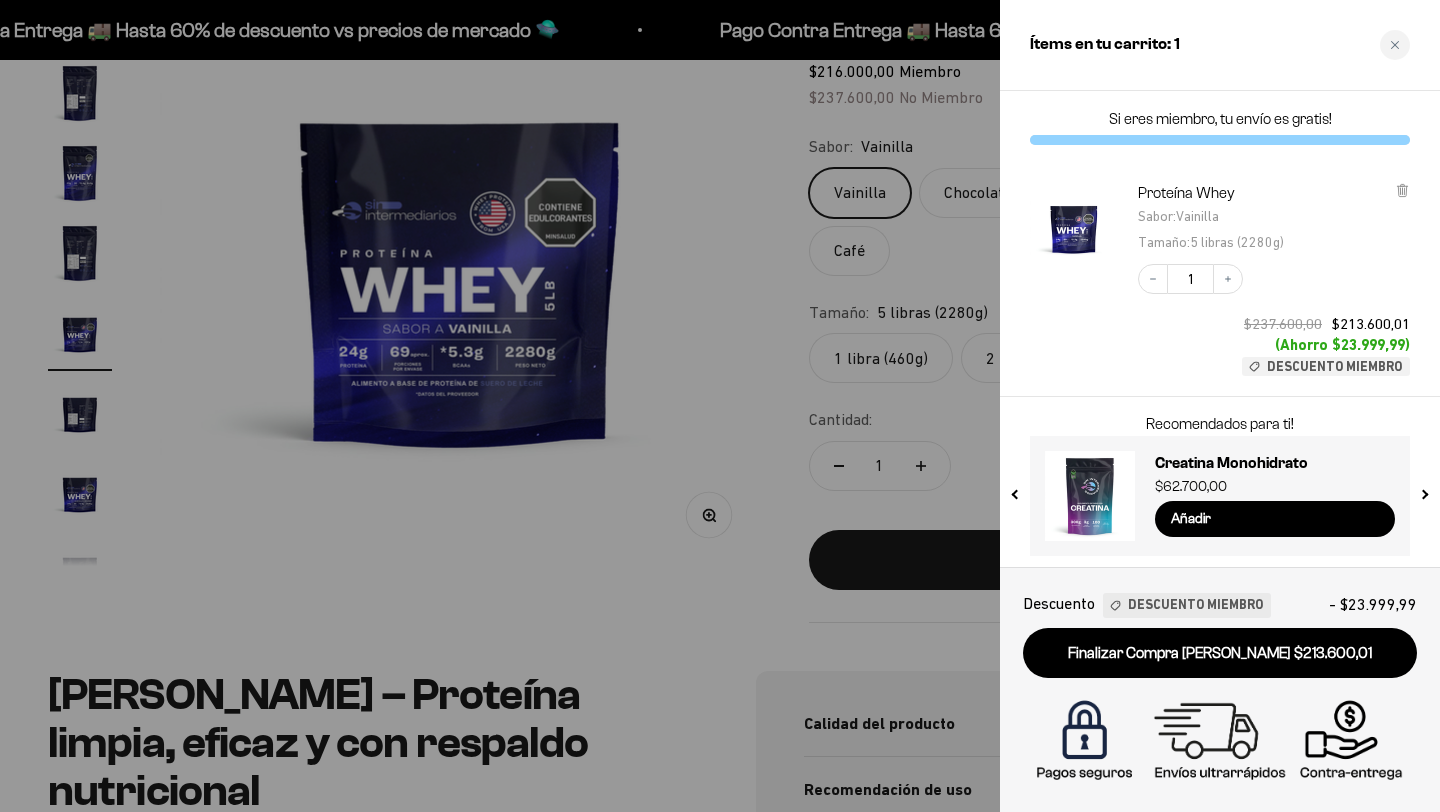 scroll, scrollTop: 4, scrollLeft: 0, axis: vertical 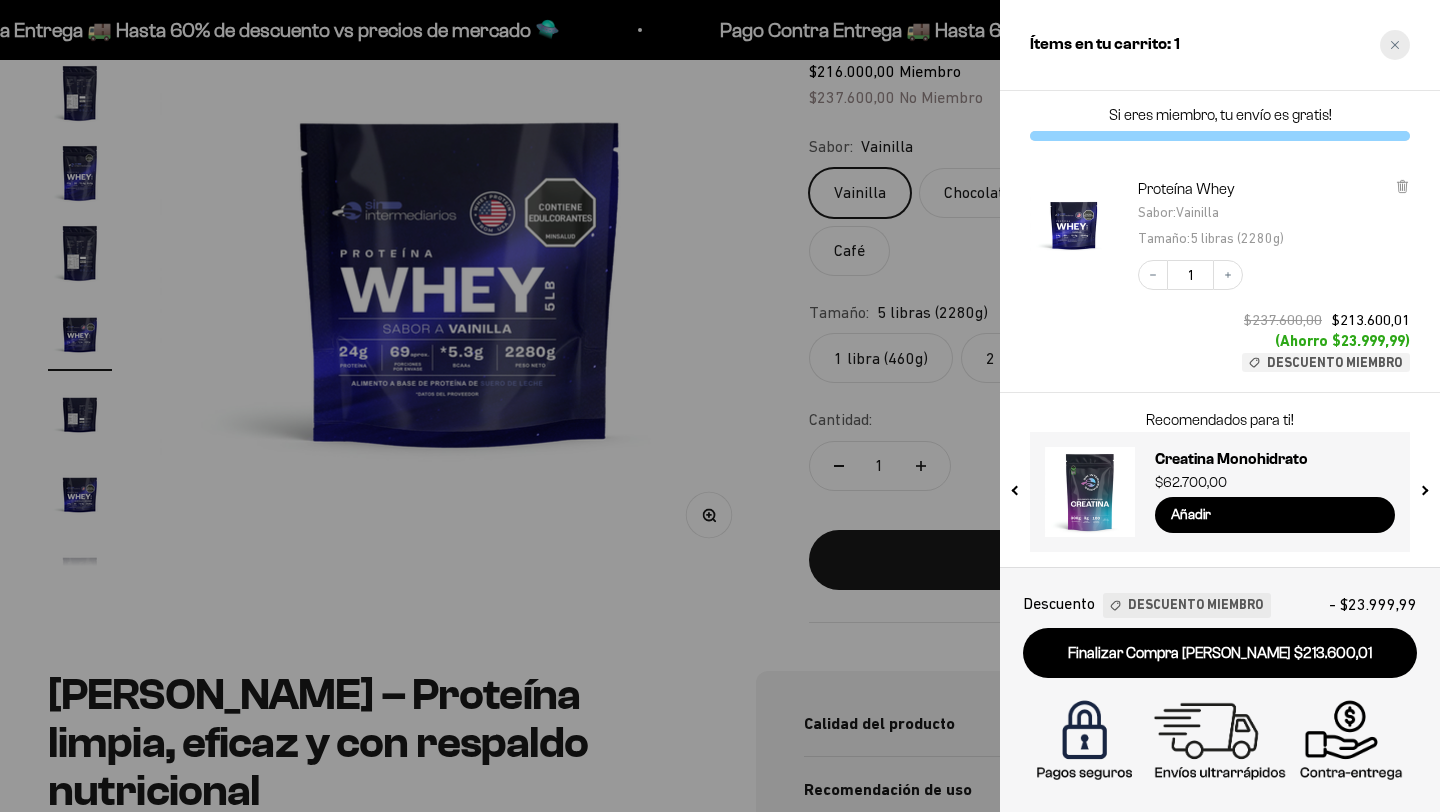 click at bounding box center [1395, 45] 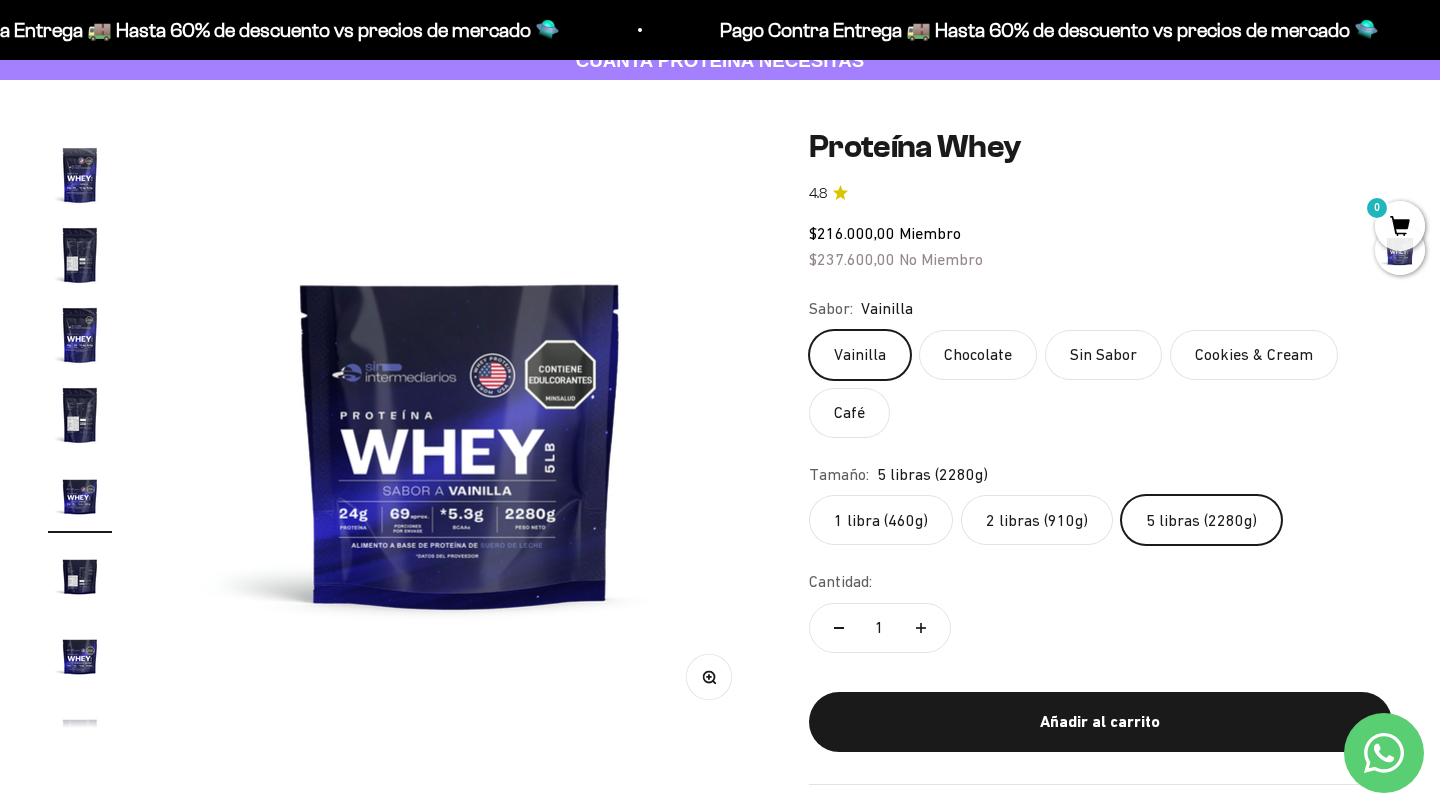 scroll, scrollTop: 116, scrollLeft: 0, axis: vertical 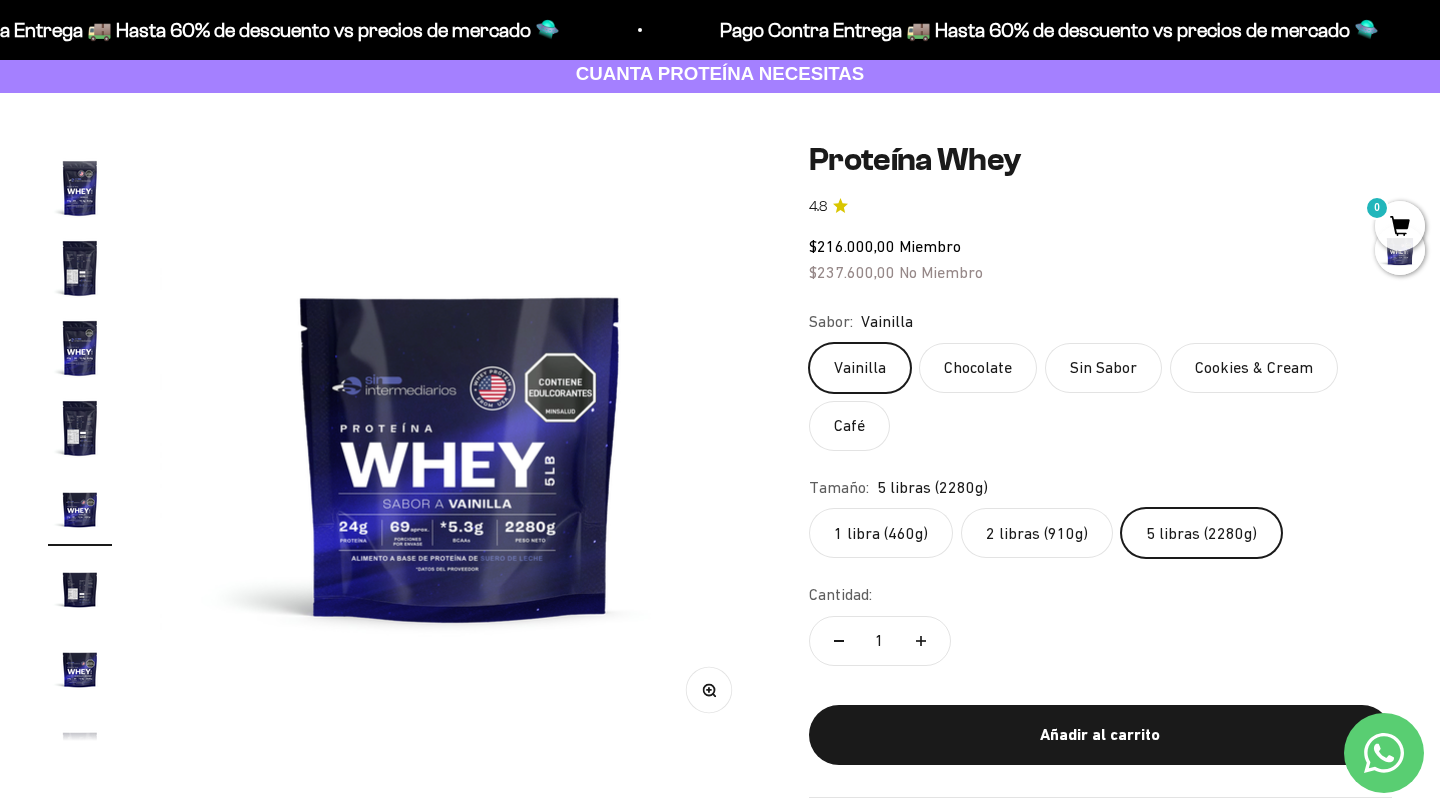 click on "2 libras (910g)" 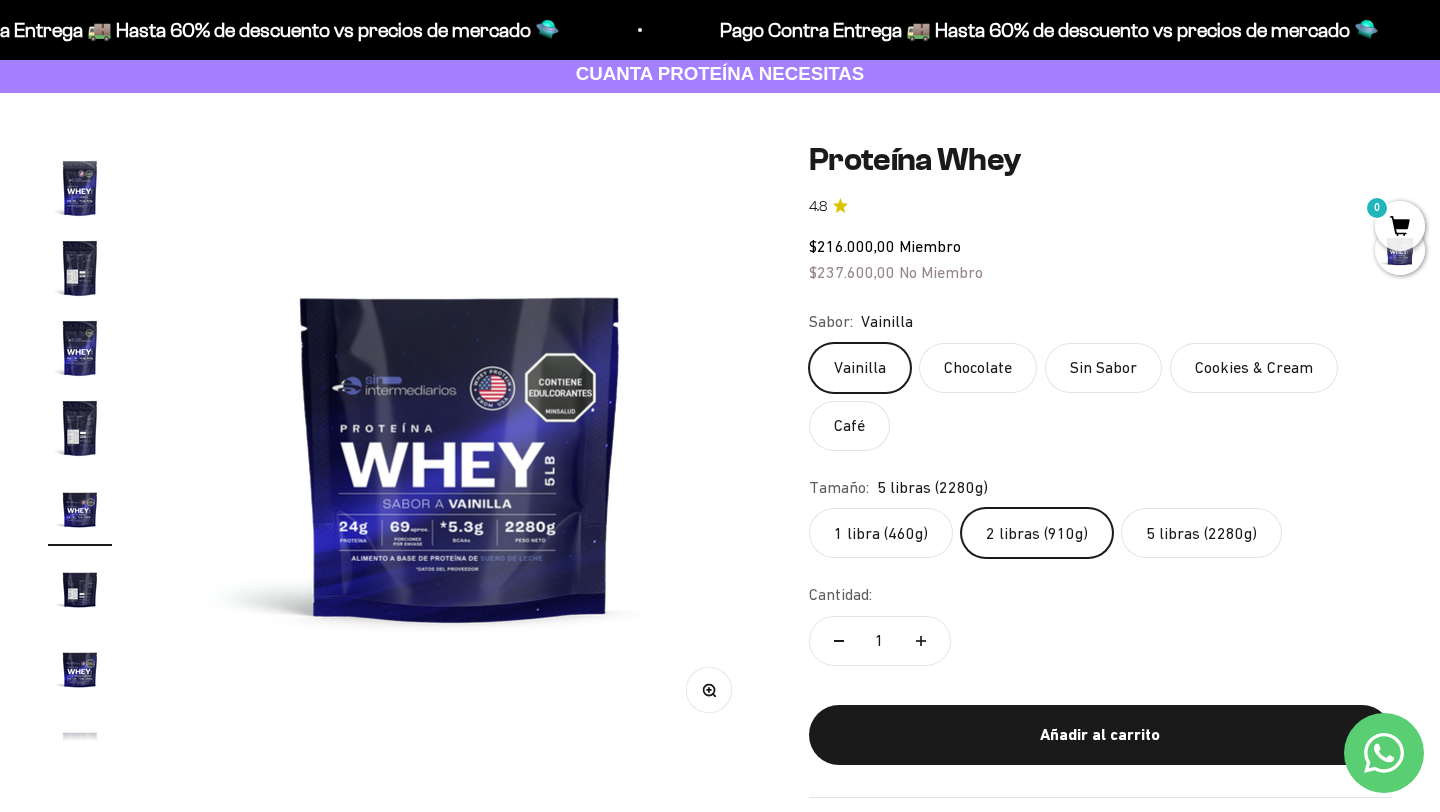 scroll, scrollTop: 0, scrollLeft: 3124, axis: horizontal 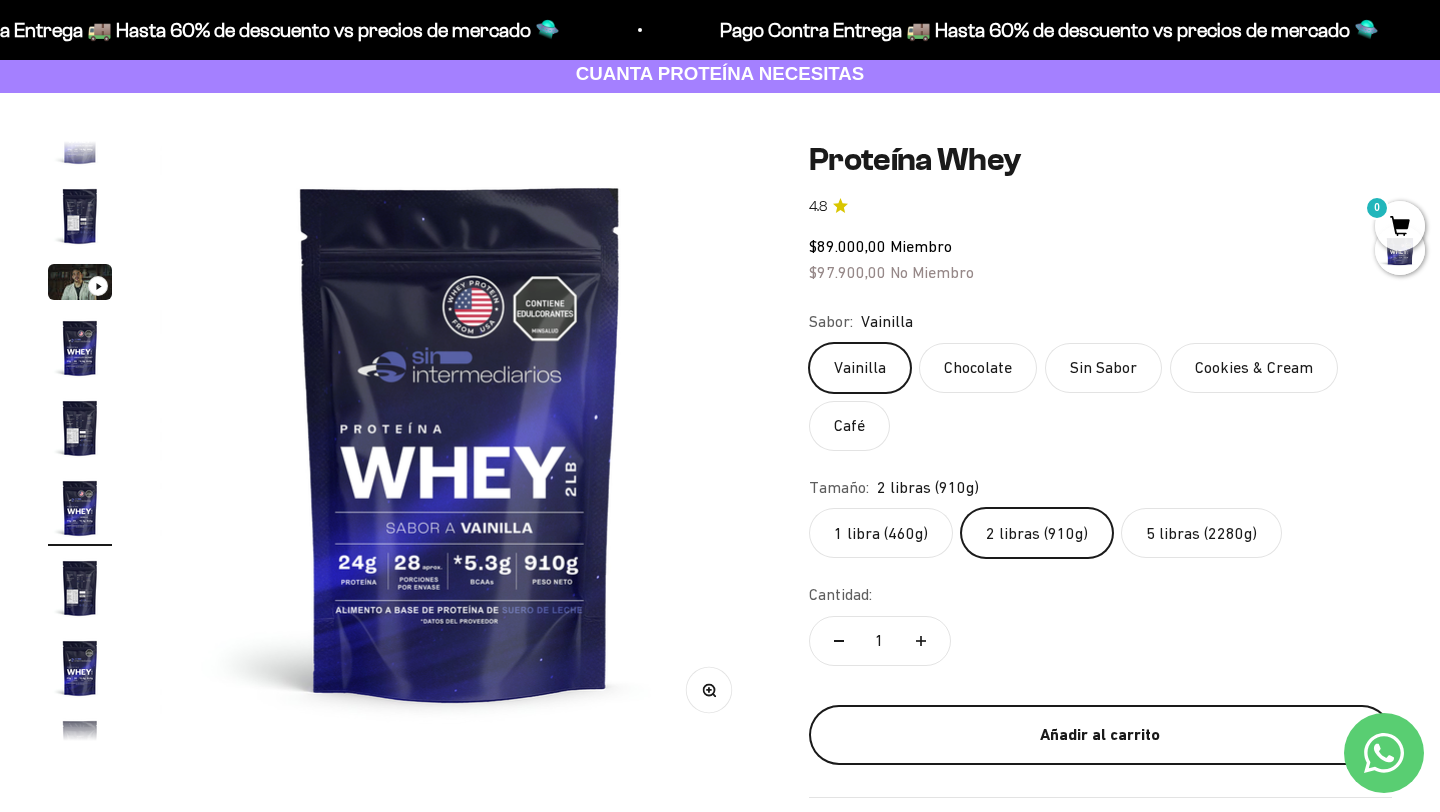 click on "Añadir al carrito" at bounding box center (1100, 735) 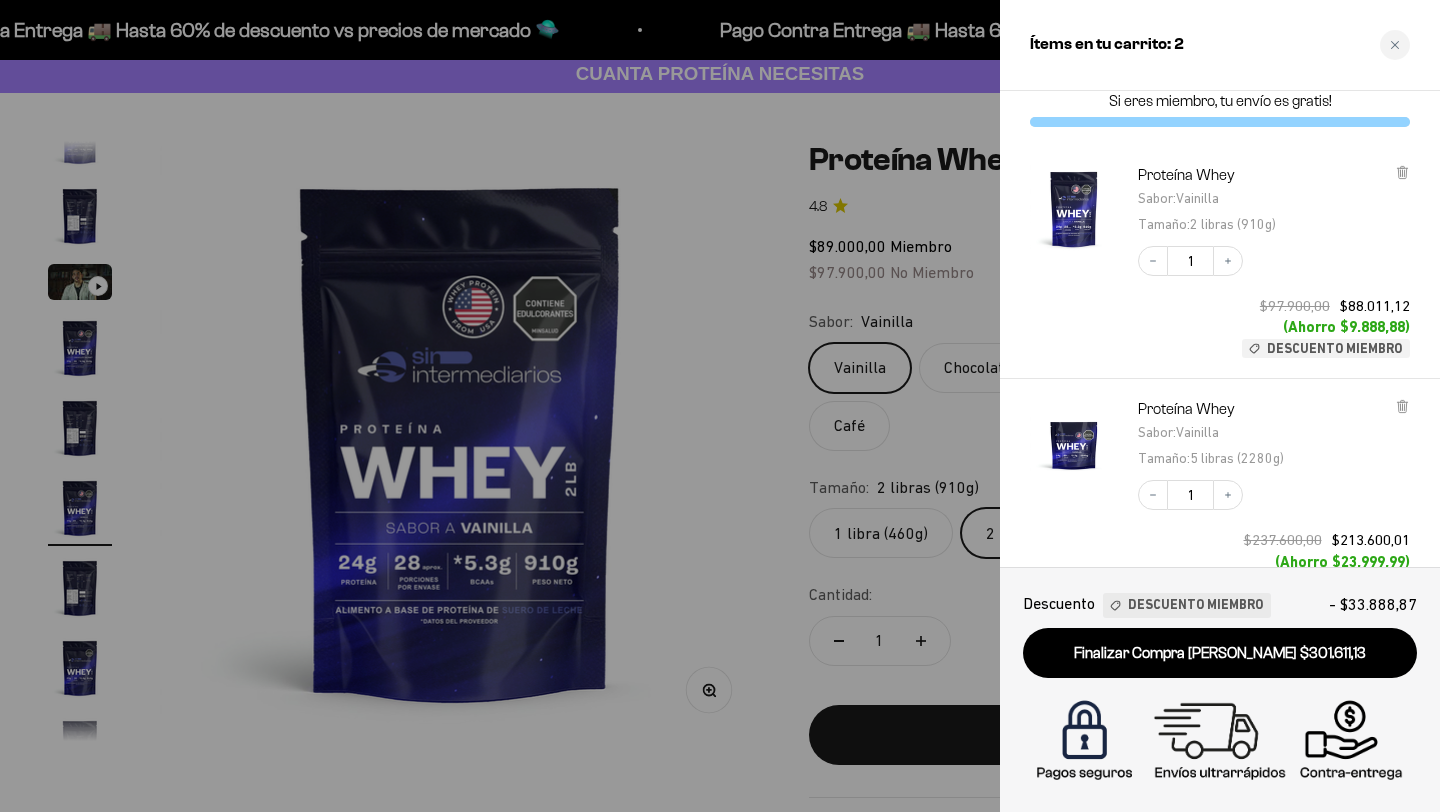 scroll, scrollTop: 21, scrollLeft: 0, axis: vertical 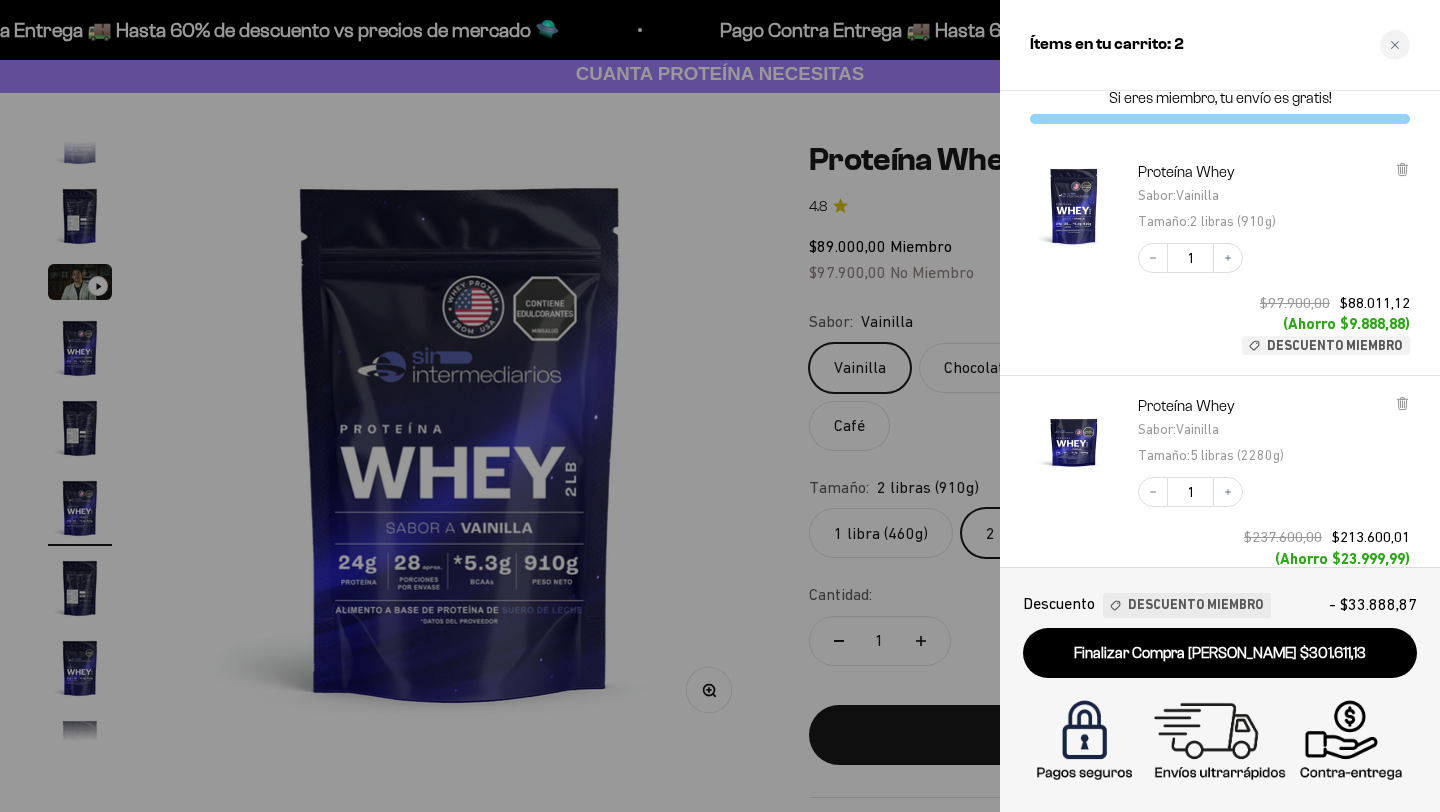 click at bounding box center [1402, 431] 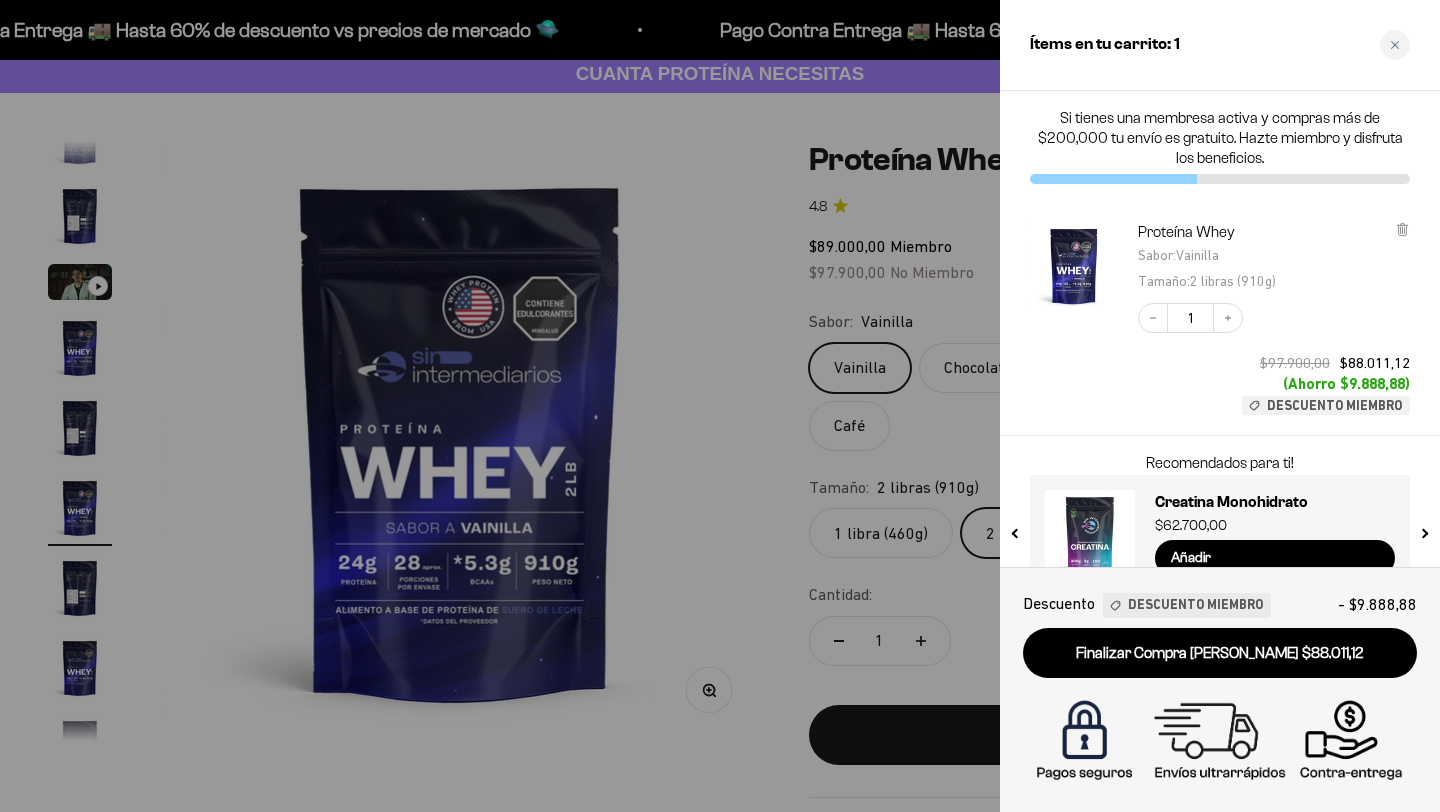 scroll, scrollTop: 0, scrollLeft: 0, axis: both 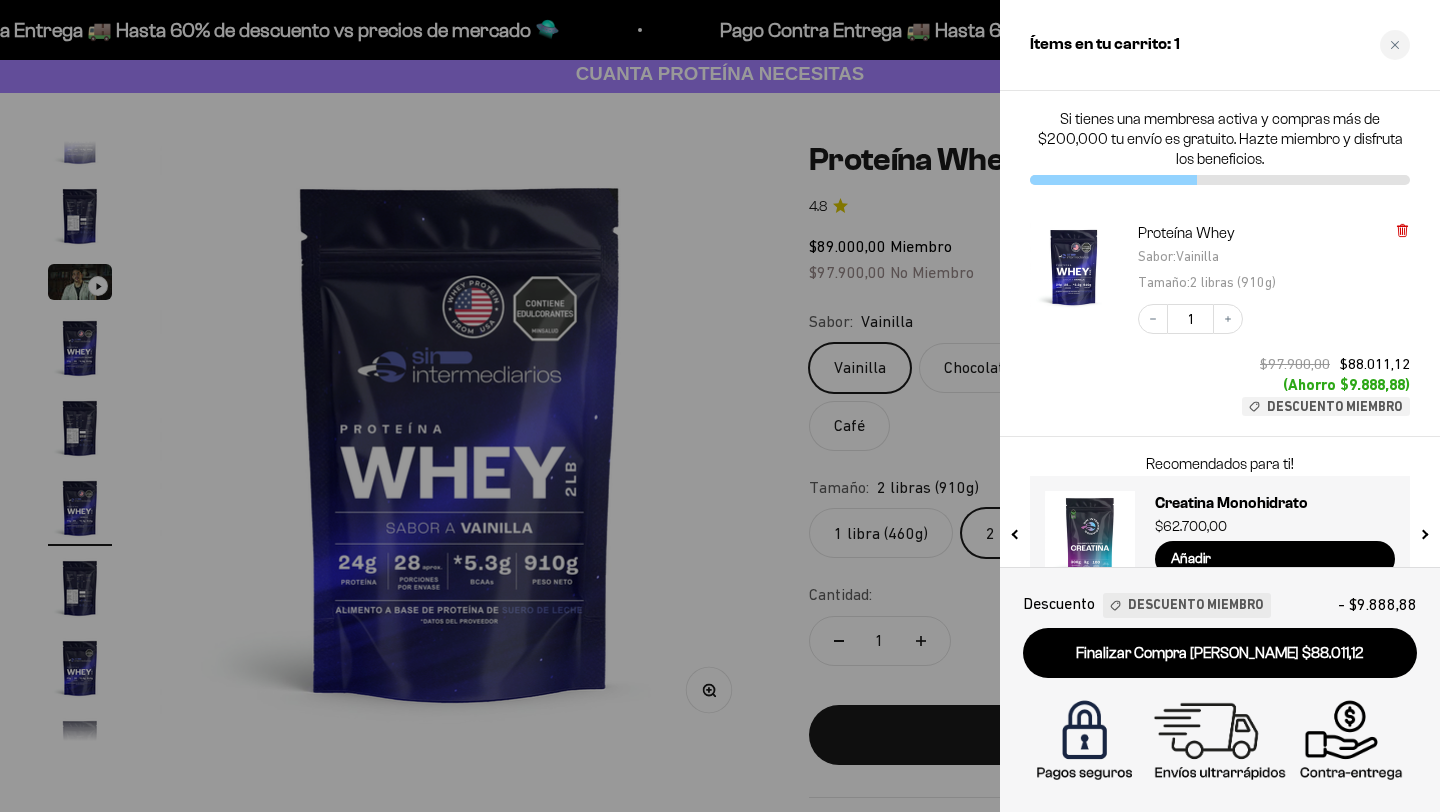 click 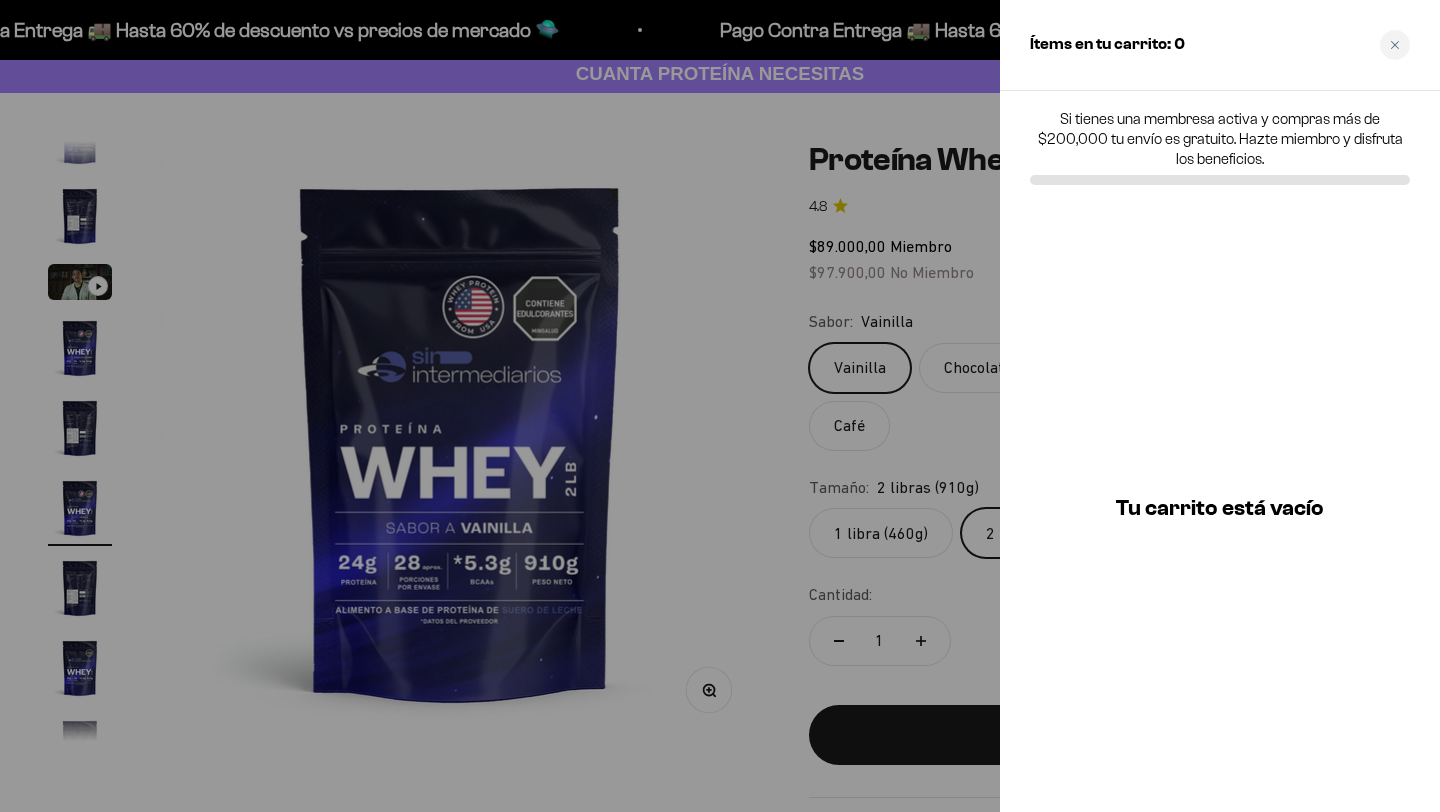 click on "Ítems en tu carrito: 0" at bounding box center [1220, 45] 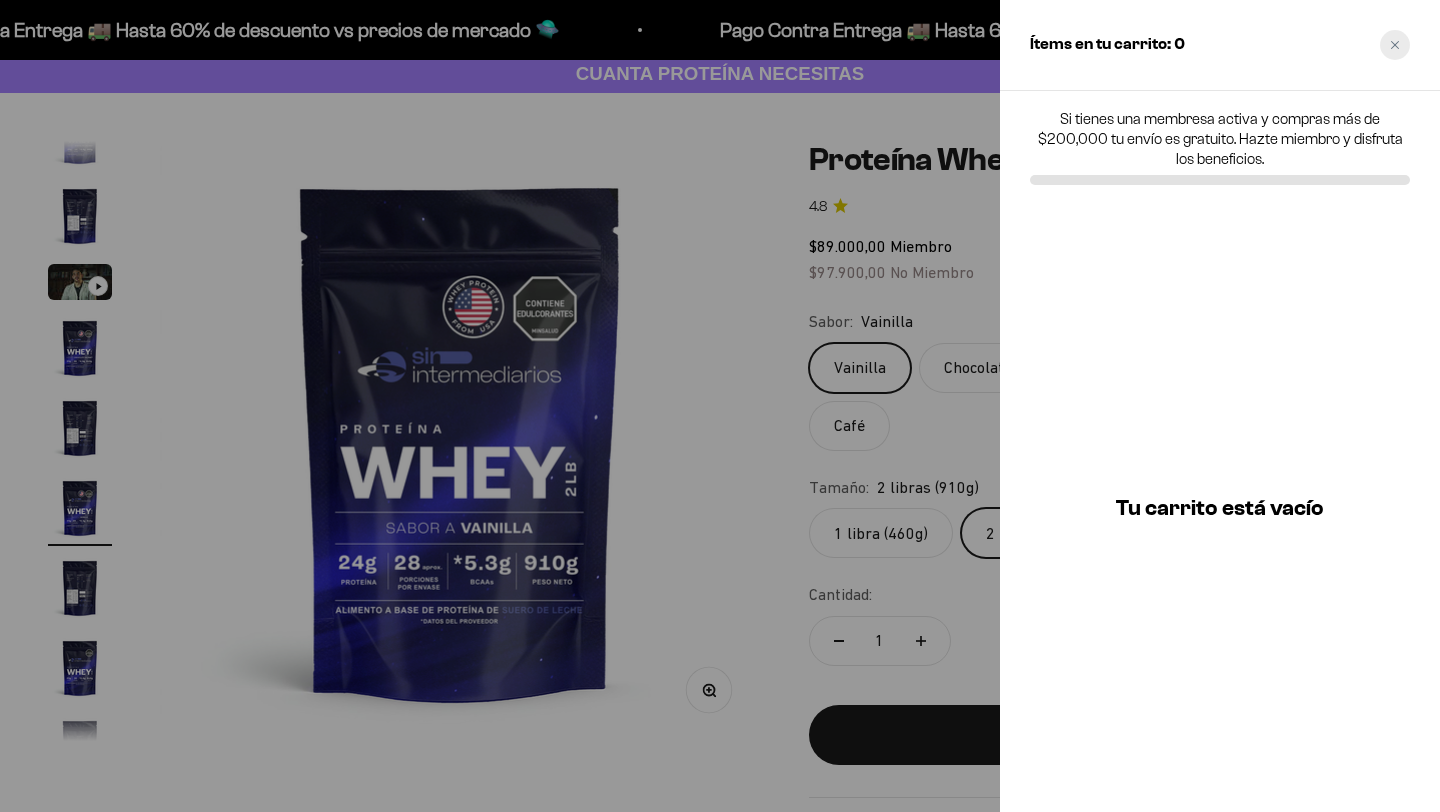 click at bounding box center [1395, 45] 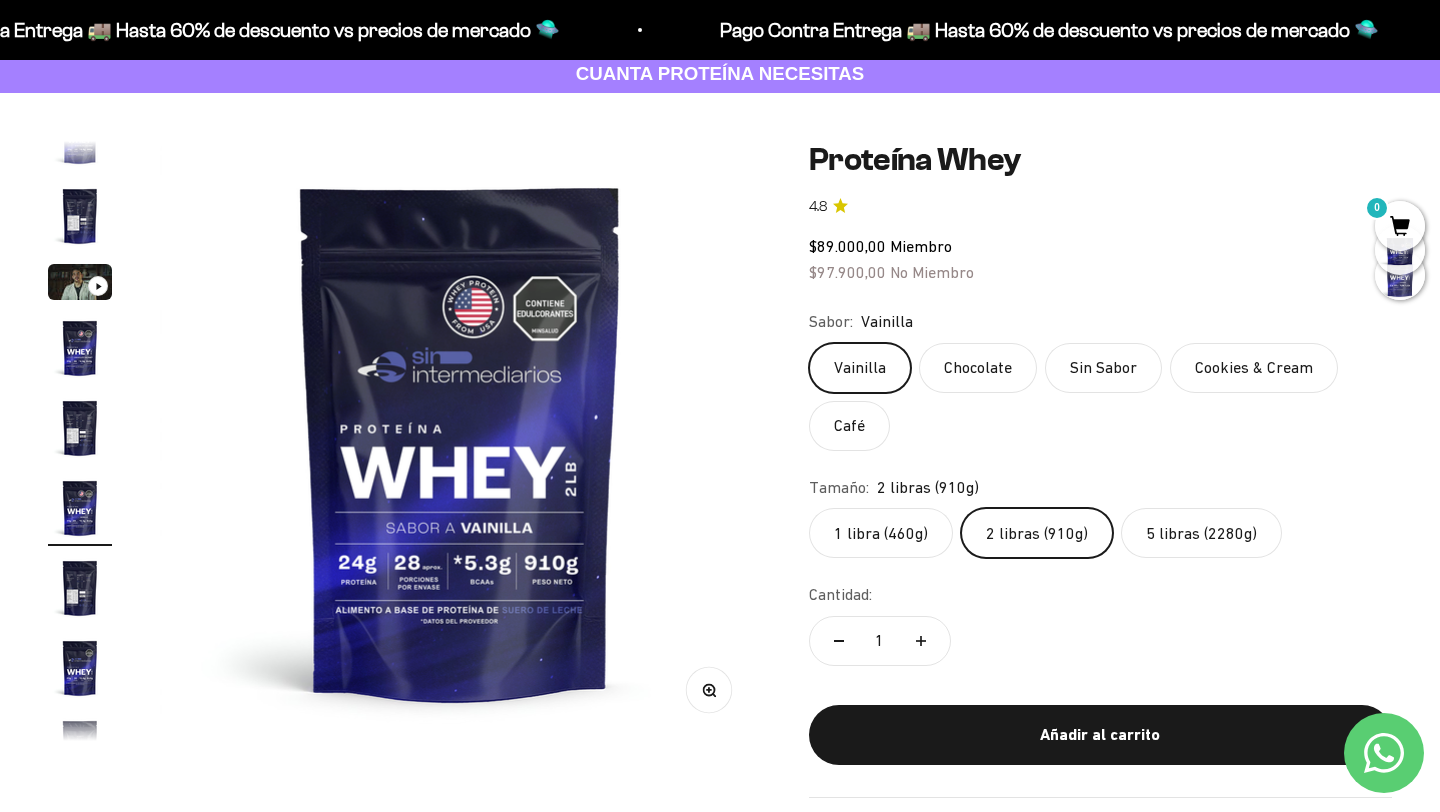 click on "5 libras (2280g)" 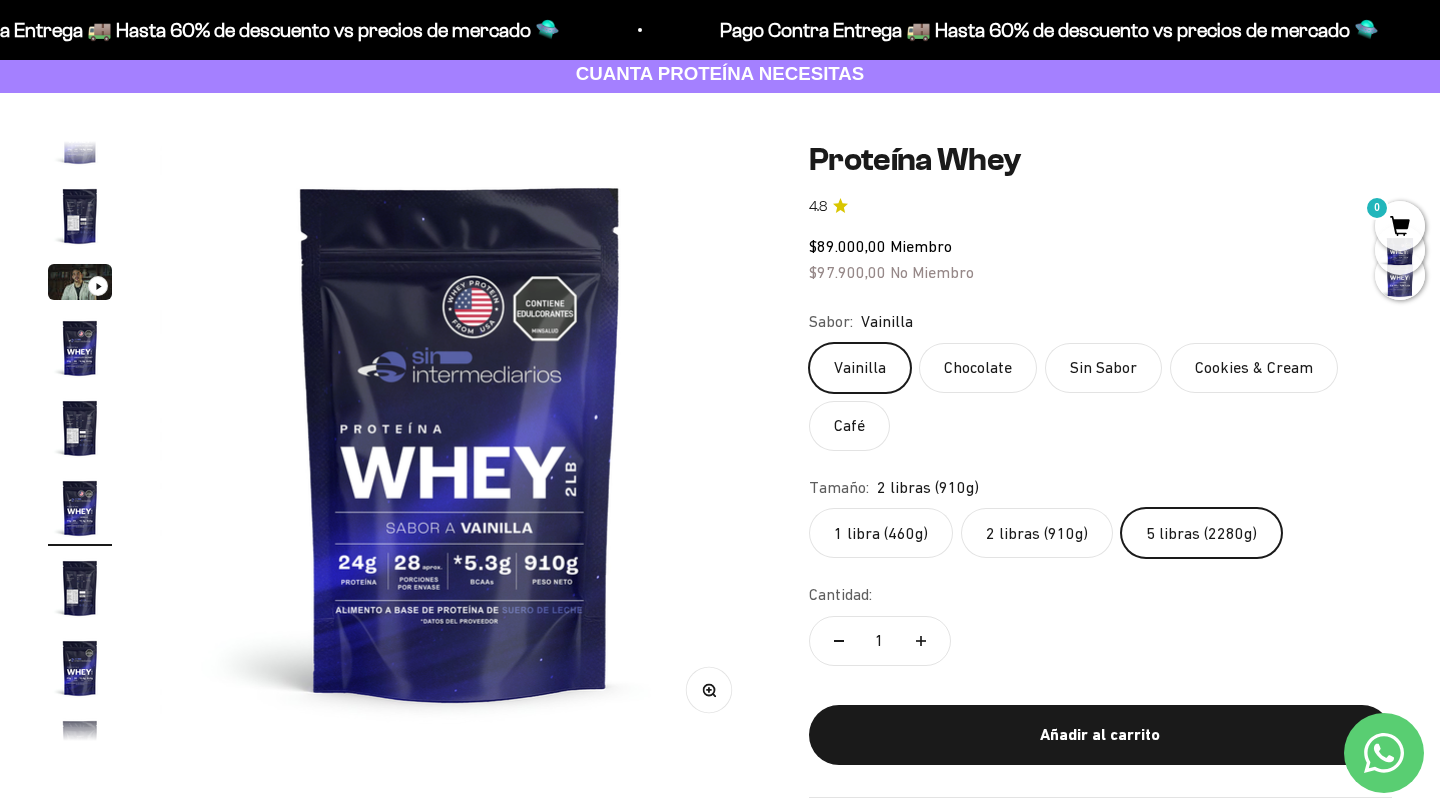 scroll, scrollTop: 0, scrollLeft: 5623, axis: horizontal 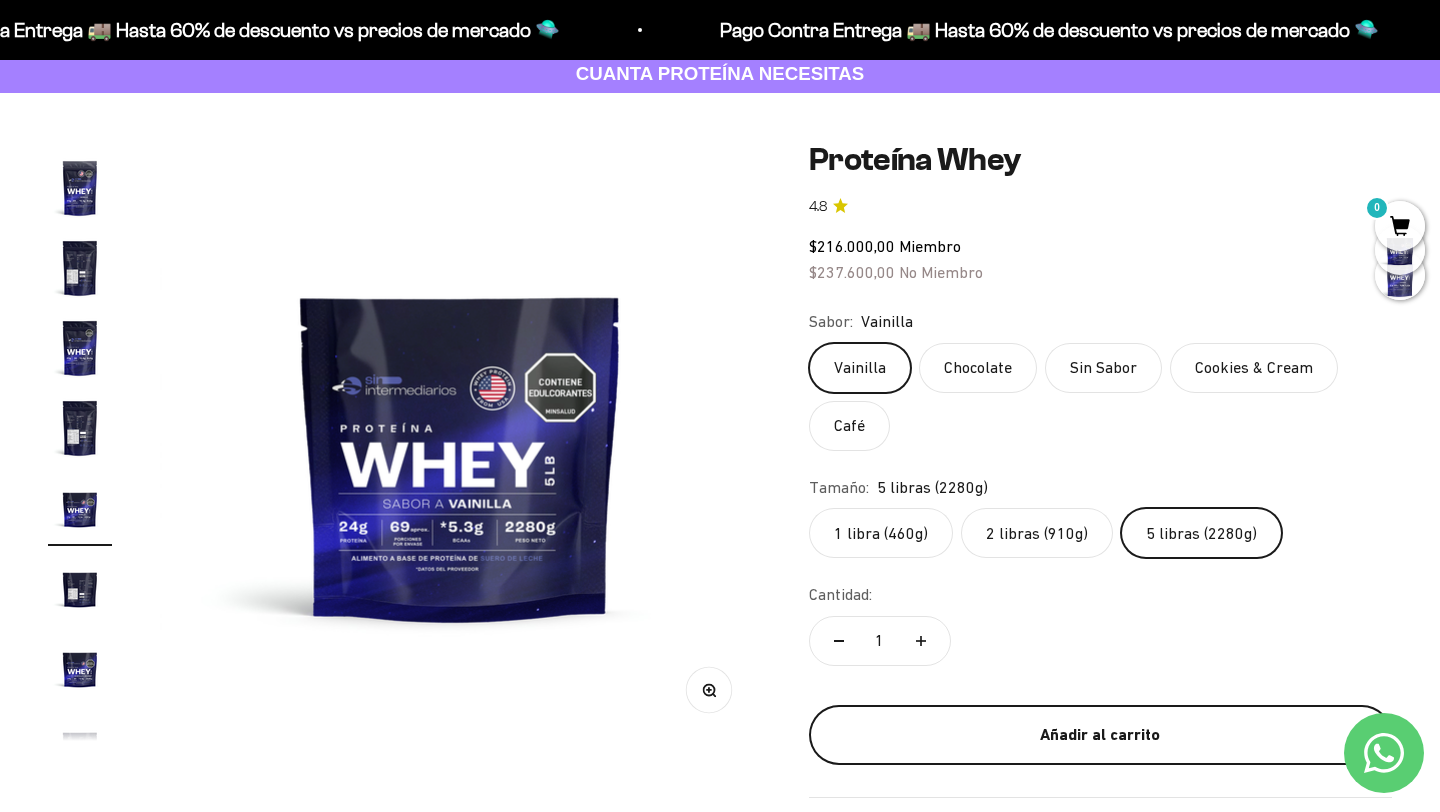 click on "Añadir al carrito" at bounding box center [1100, 735] 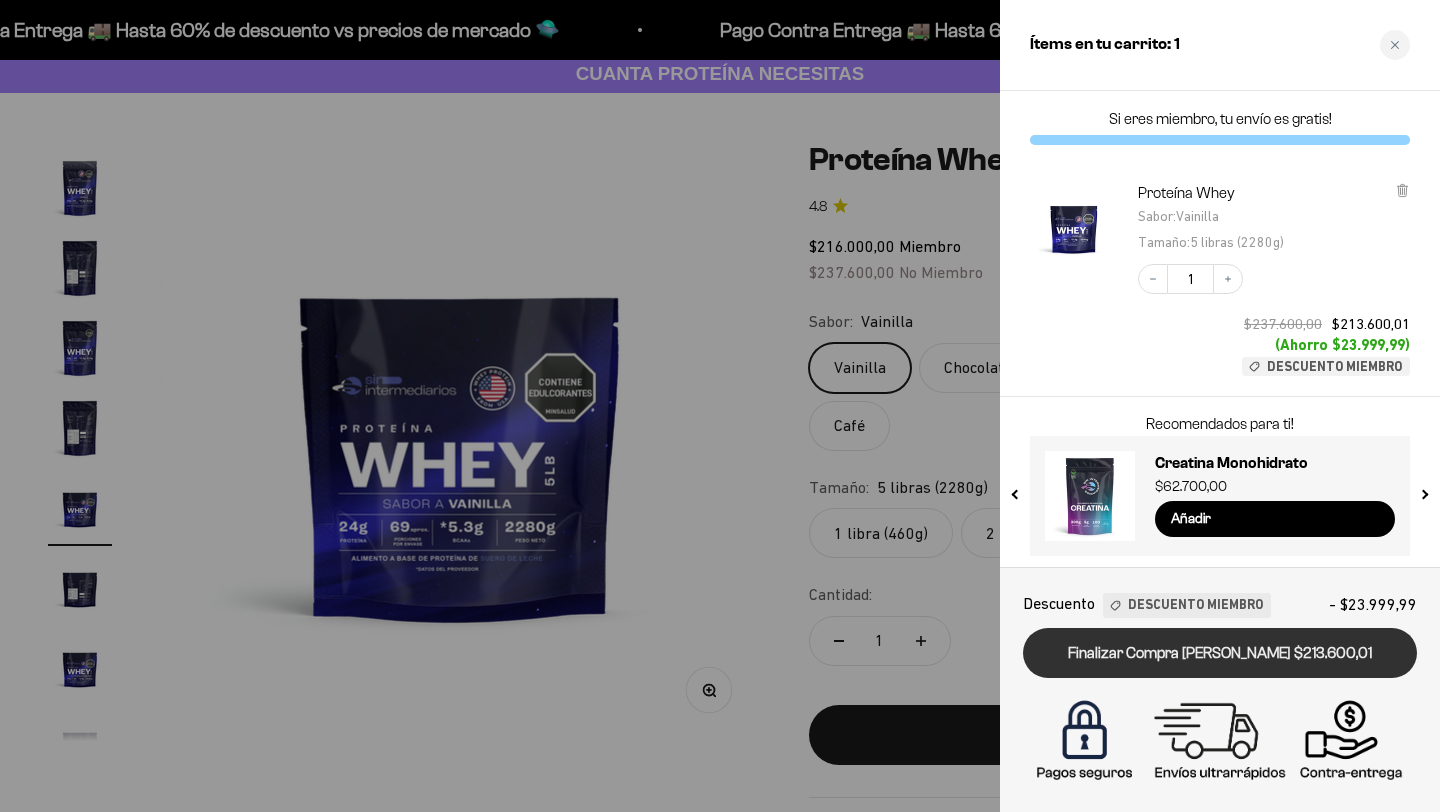 click on "Finalizar Compra [PERSON_NAME] $213.600,01" at bounding box center (1220, 653) 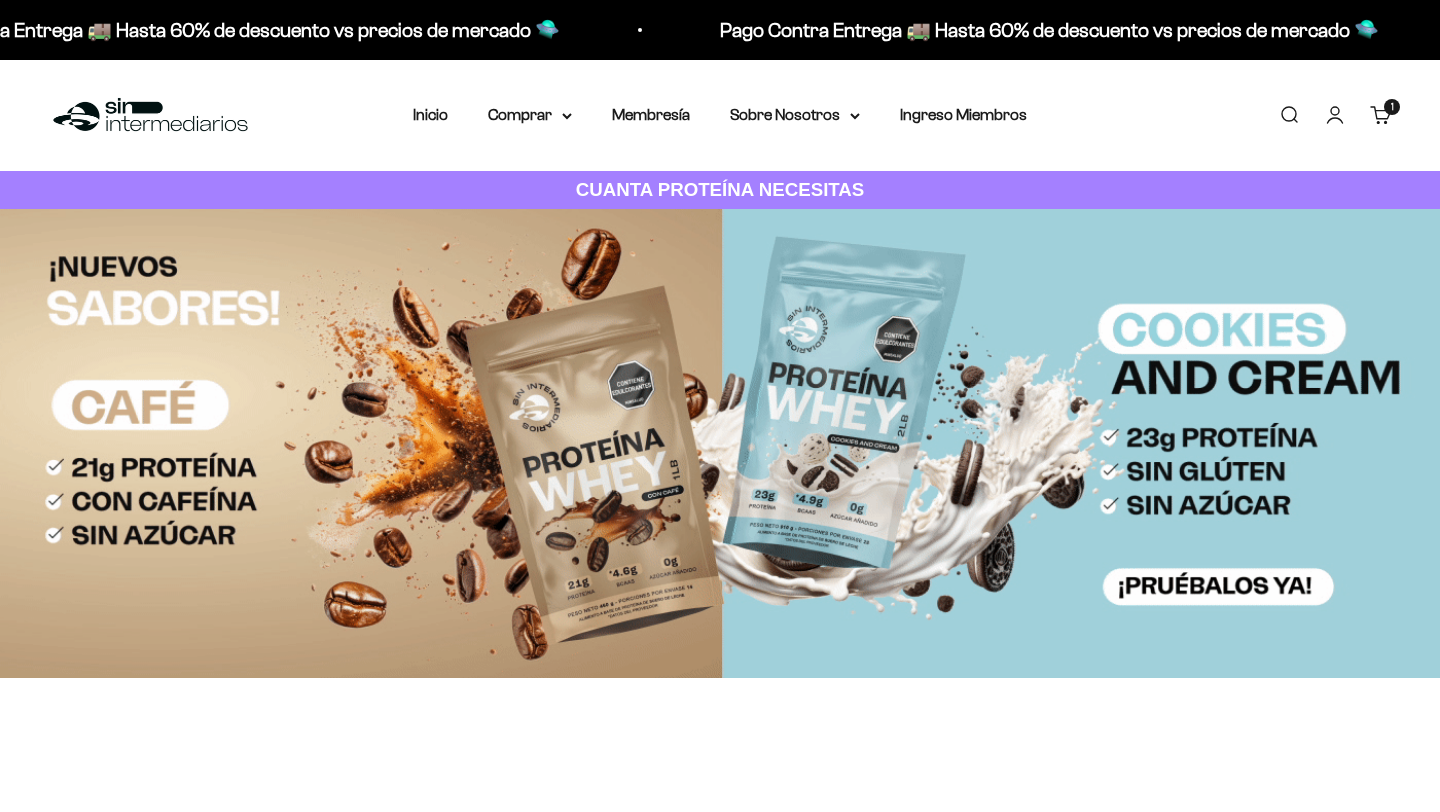 scroll, scrollTop: 0, scrollLeft: 0, axis: both 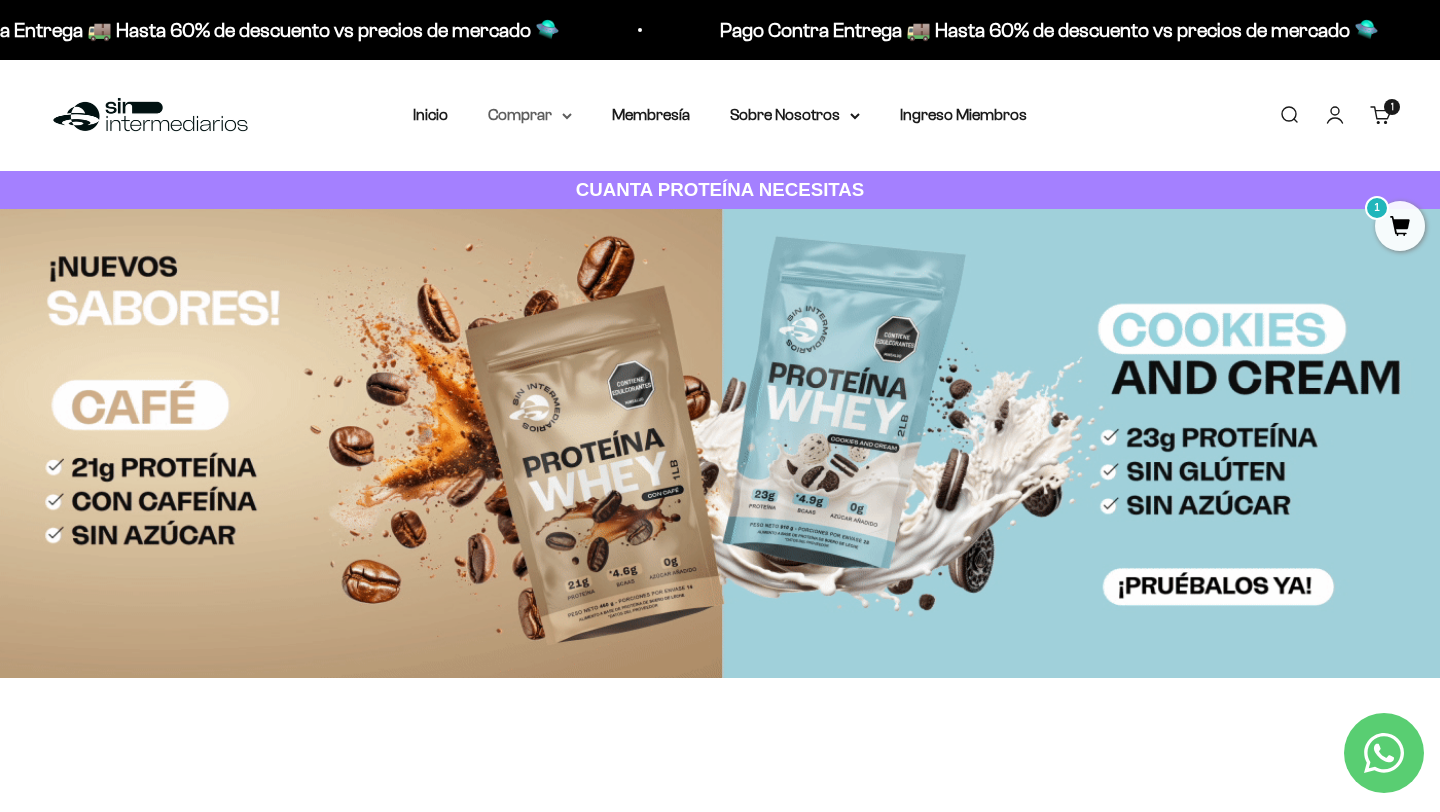 click on "Comprar" at bounding box center (530, 115) 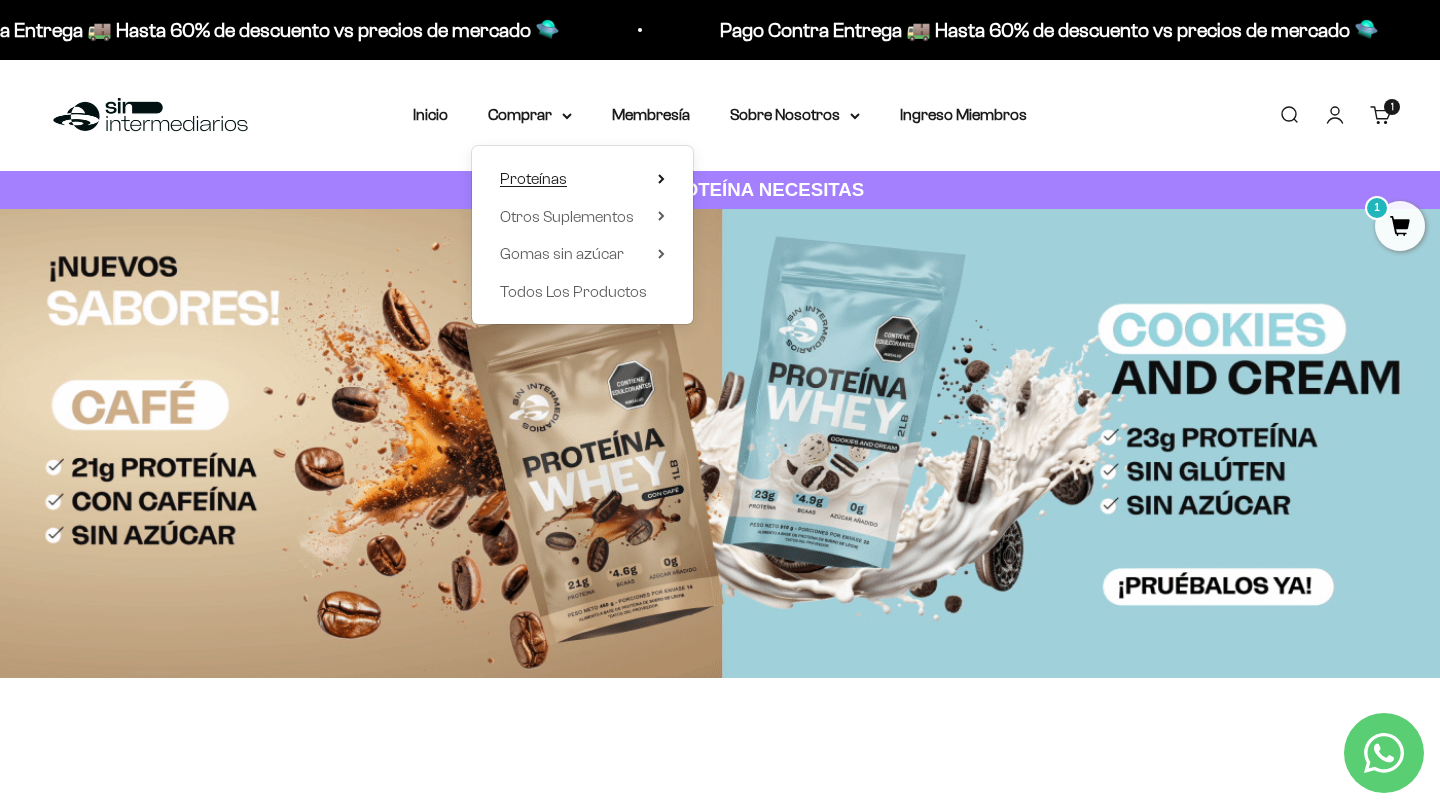 click on "Proteínas" at bounding box center (533, 178) 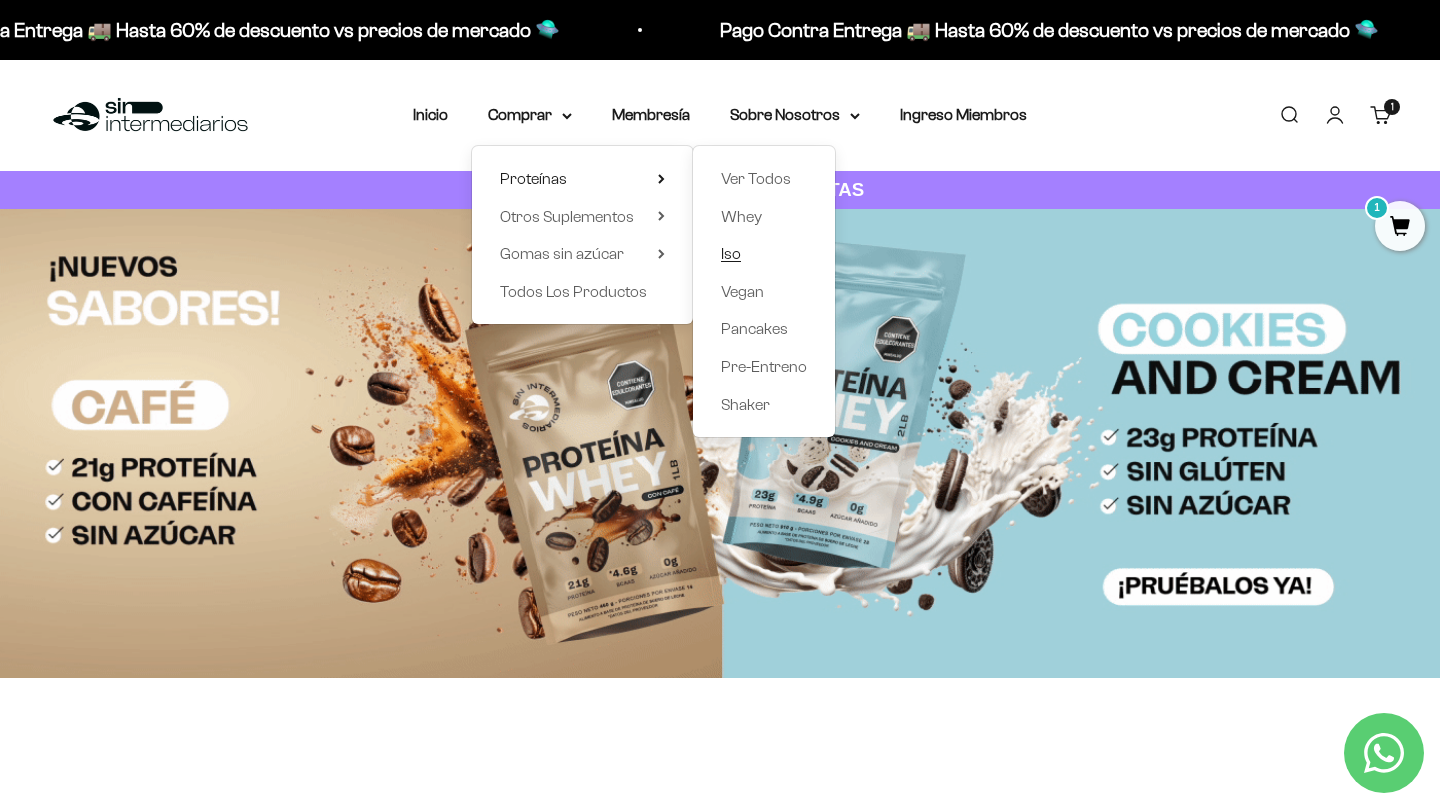 click on "Iso" at bounding box center [764, 254] 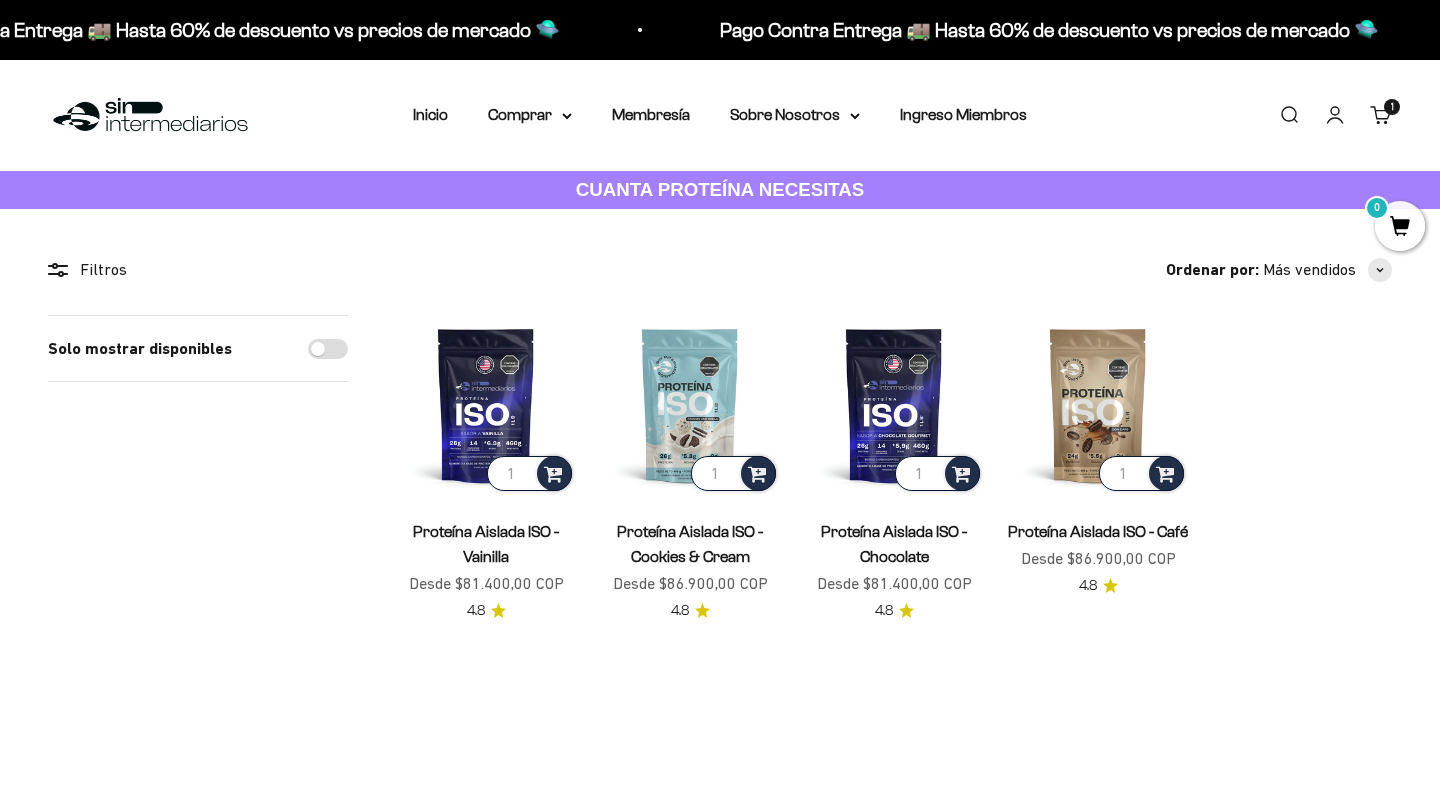scroll, scrollTop: 0, scrollLeft: 0, axis: both 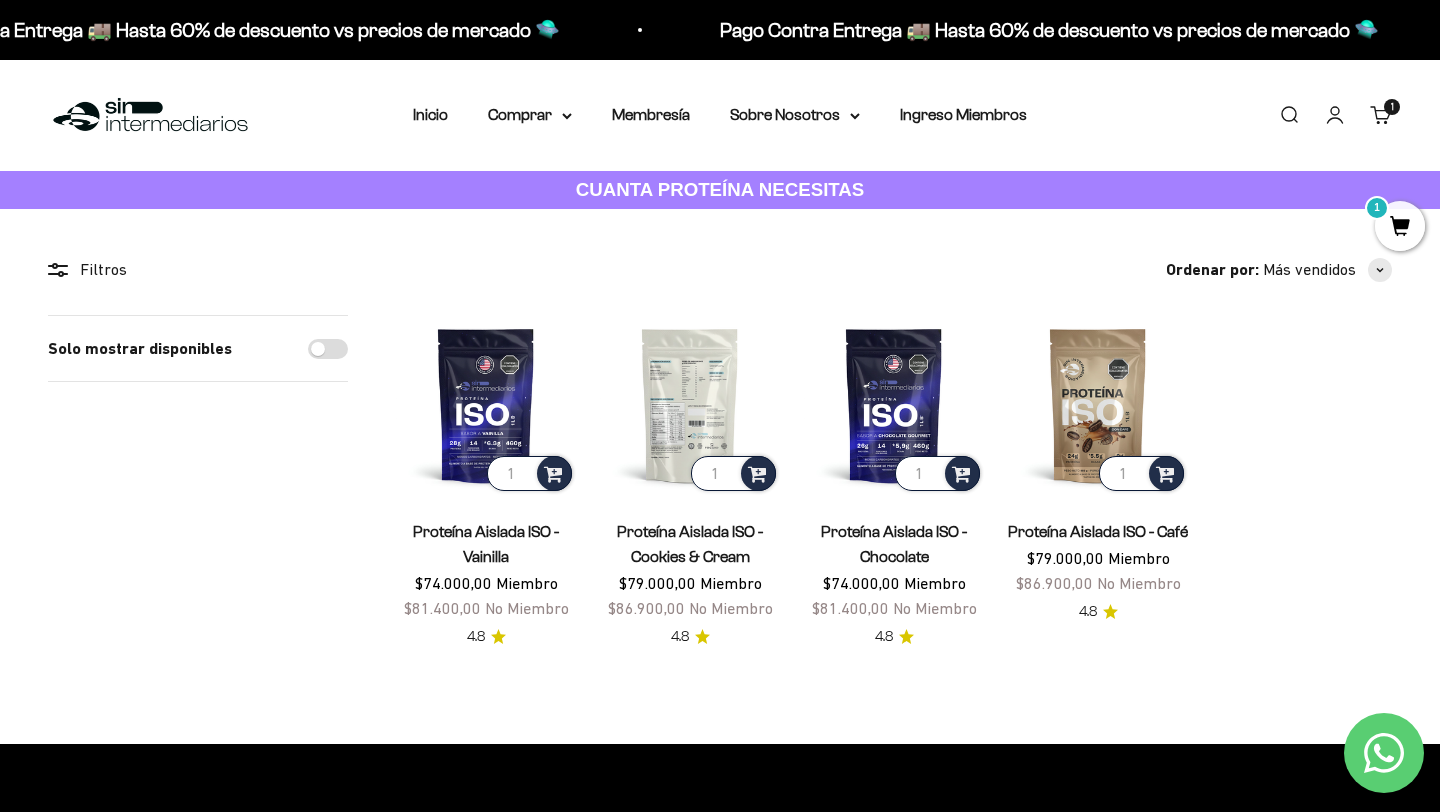 click at bounding box center [690, 405] 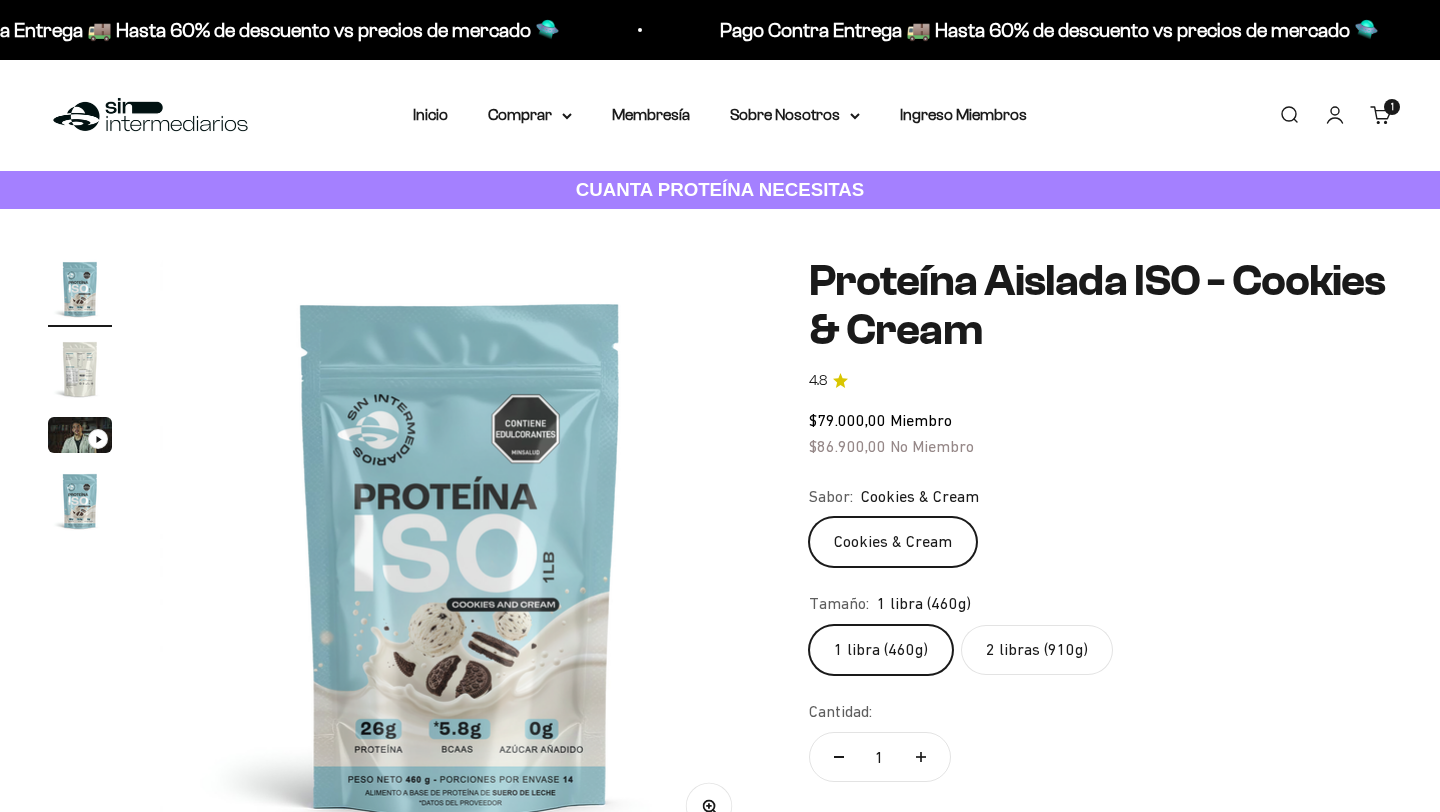 scroll, scrollTop: 0, scrollLeft: 0, axis: both 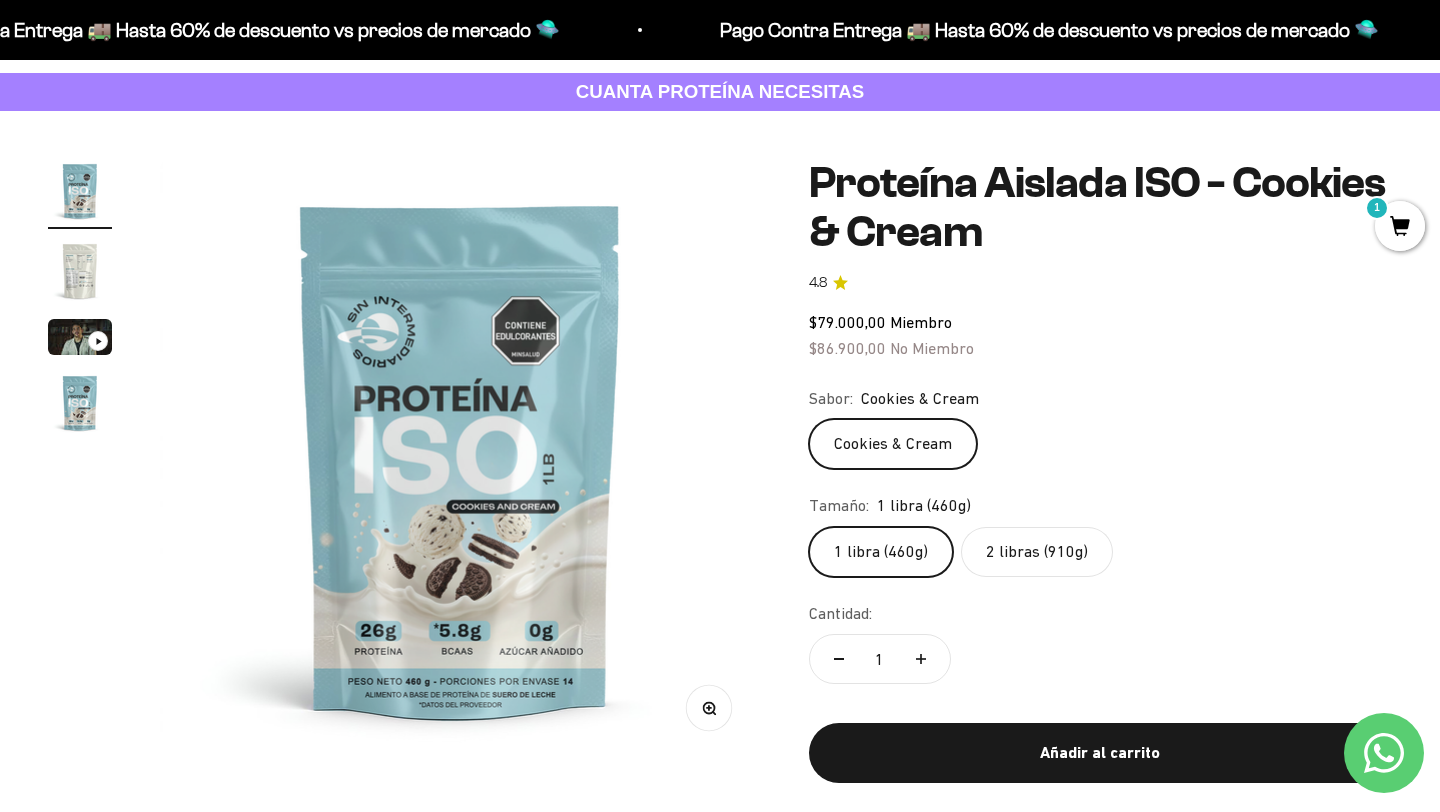 click on "2 libras (910g)" 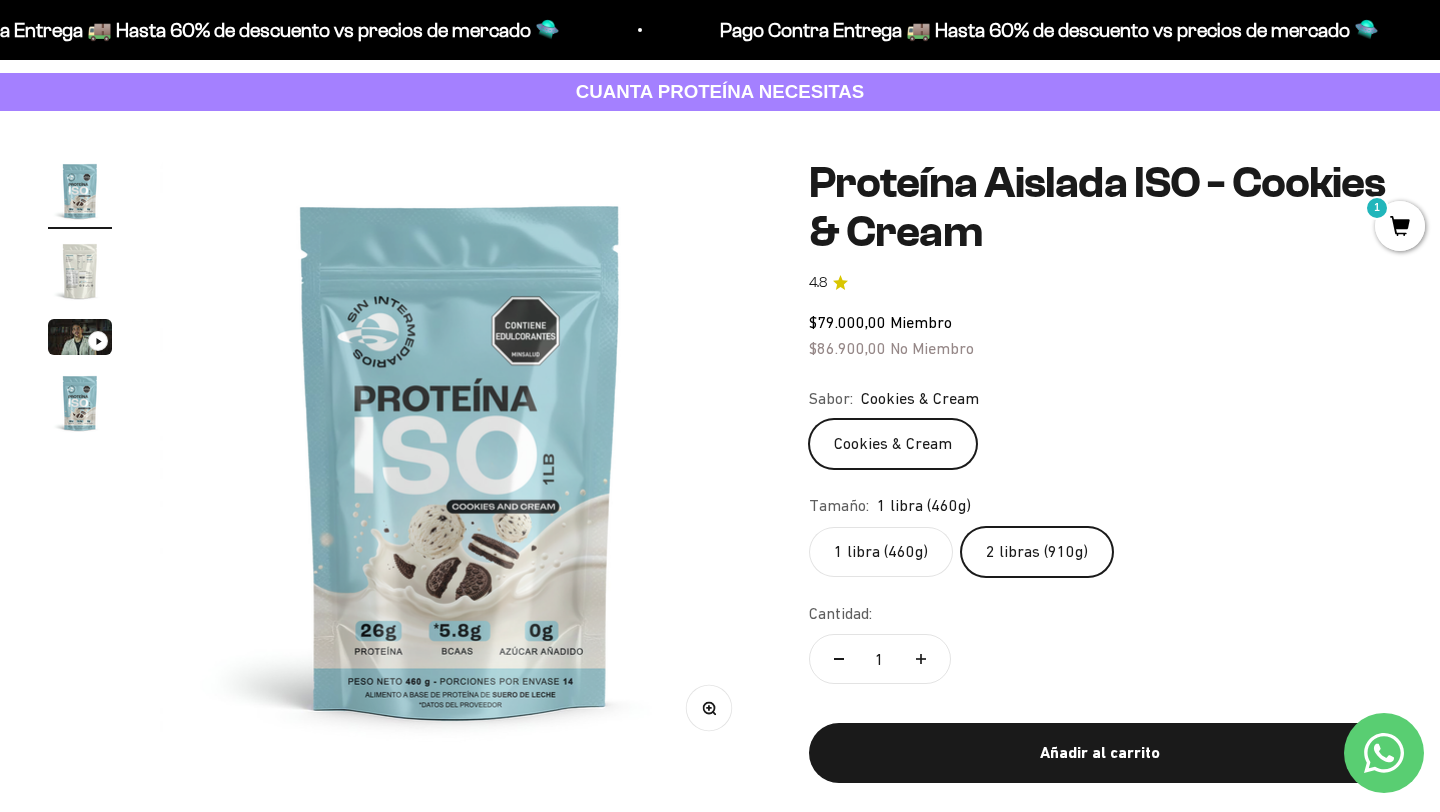 scroll, scrollTop: 0, scrollLeft: 1874, axis: horizontal 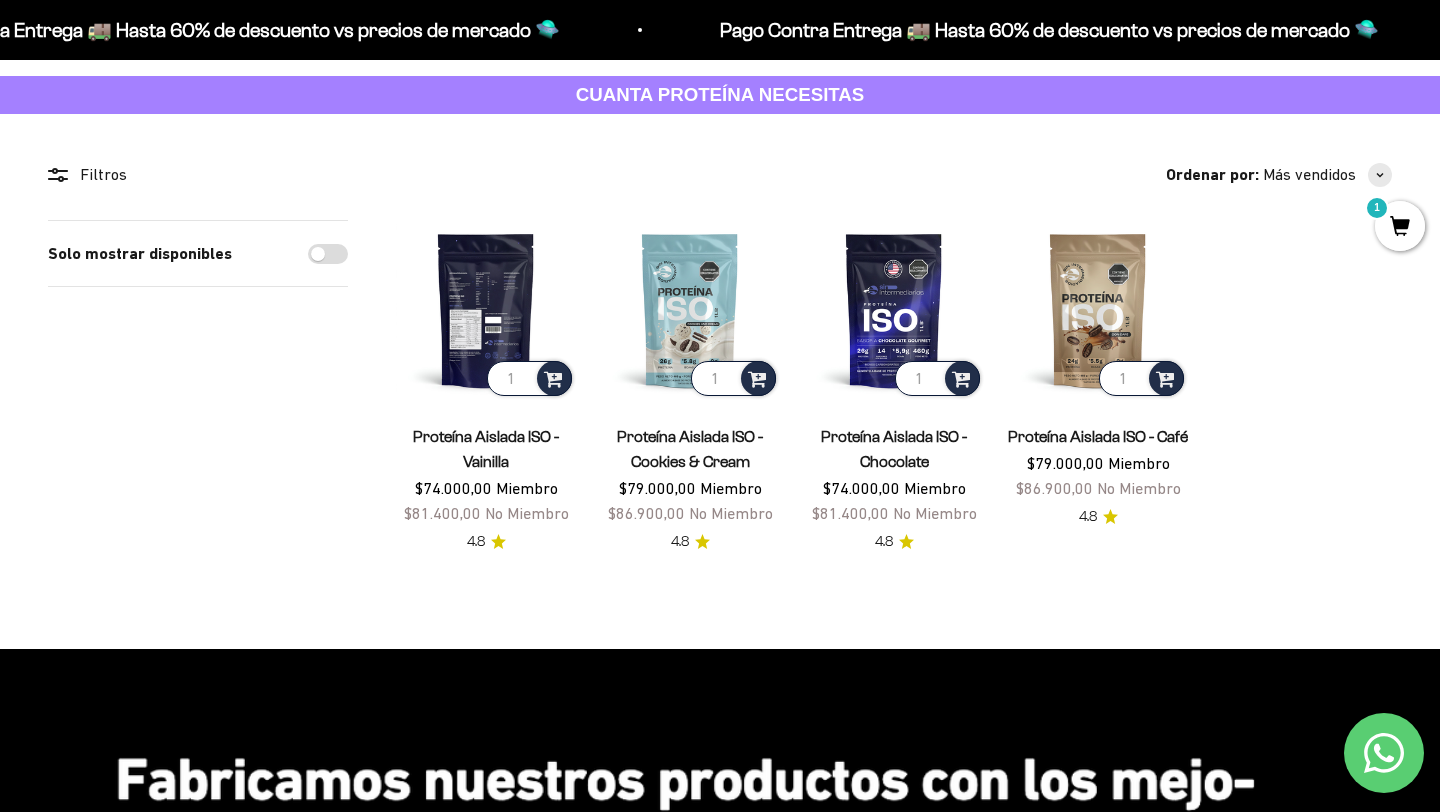 click at bounding box center [486, 310] 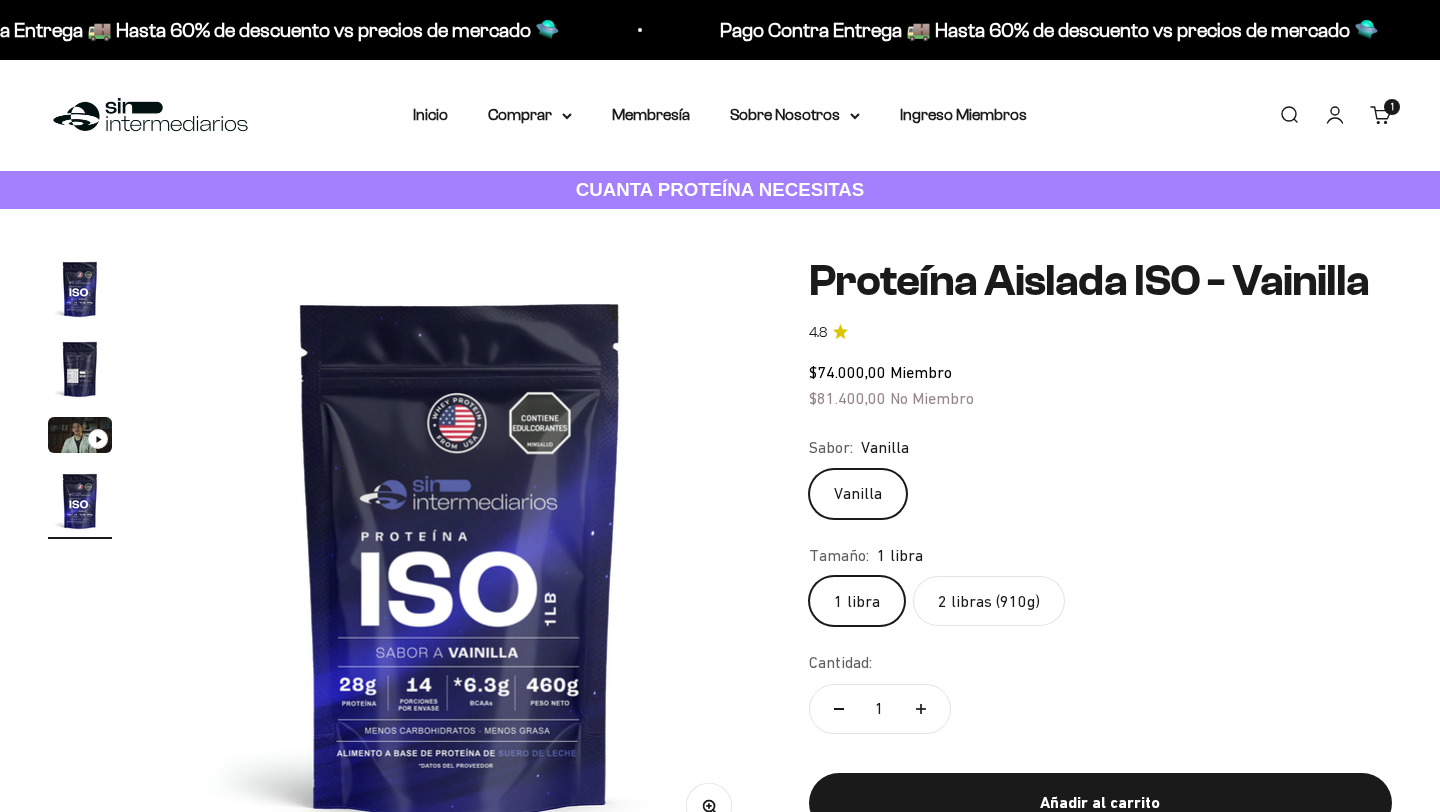 scroll, scrollTop: 0, scrollLeft: 0, axis: both 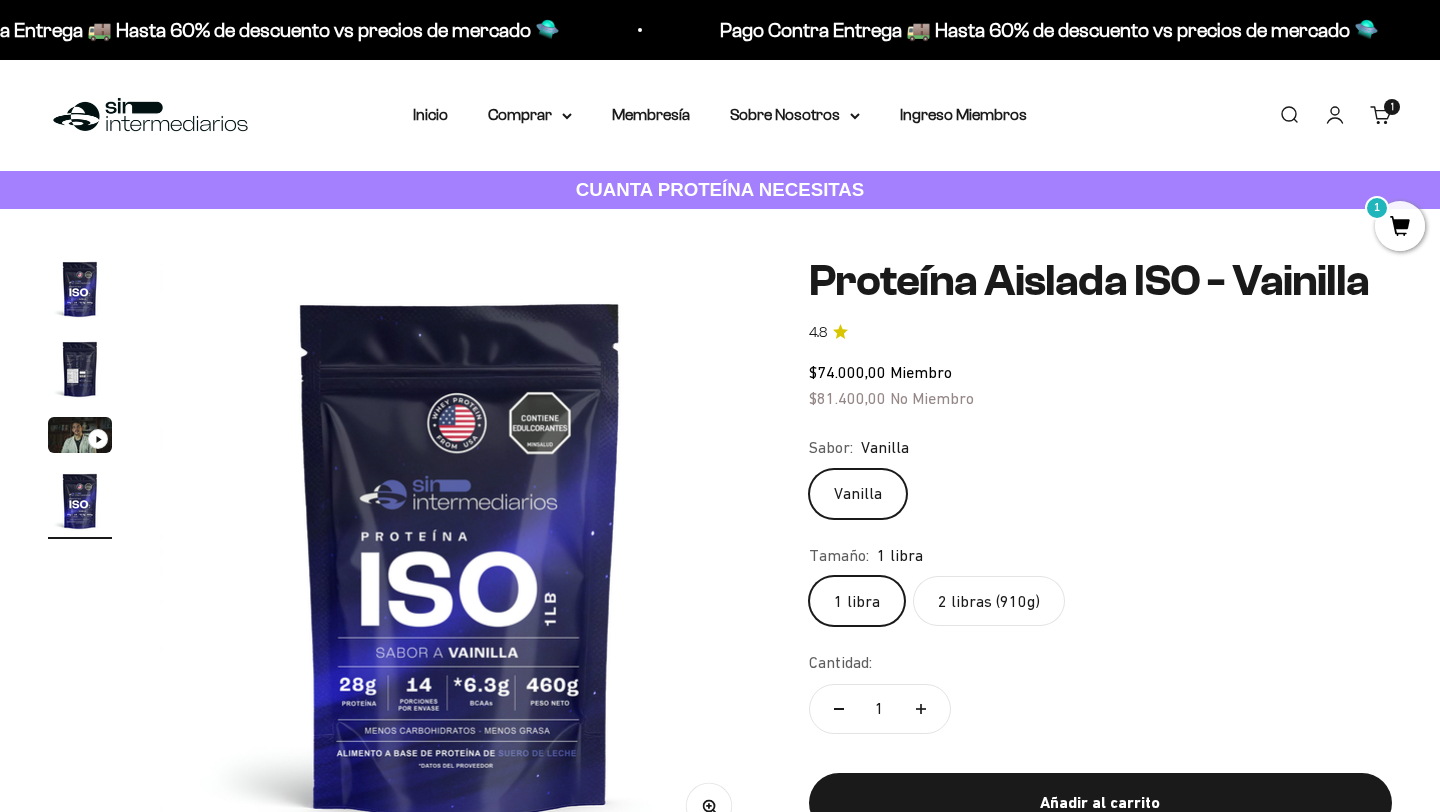 click on "2 libras (910g)" 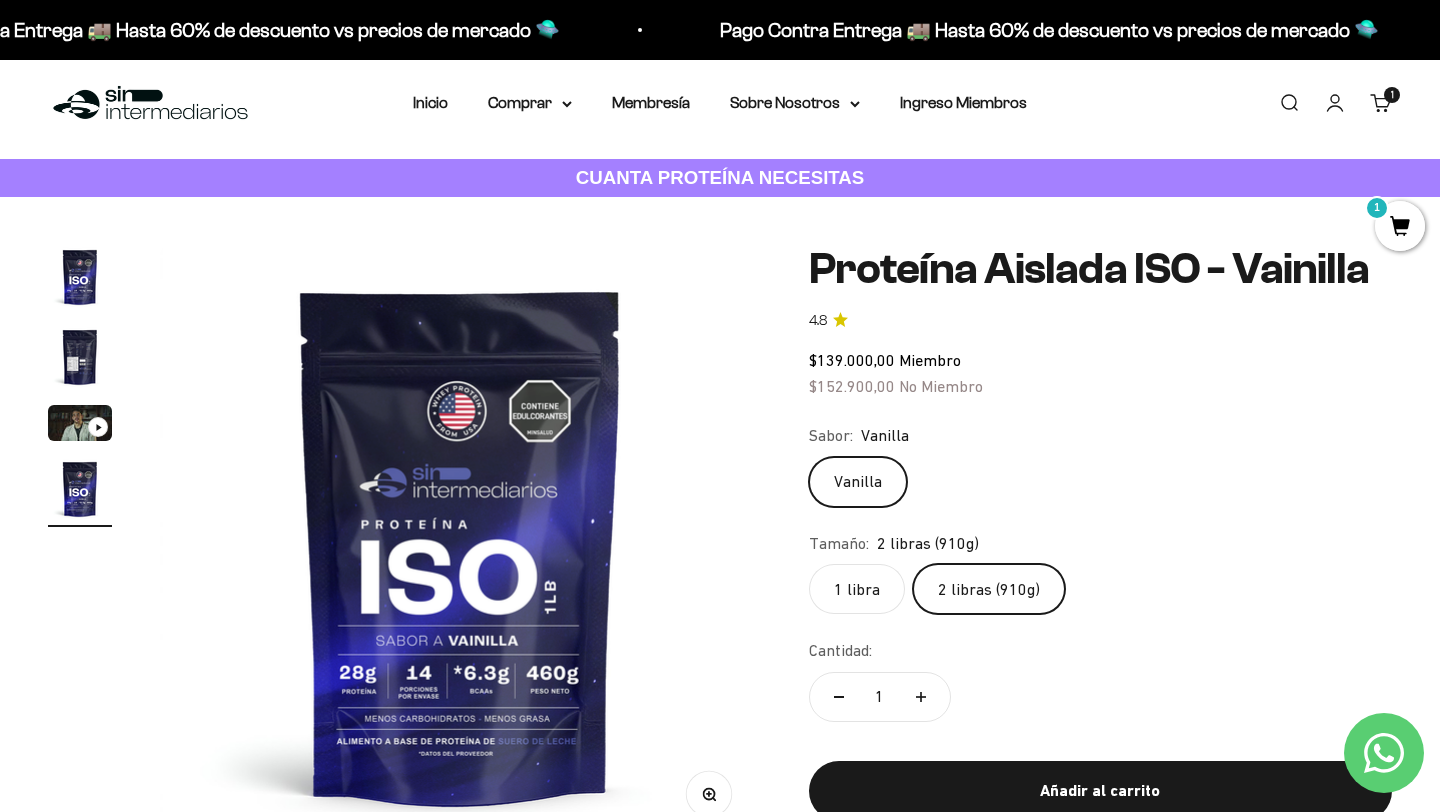 scroll, scrollTop: 0, scrollLeft: 0, axis: both 